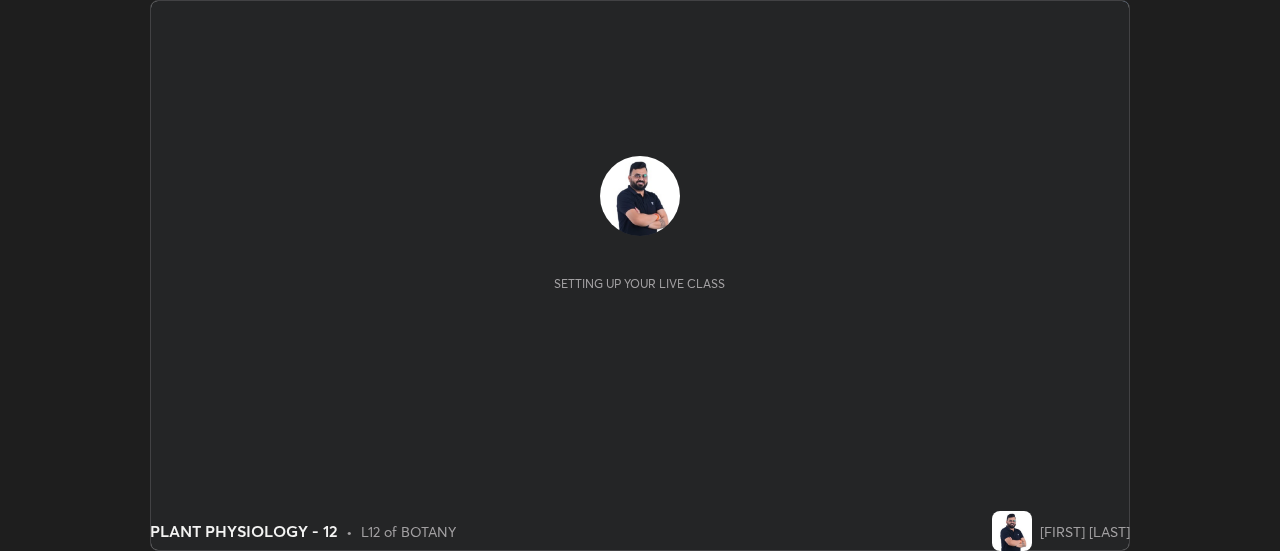 scroll, scrollTop: 0, scrollLeft: 0, axis: both 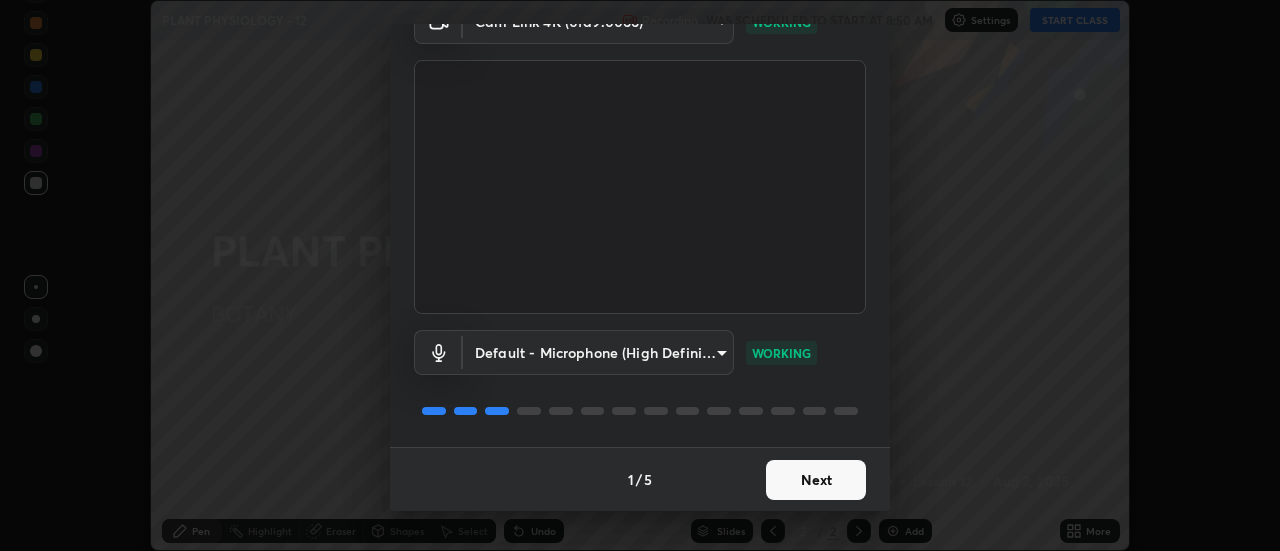 click on "Next" at bounding box center (816, 480) 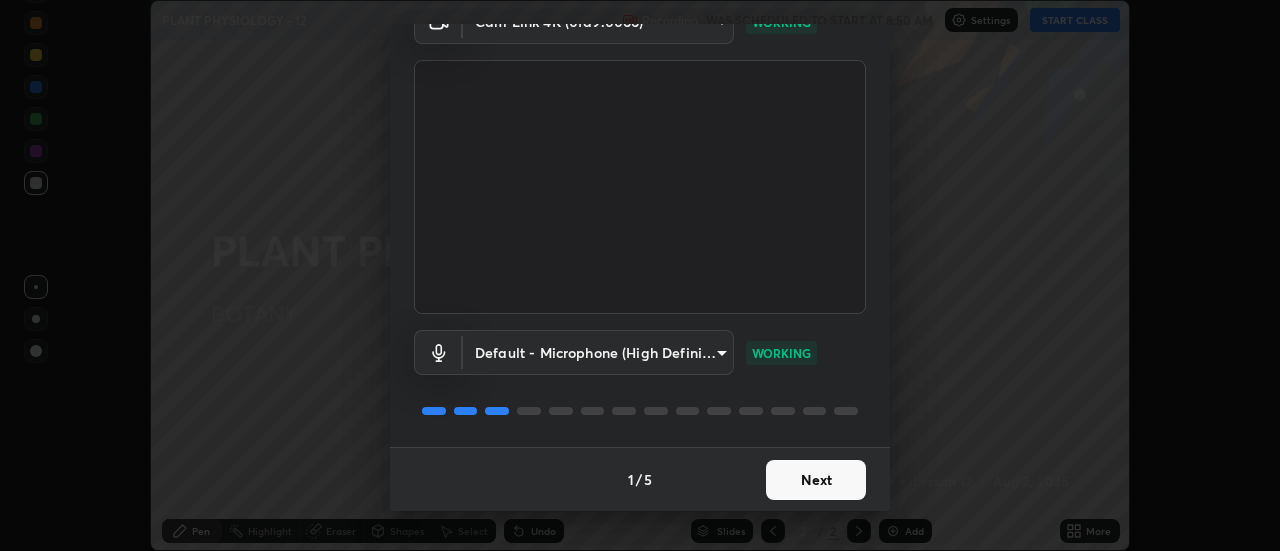 scroll, scrollTop: 0, scrollLeft: 0, axis: both 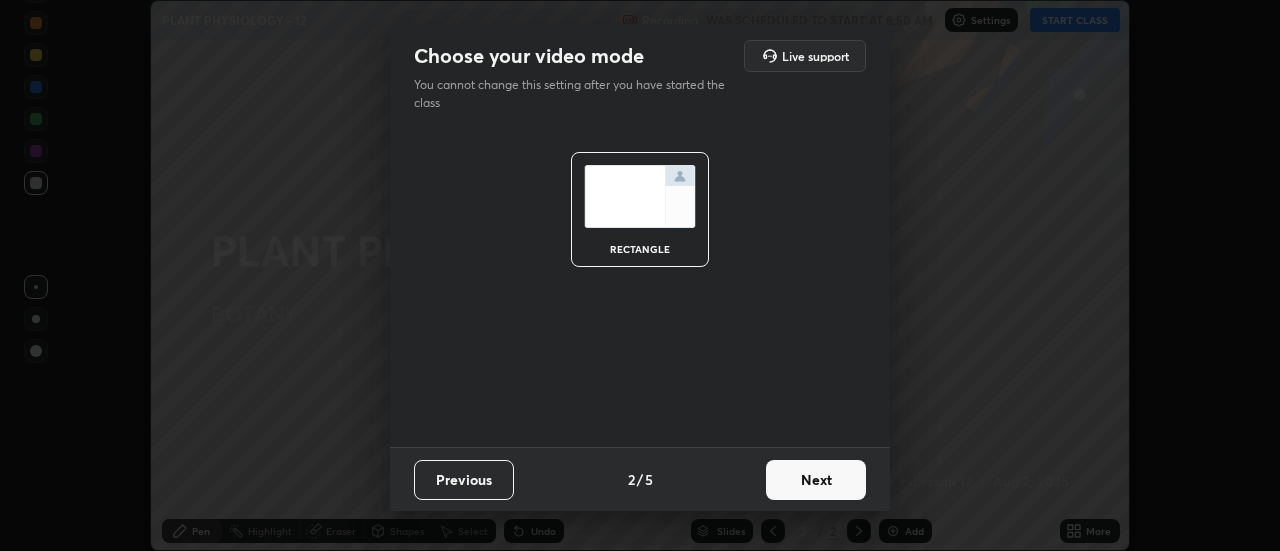 click on "Next" at bounding box center [816, 480] 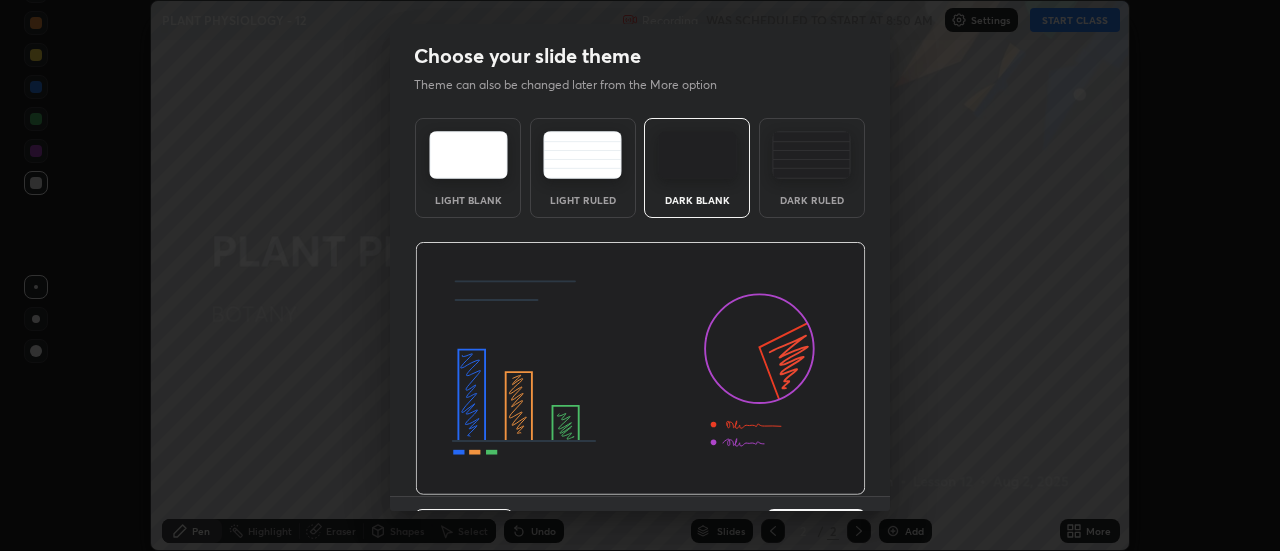 click at bounding box center (640, 369) 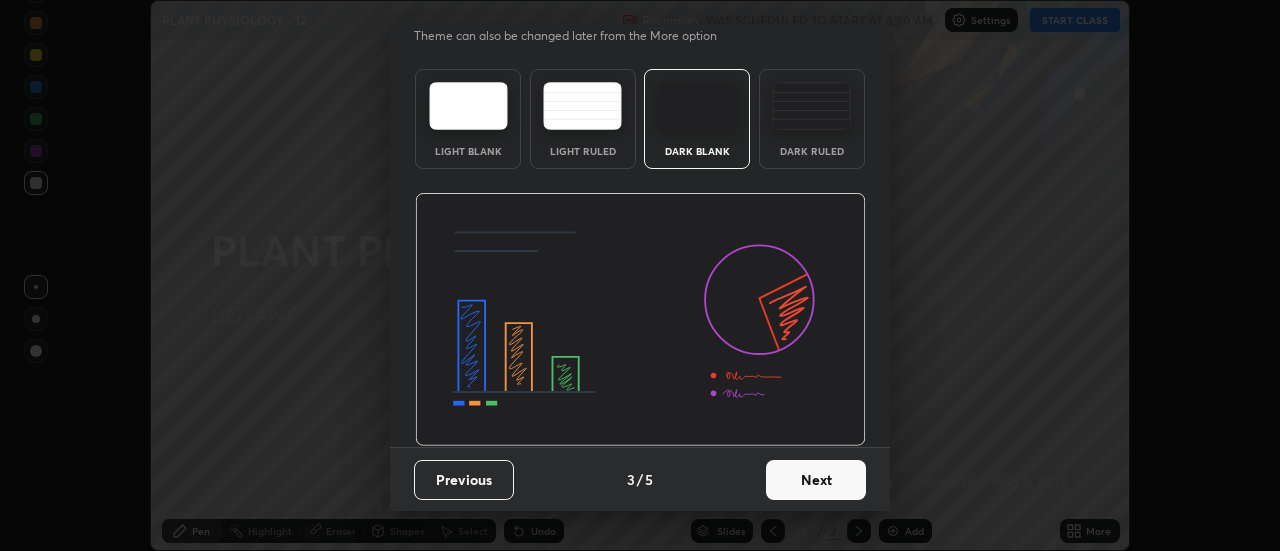 click on "Next" at bounding box center (816, 480) 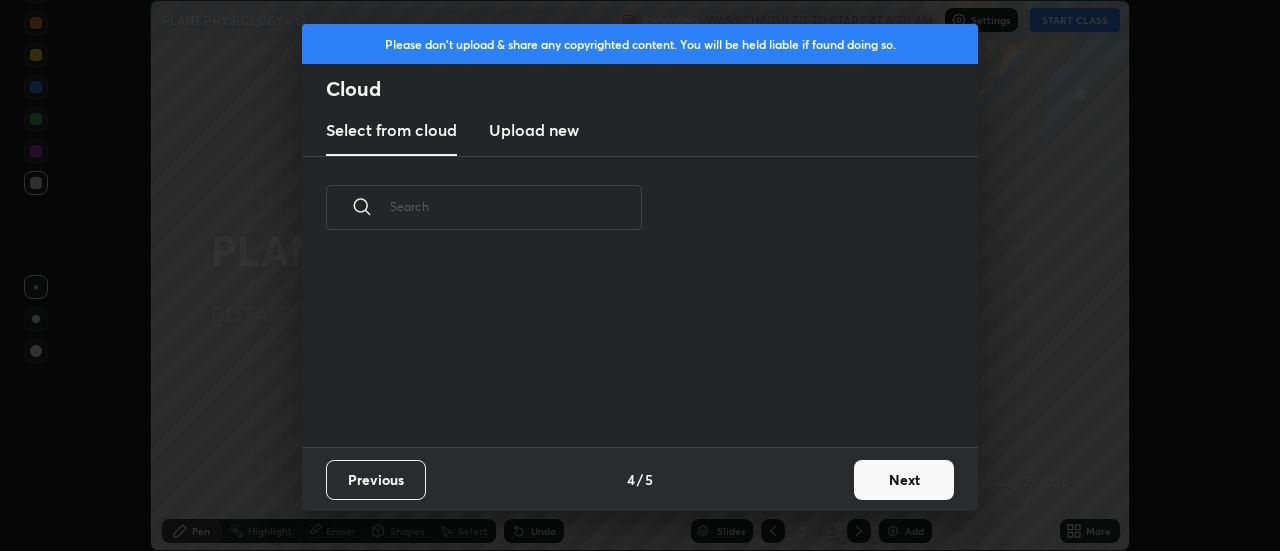 click on "Next" at bounding box center [904, 480] 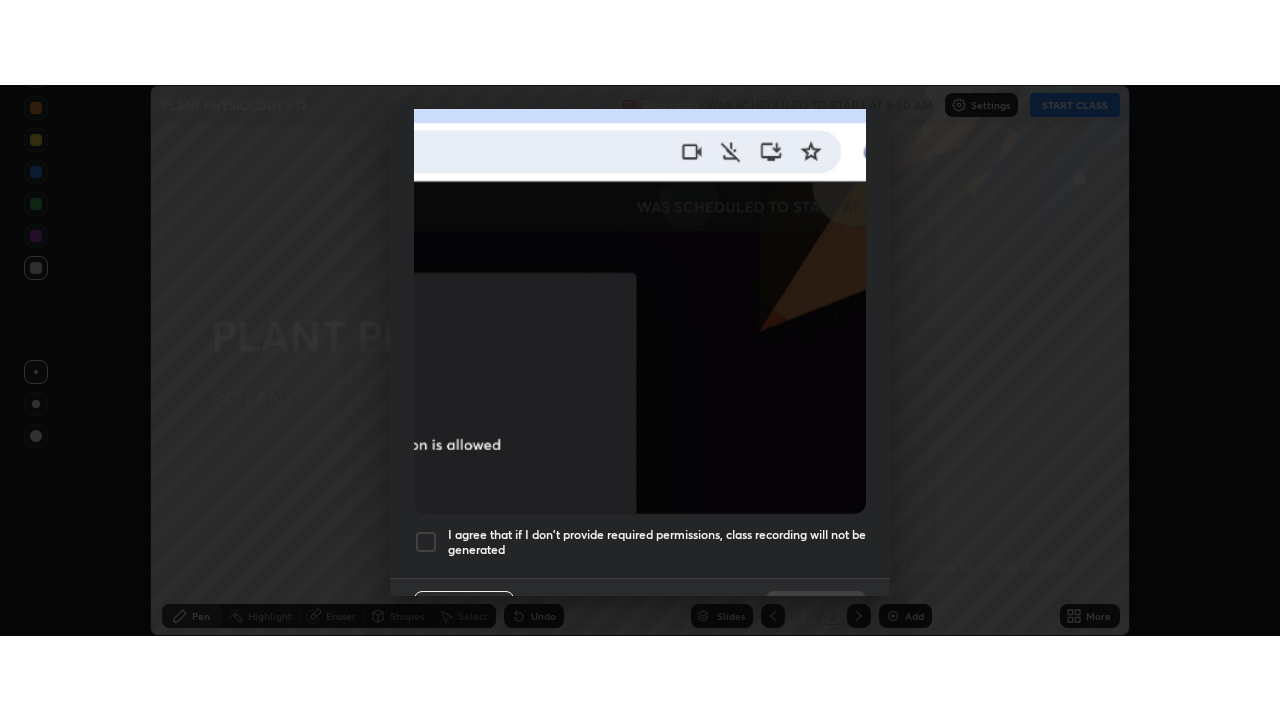scroll, scrollTop: 513, scrollLeft: 0, axis: vertical 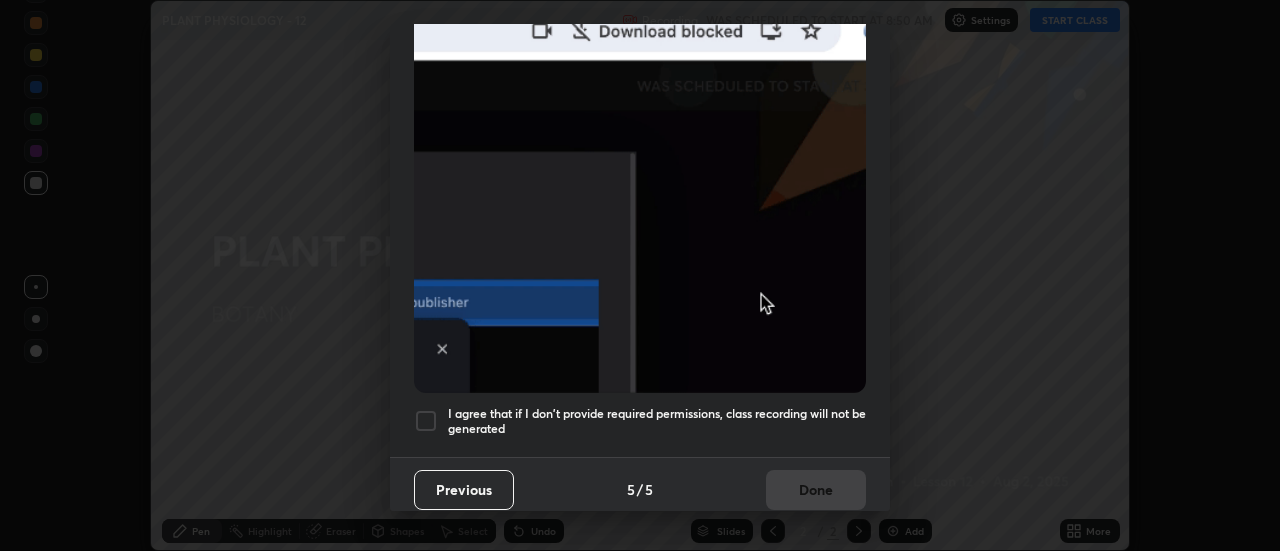 click at bounding box center (426, 421) 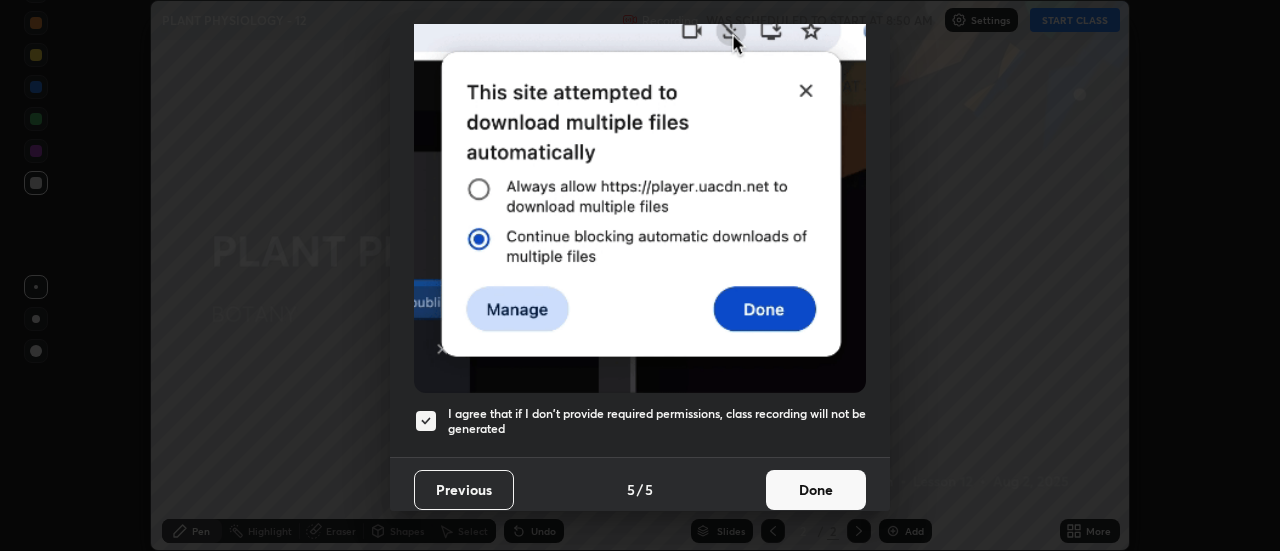 click on "Done" at bounding box center (816, 490) 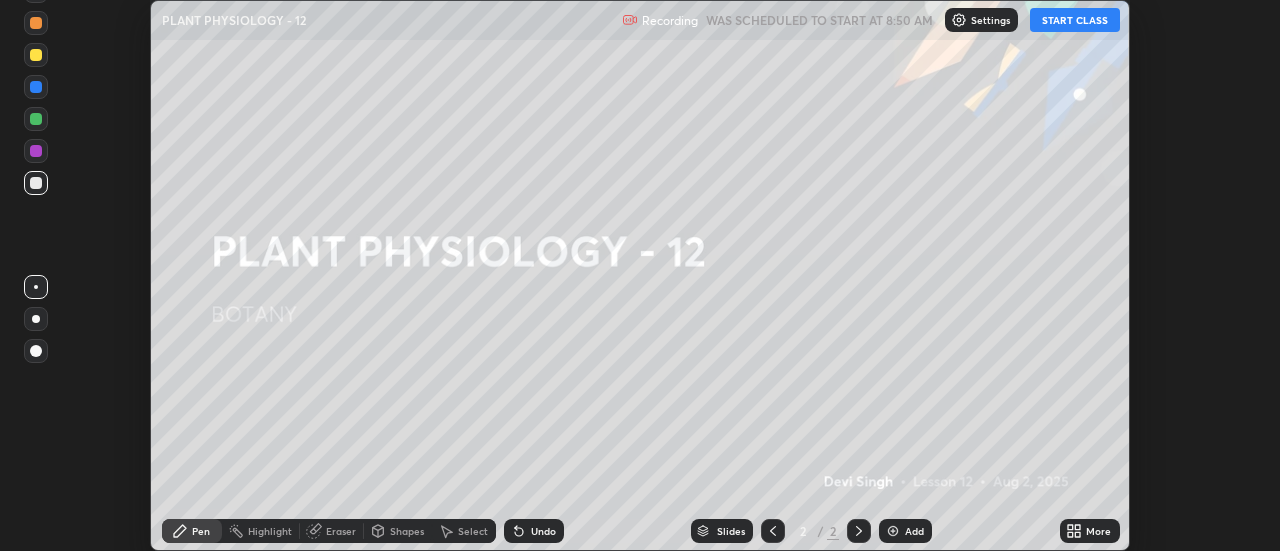 click 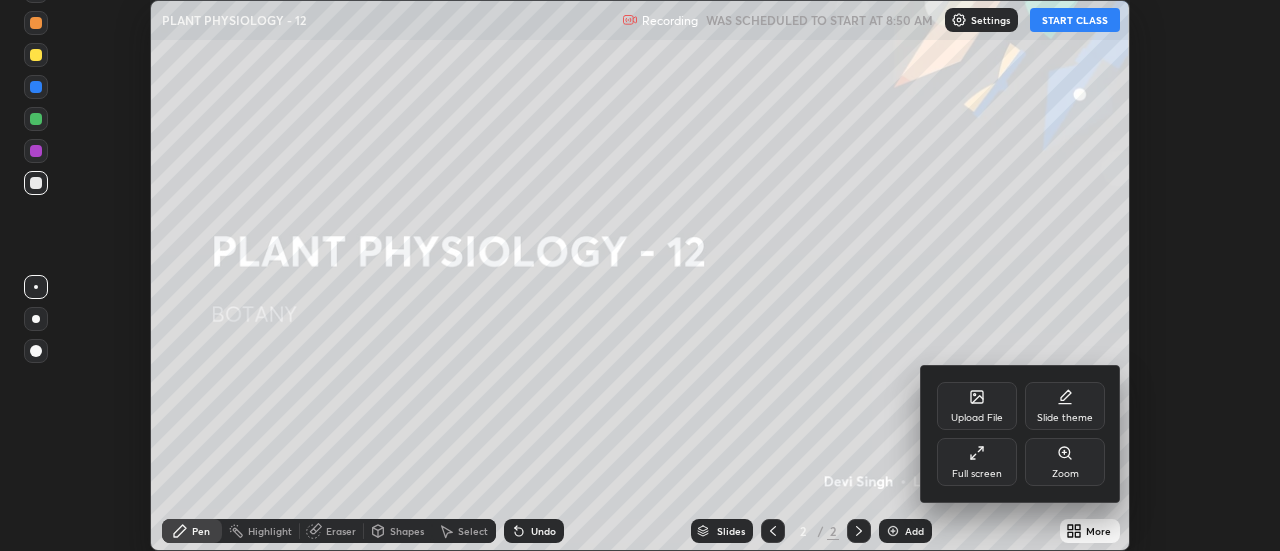 click on "Full screen" at bounding box center (977, 474) 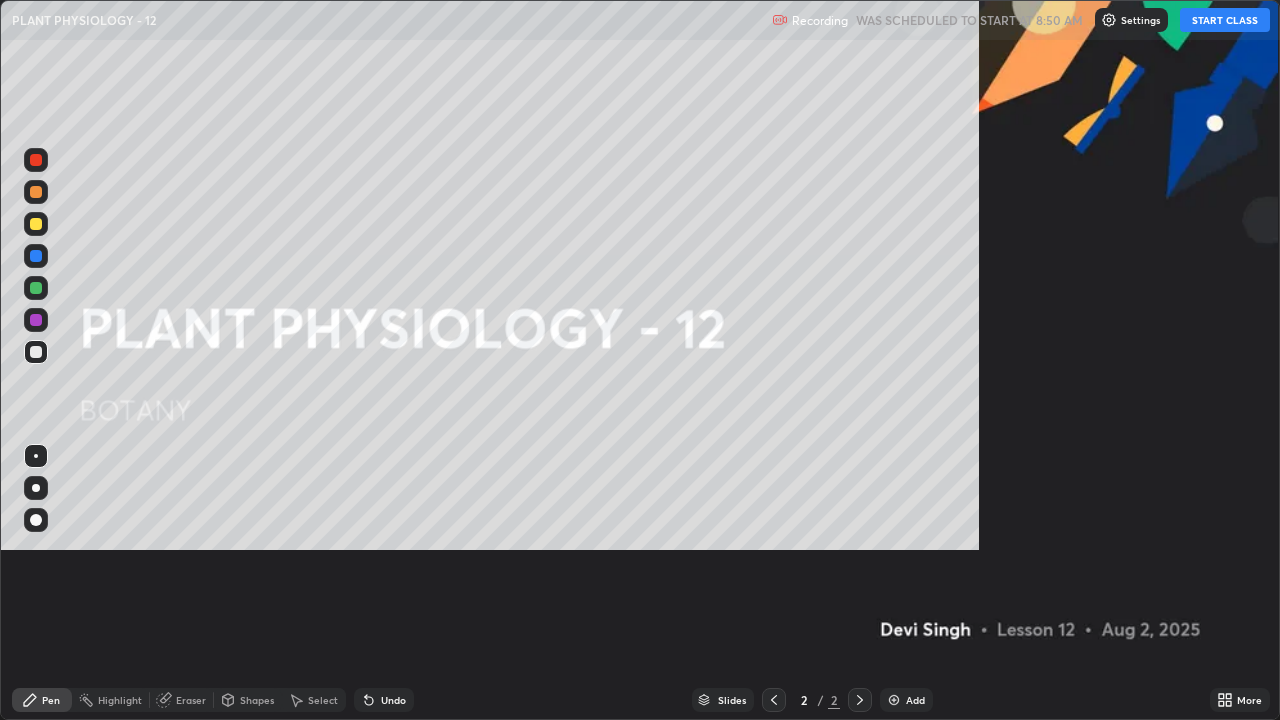 scroll, scrollTop: 99280, scrollLeft: 98720, axis: both 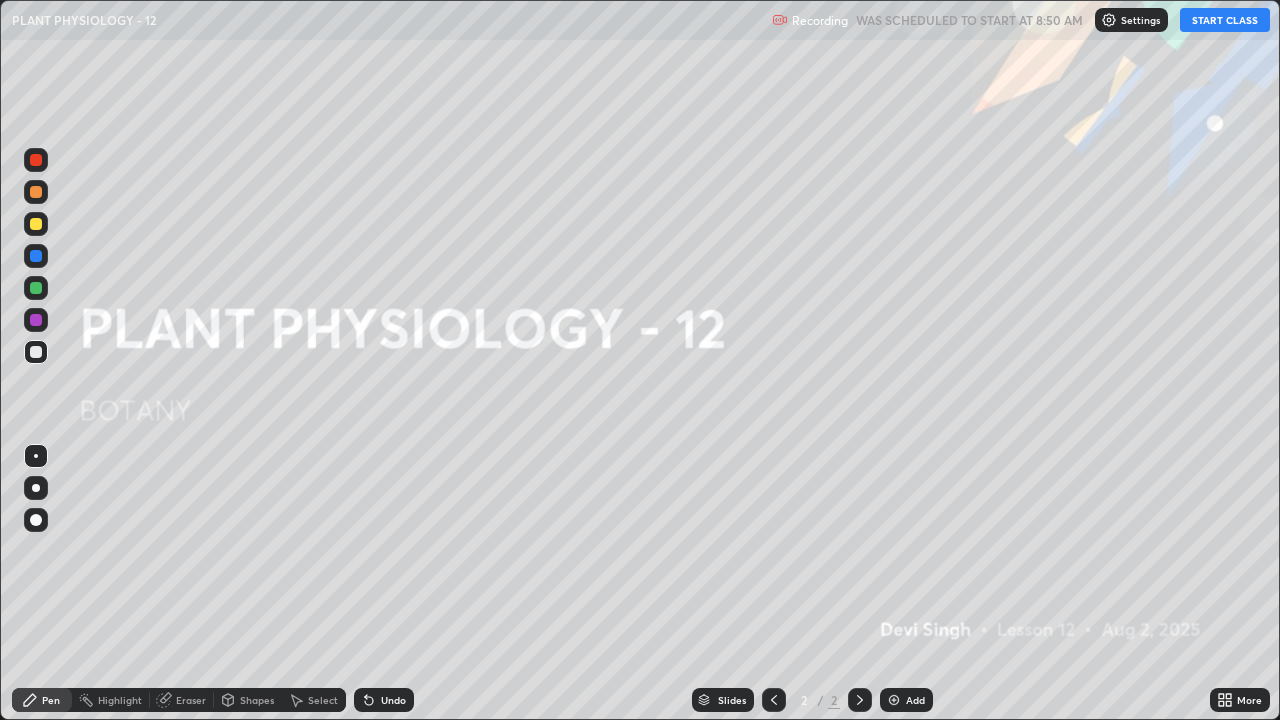 click on "START CLASS" at bounding box center (1225, 20) 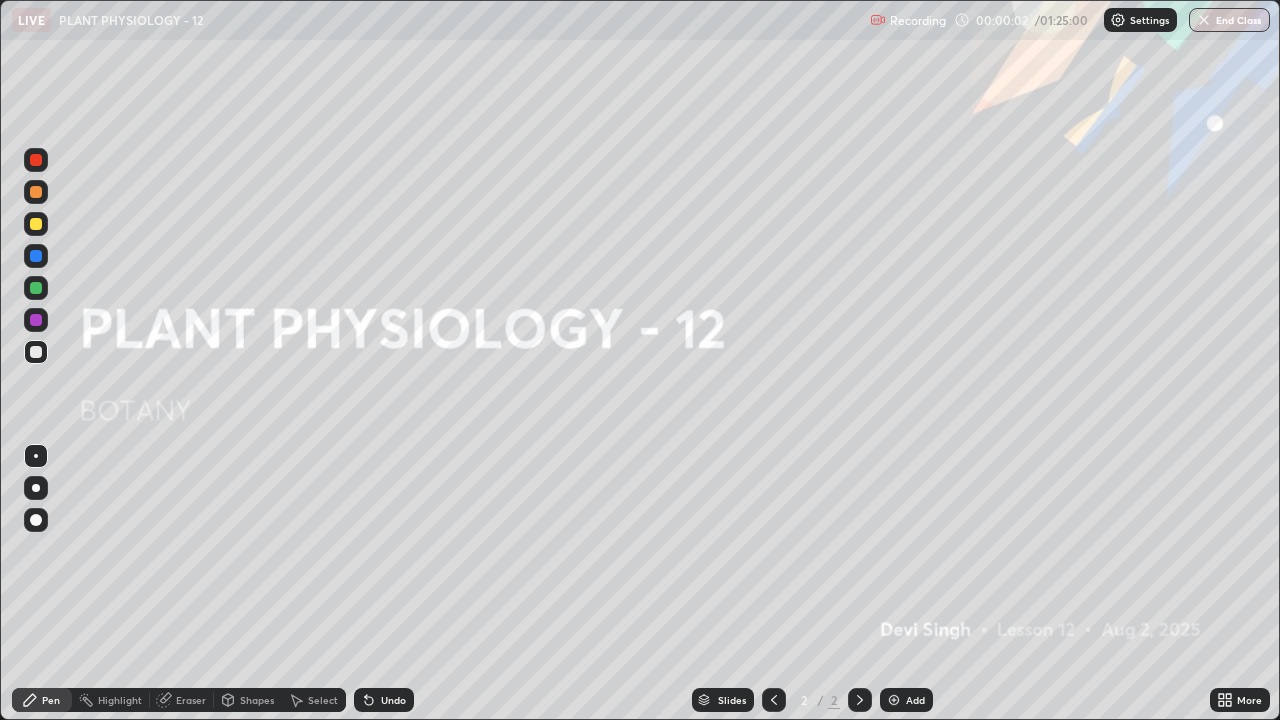 click on "Add" at bounding box center (906, 700) 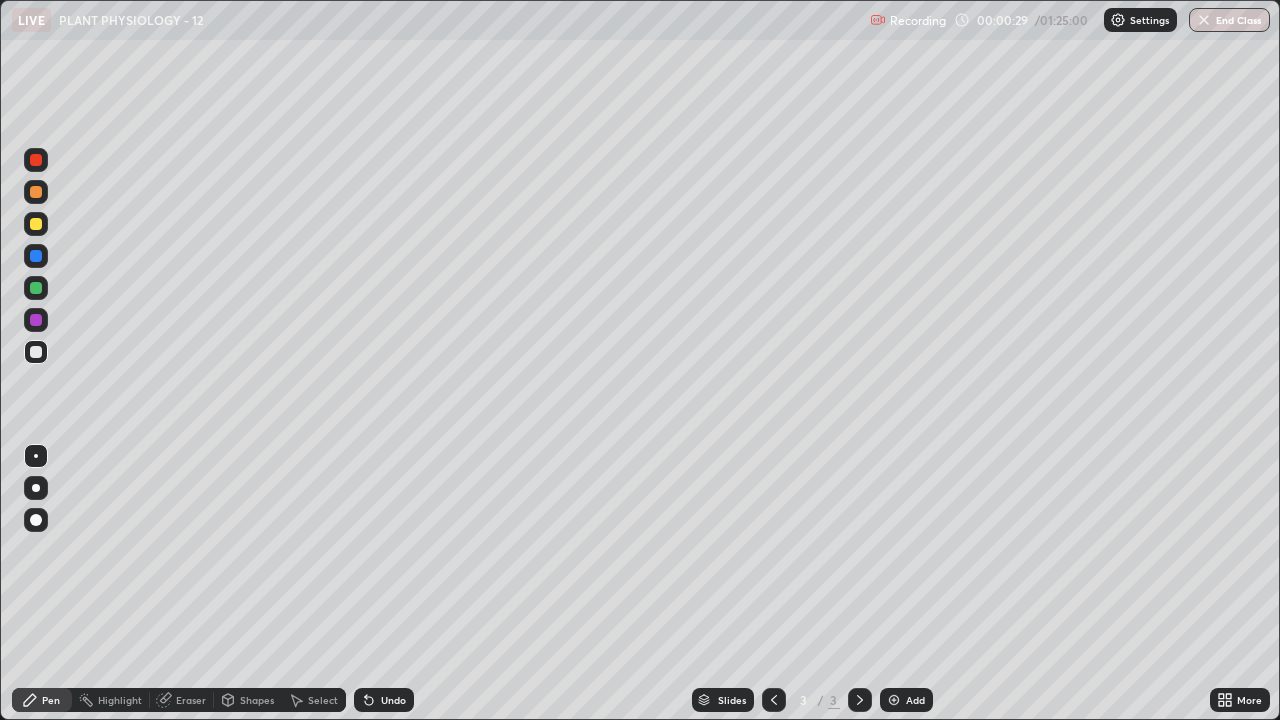 click at bounding box center [36, 224] 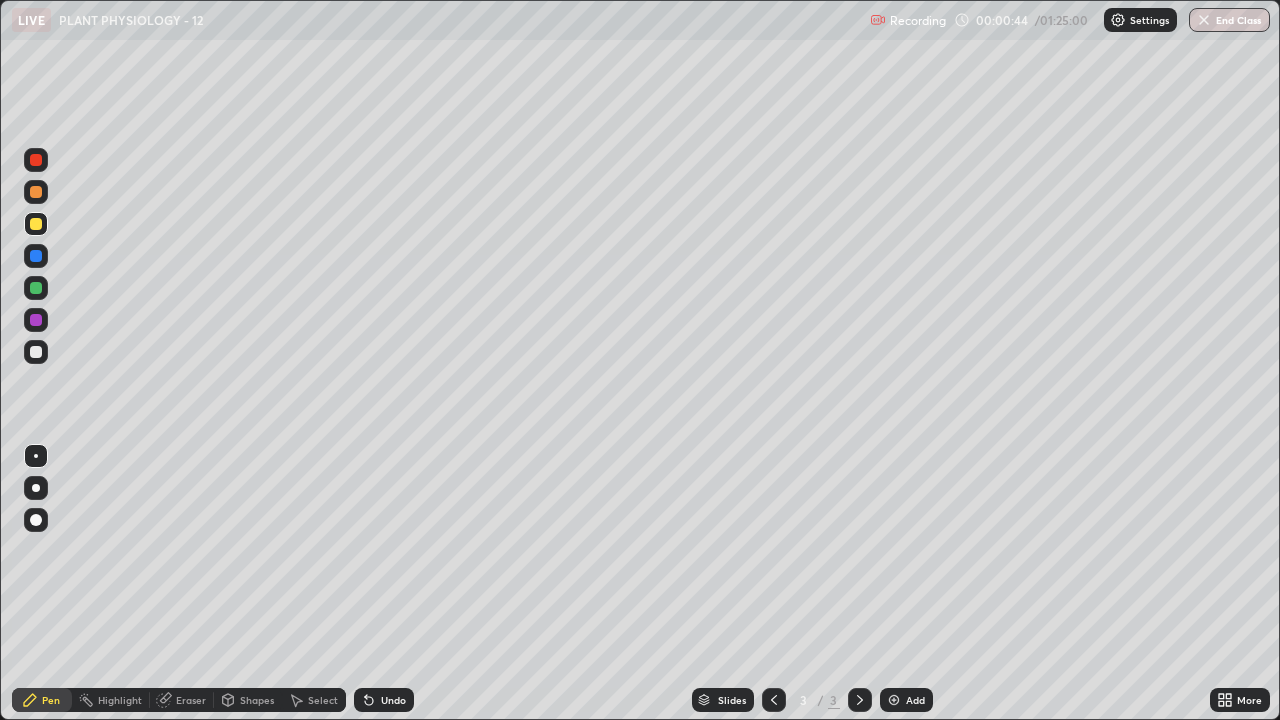 click at bounding box center (36, 352) 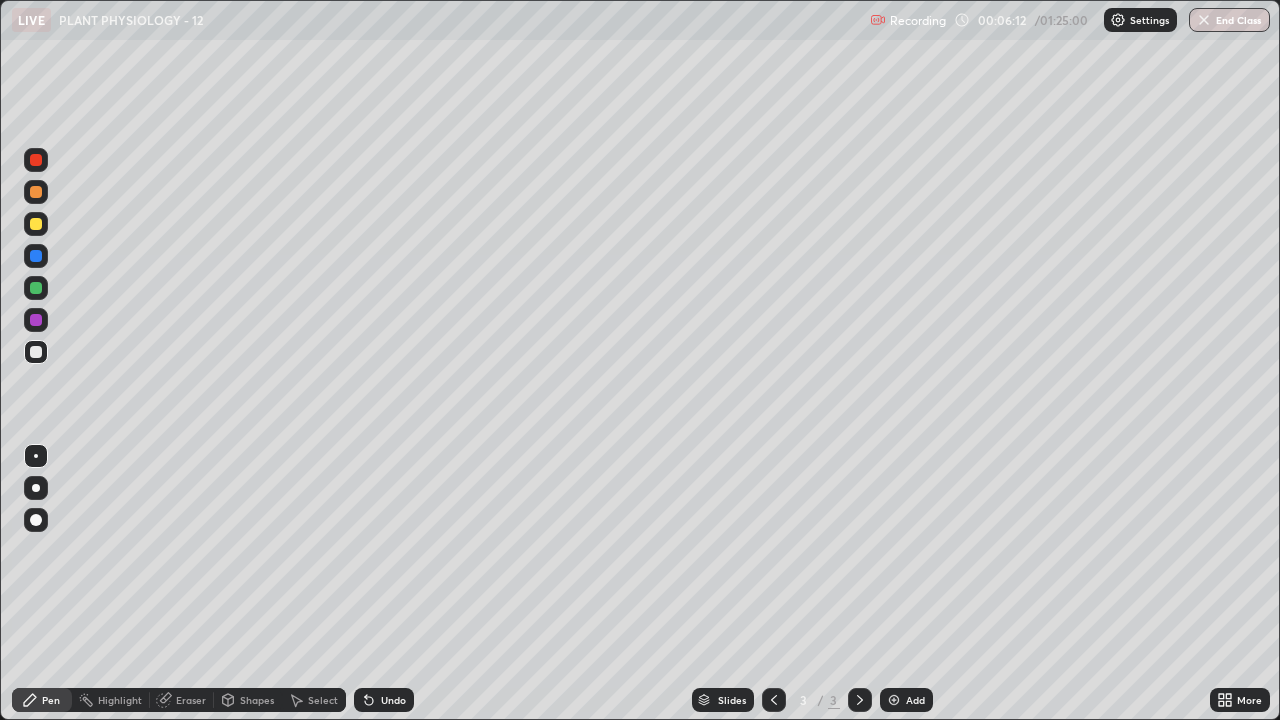 click at bounding box center [36, 224] 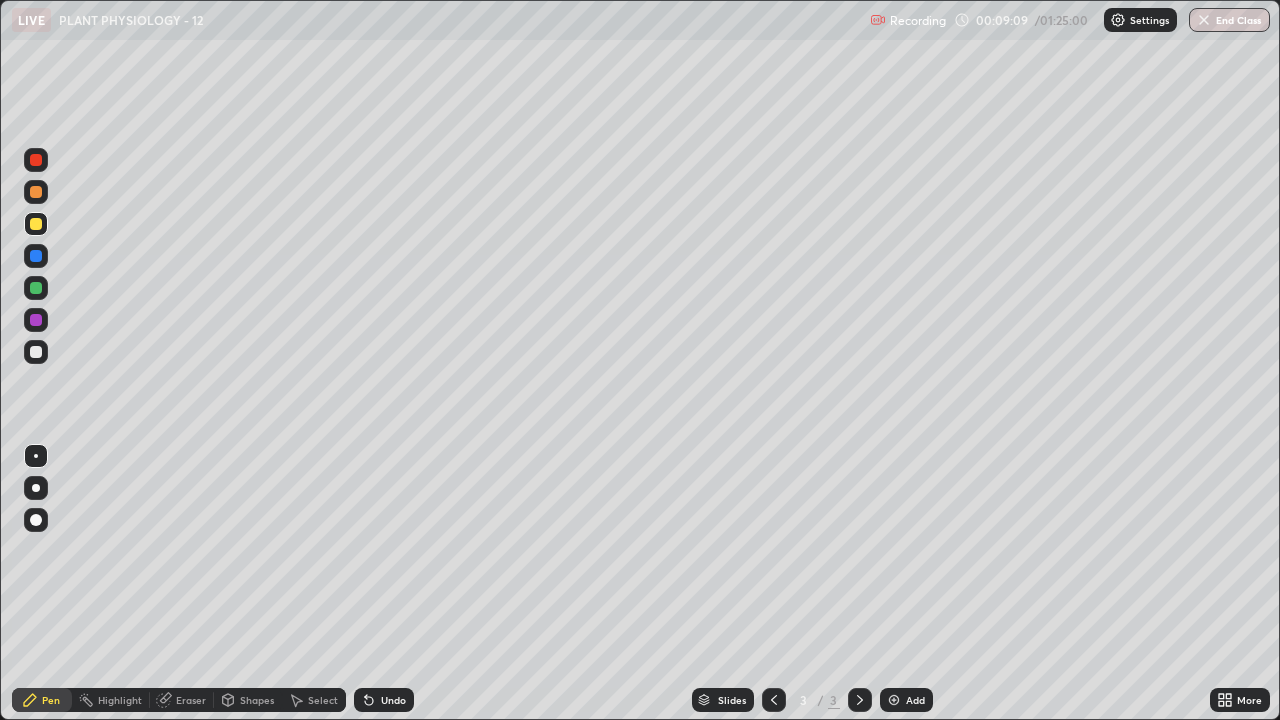 click on "Eraser" at bounding box center (191, 700) 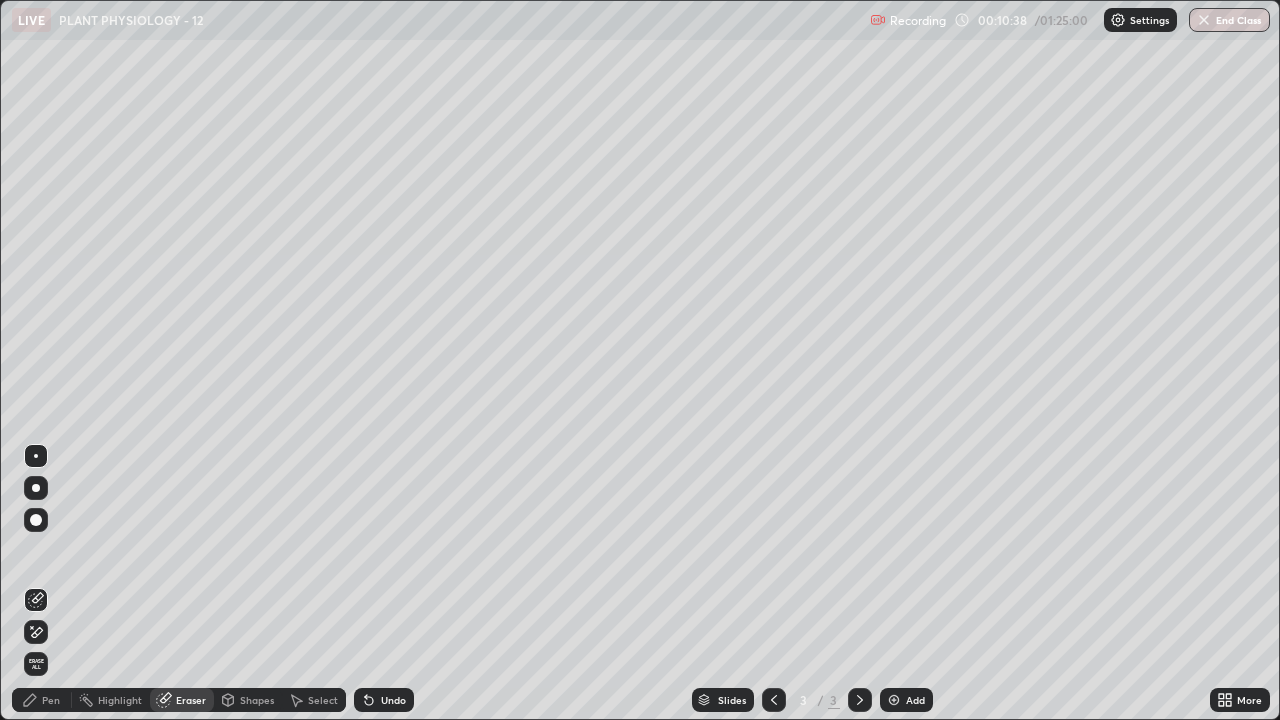 click on "Pen" at bounding box center (51, 700) 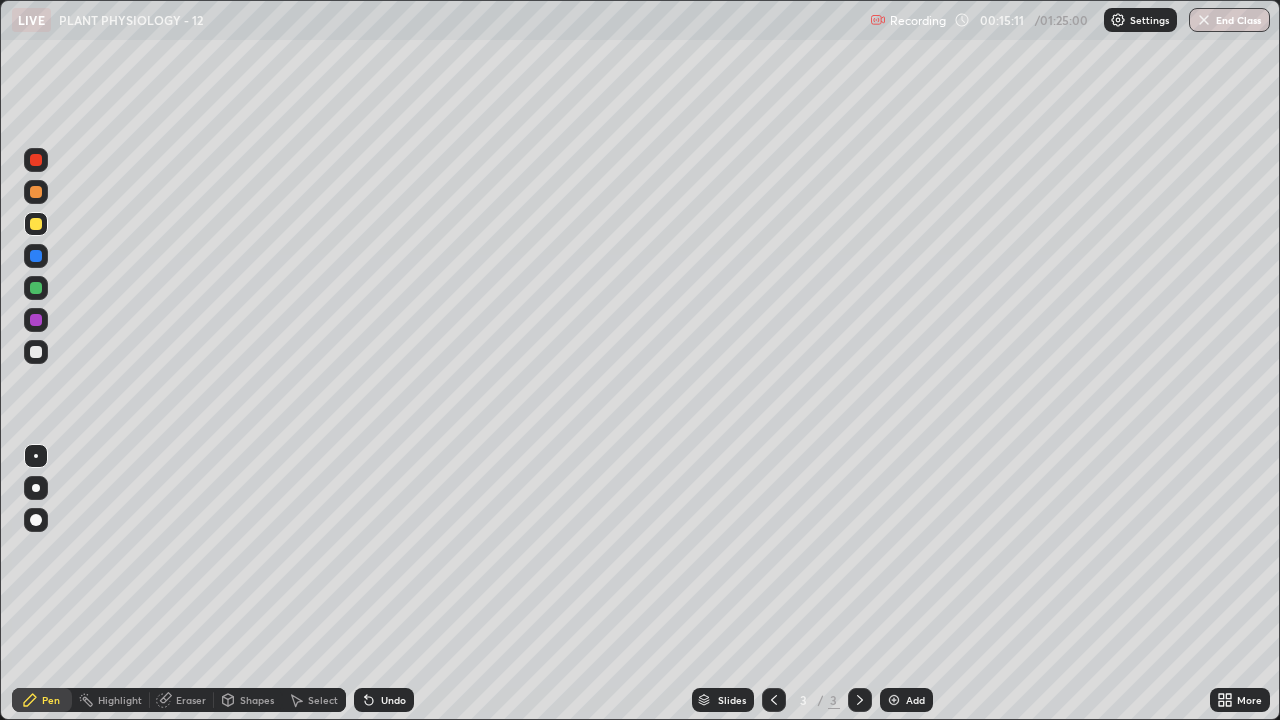 click on "Add" at bounding box center (915, 700) 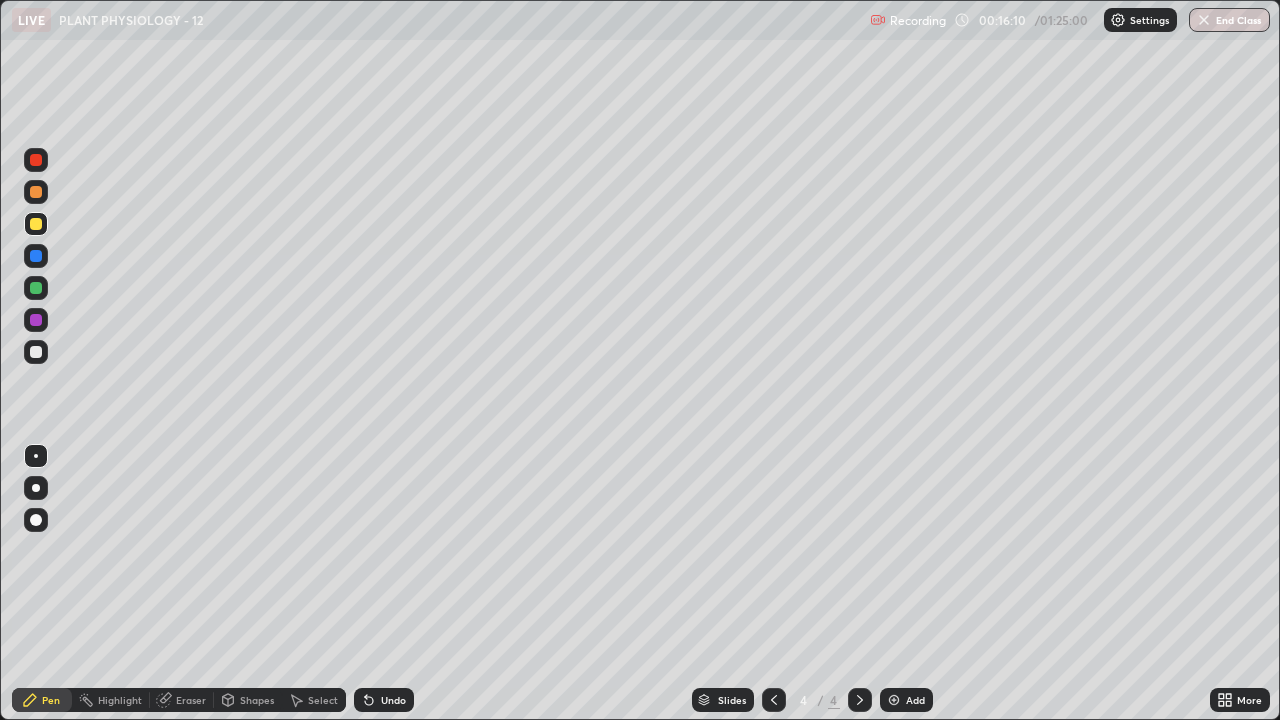 click on "Eraser" at bounding box center (191, 700) 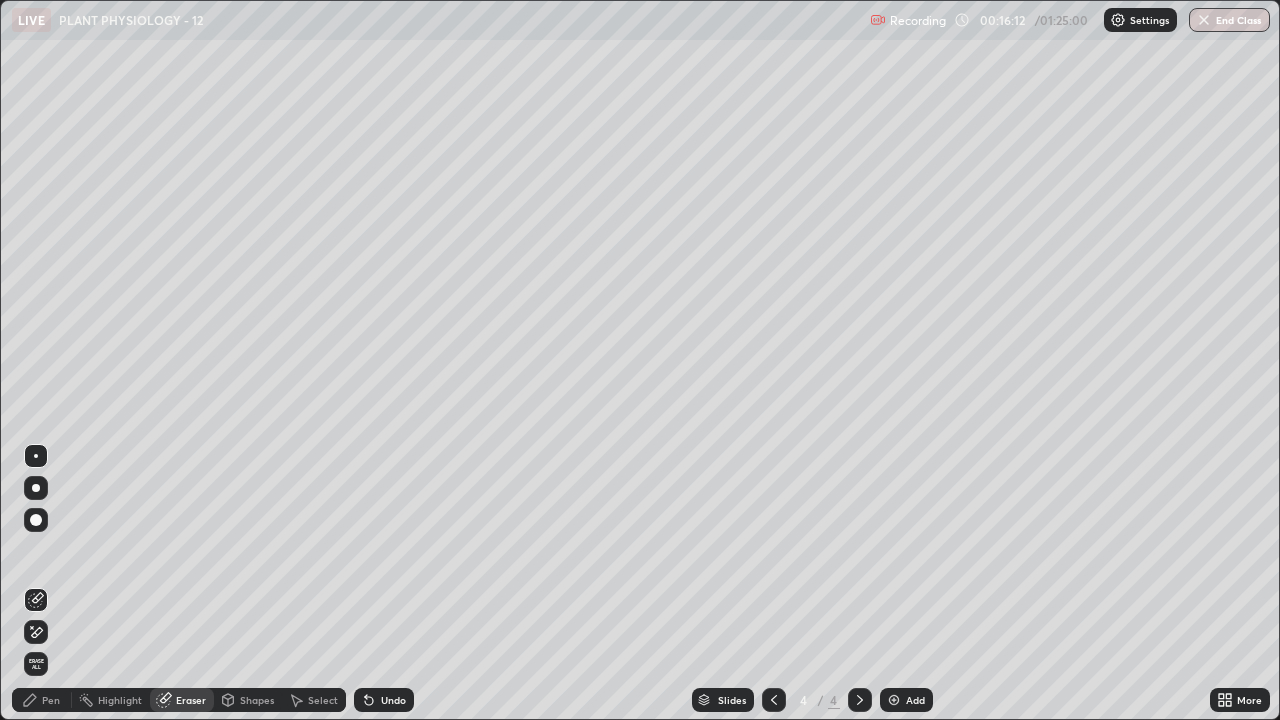 click 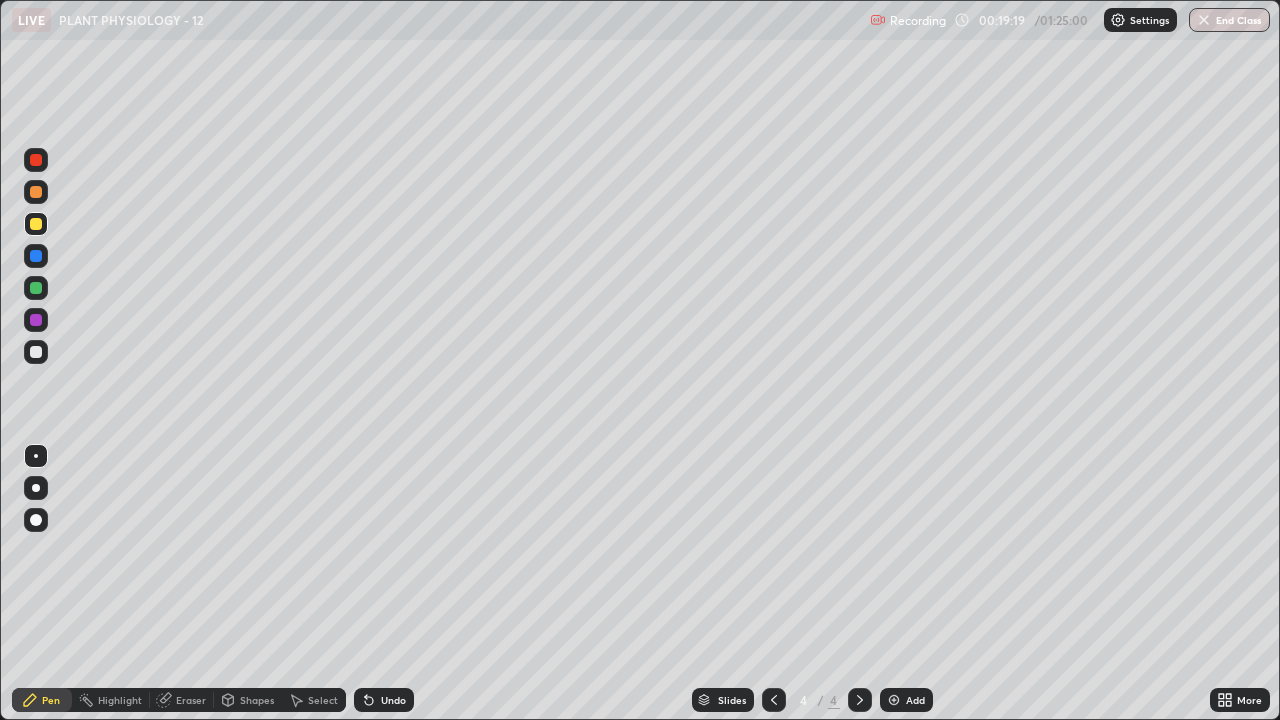 click on "Eraser" at bounding box center (191, 700) 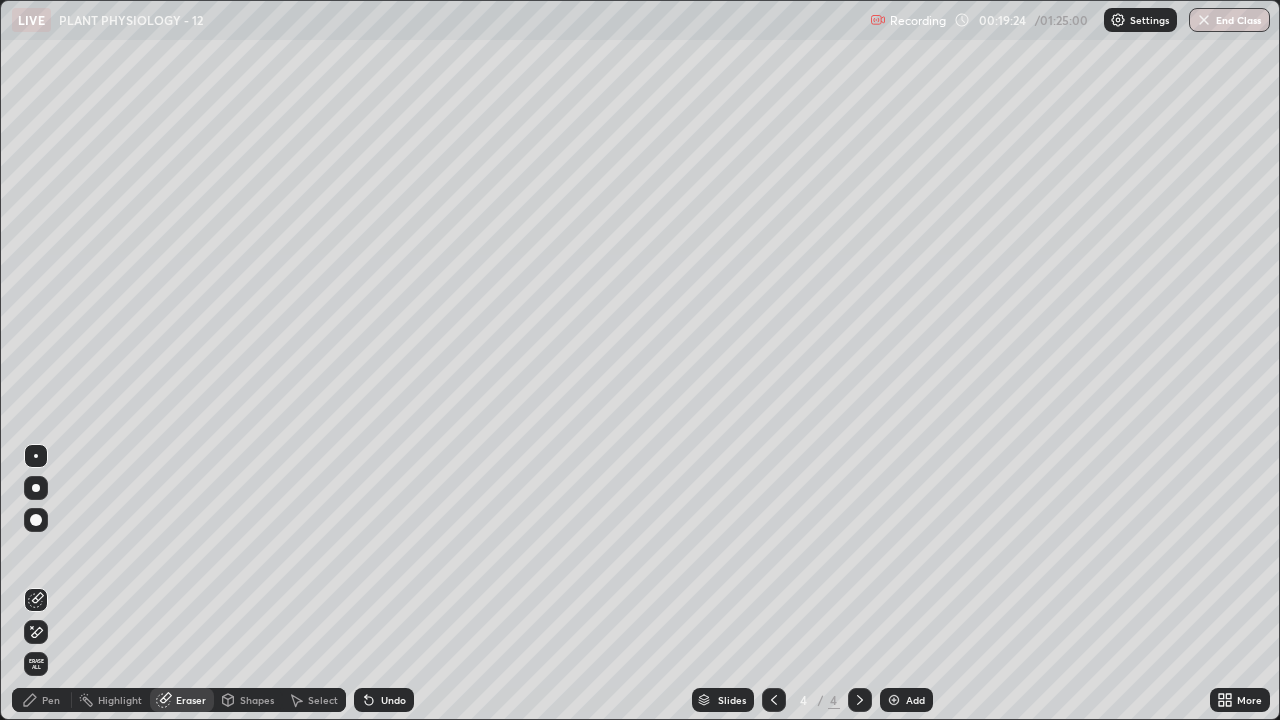 click on "Pen" at bounding box center [51, 700] 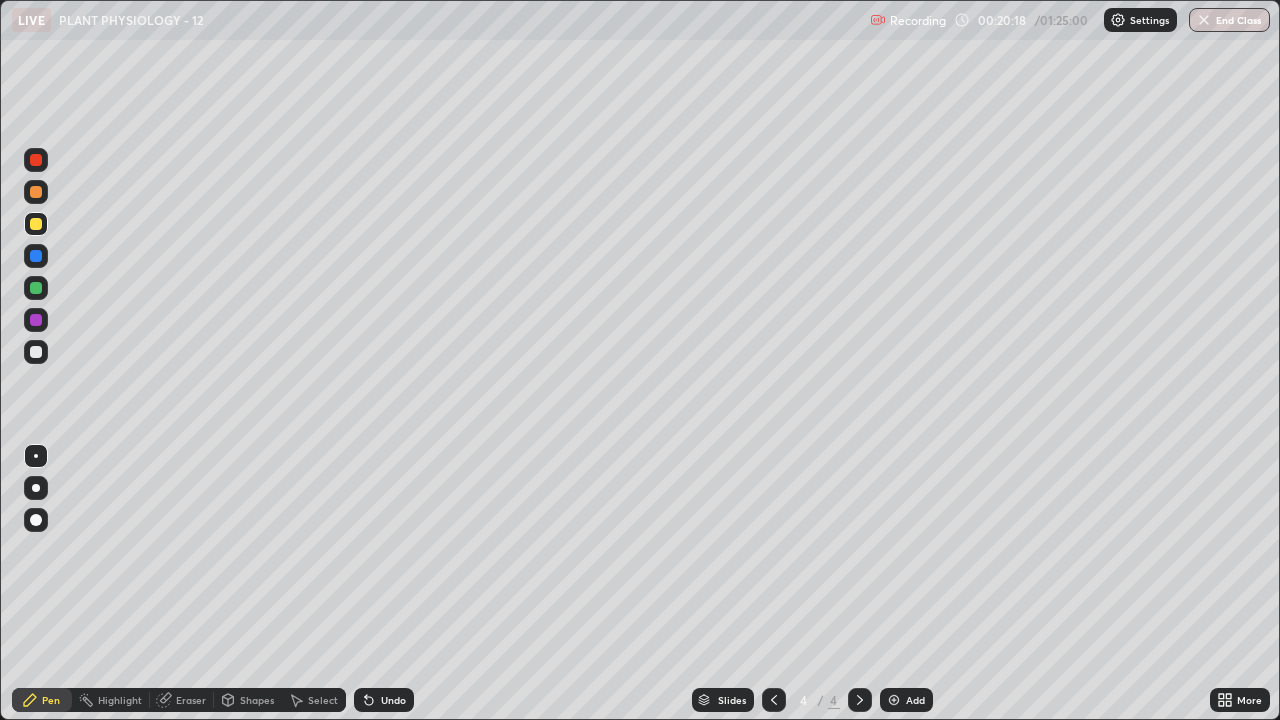 click at bounding box center [36, 352] 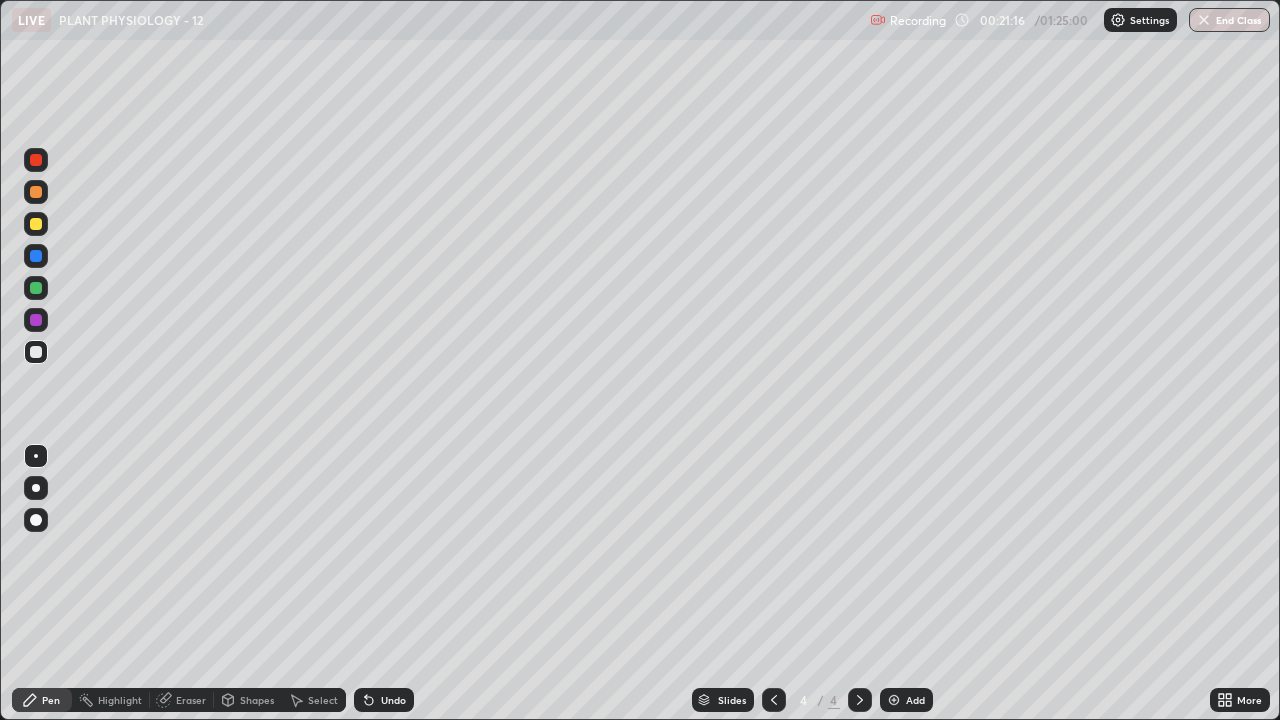 click on "Eraser" at bounding box center [191, 700] 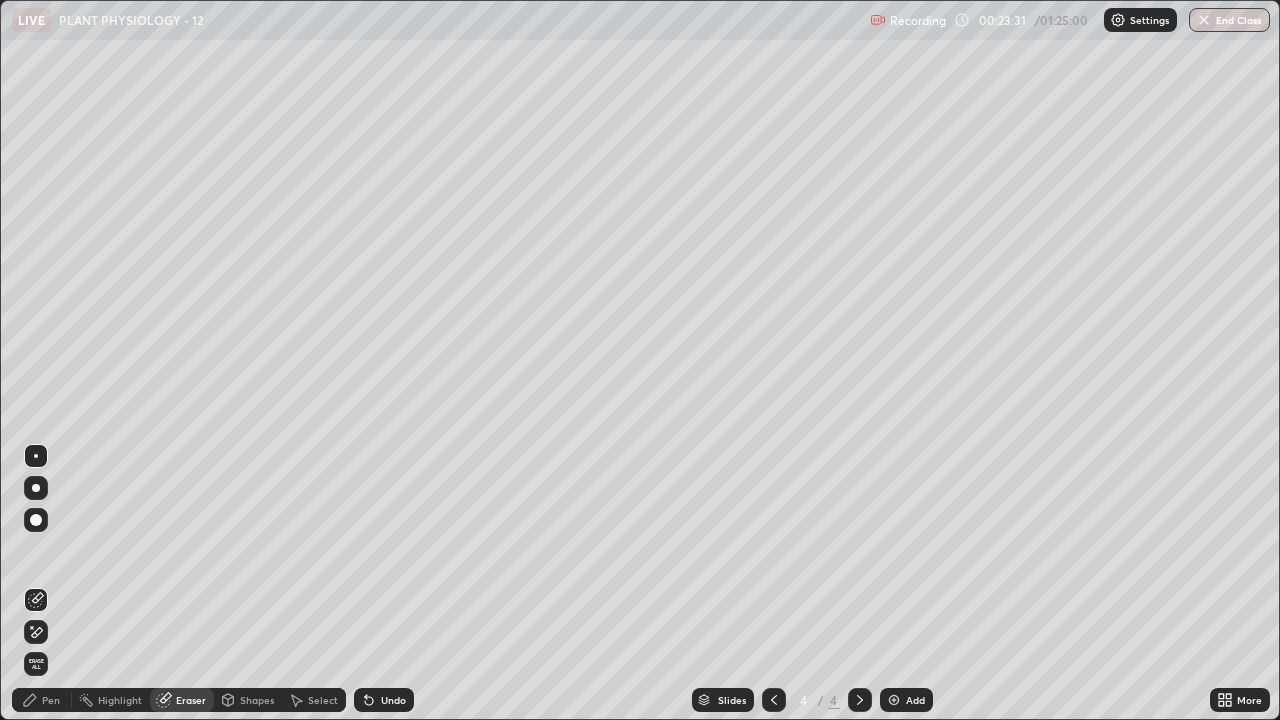 click on "Add" at bounding box center (906, 700) 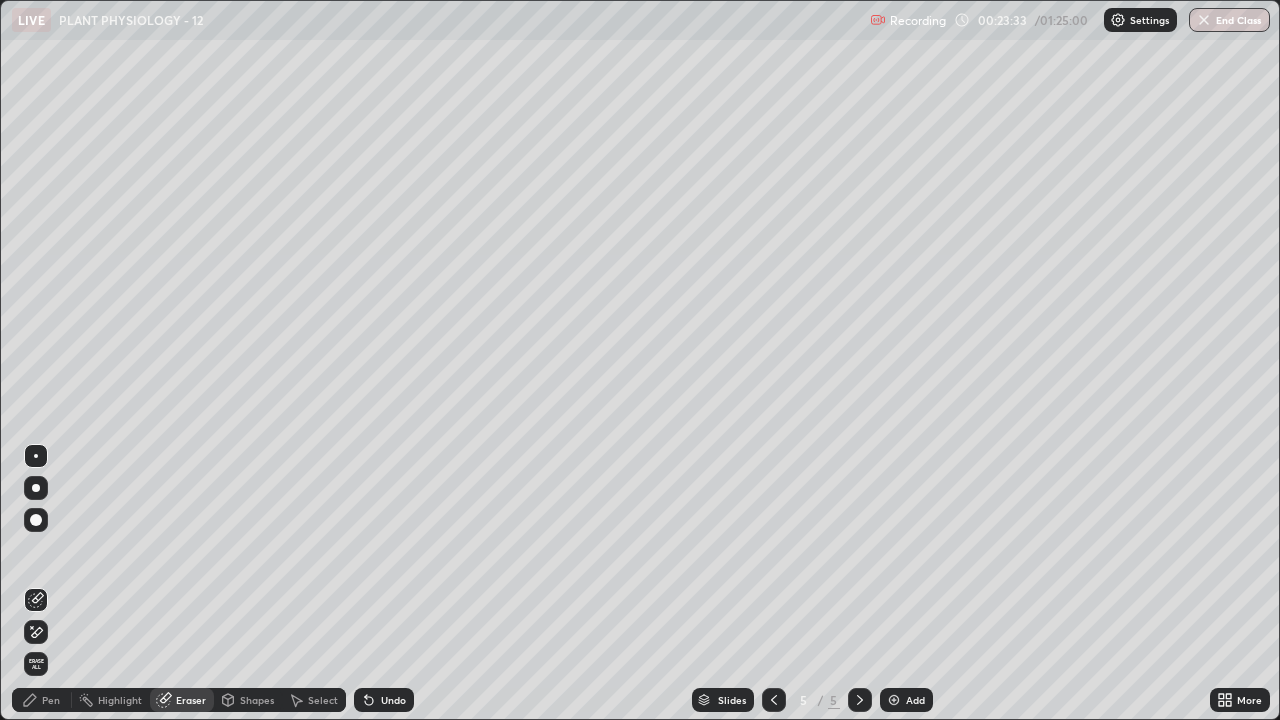 click on "Pen" at bounding box center (51, 700) 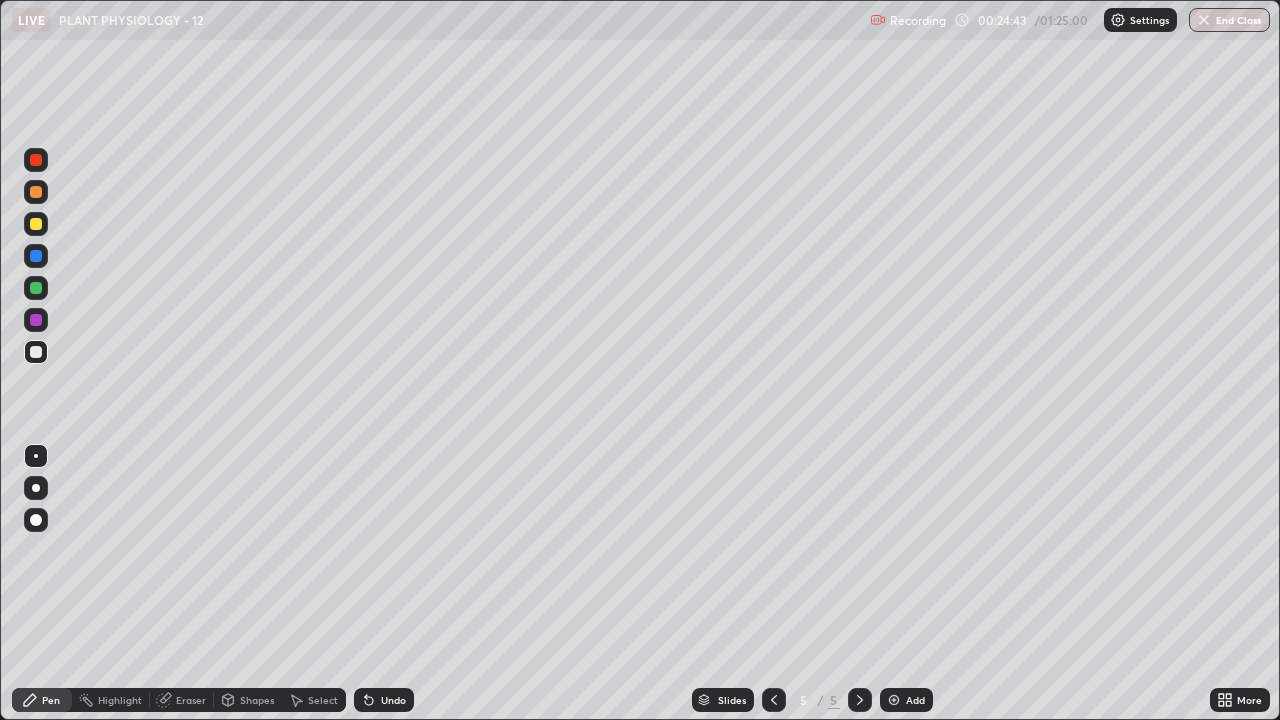 click at bounding box center (36, 224) 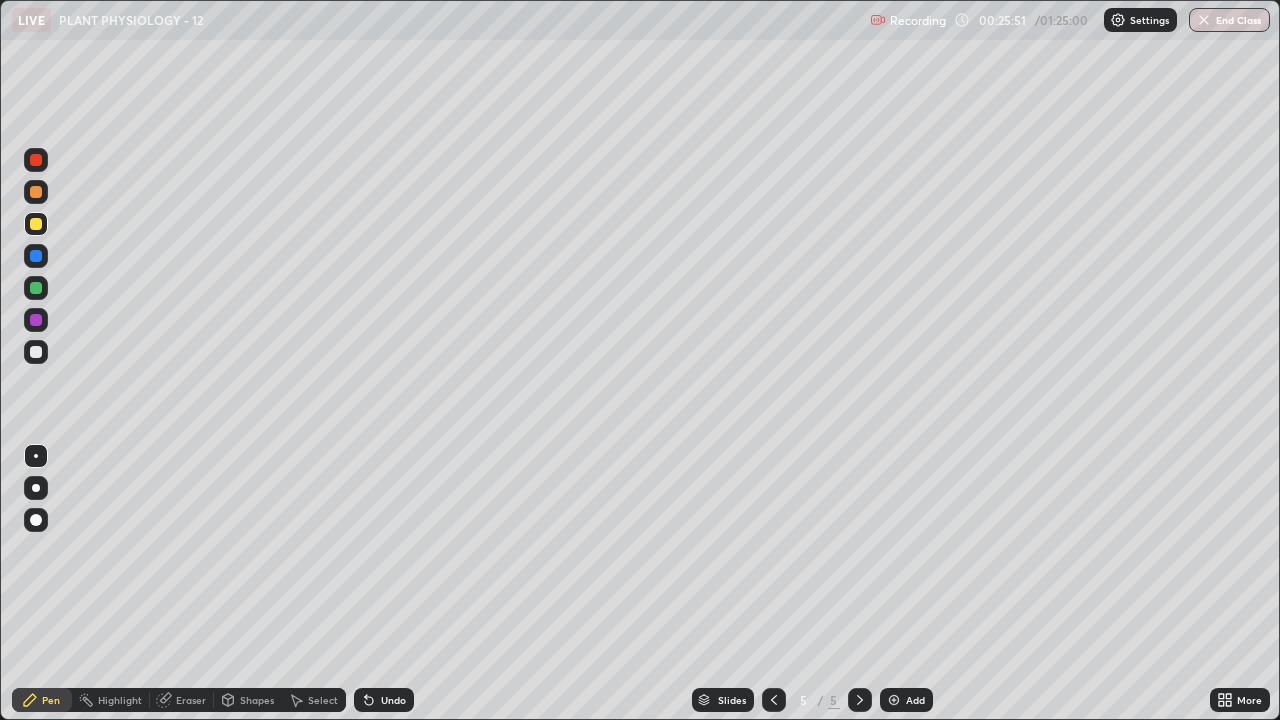 click at bounding box center (36, 352) 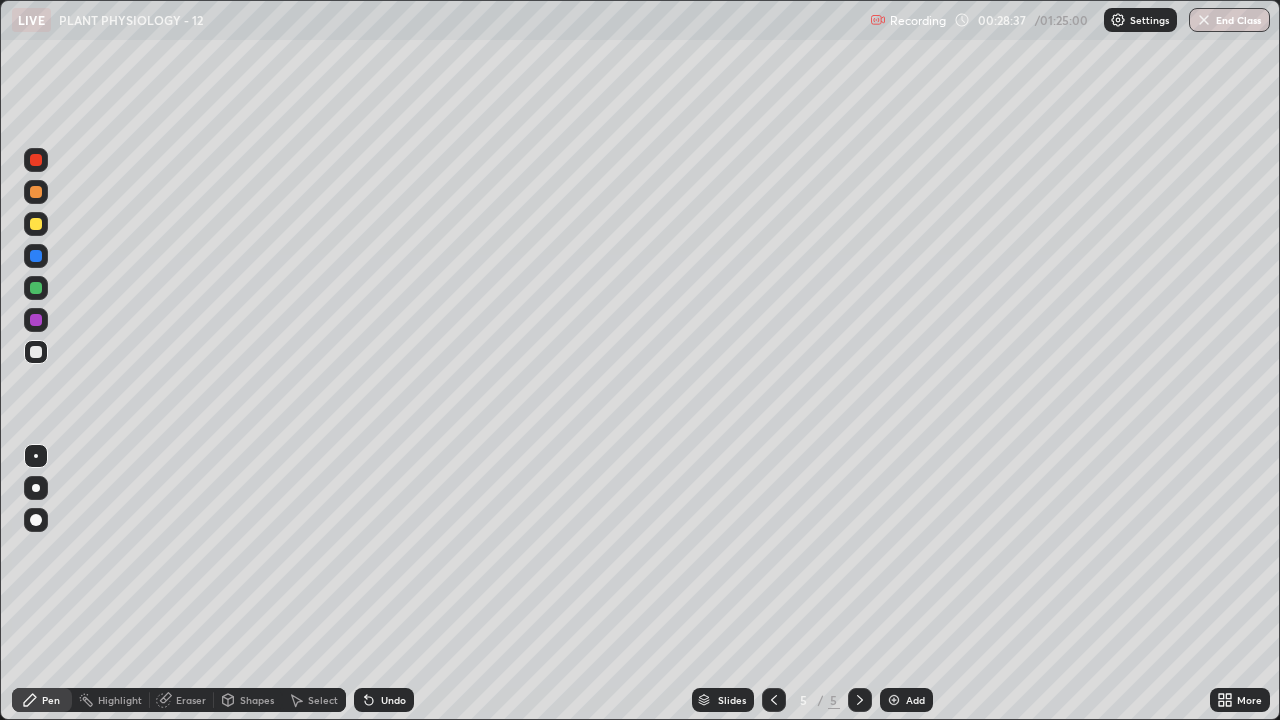 click on "Eraser" at bounding box center [191, 700] 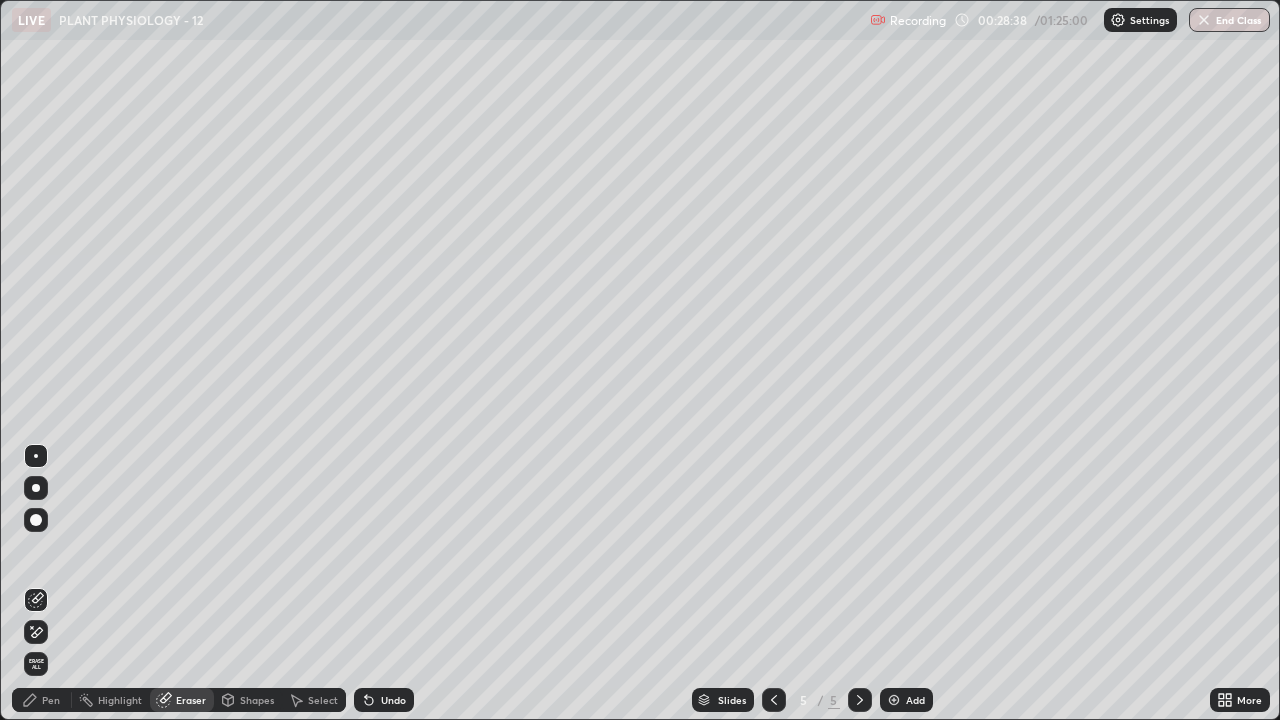 click 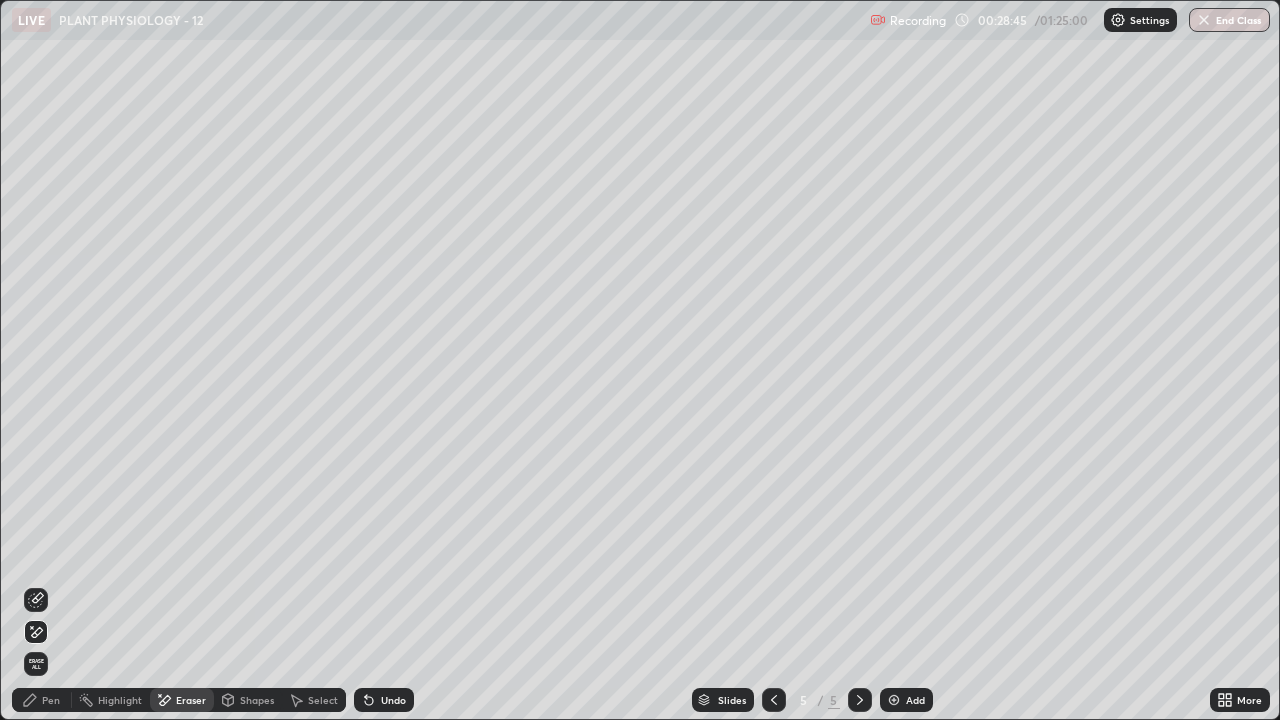 click on "Pen" at bounding box center (51, 700) 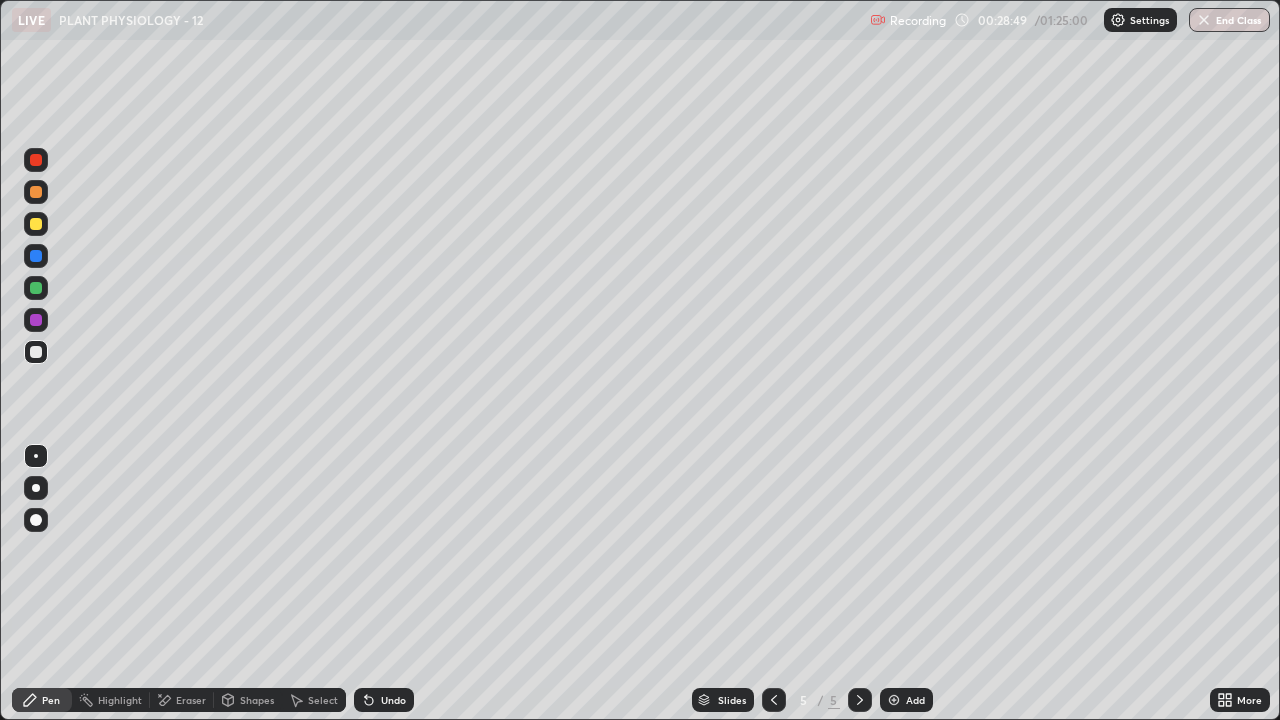 click on "Eraser" at bounding box center [191, 700] 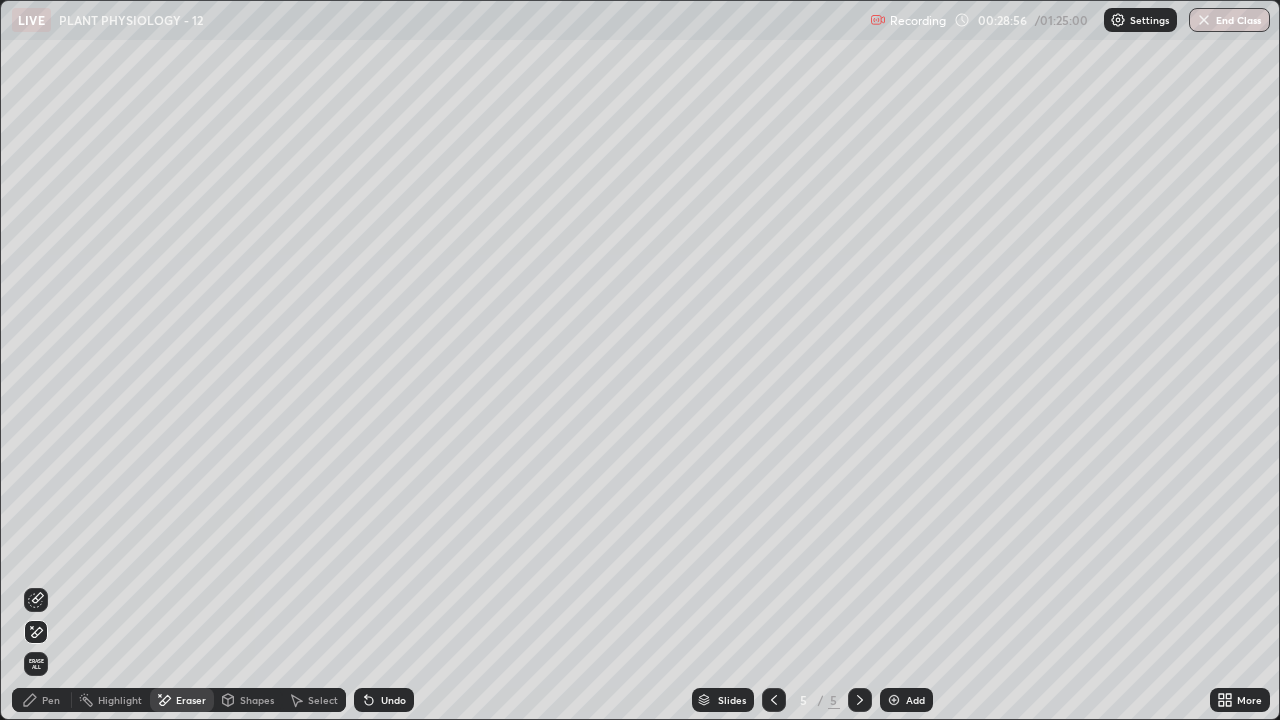 click 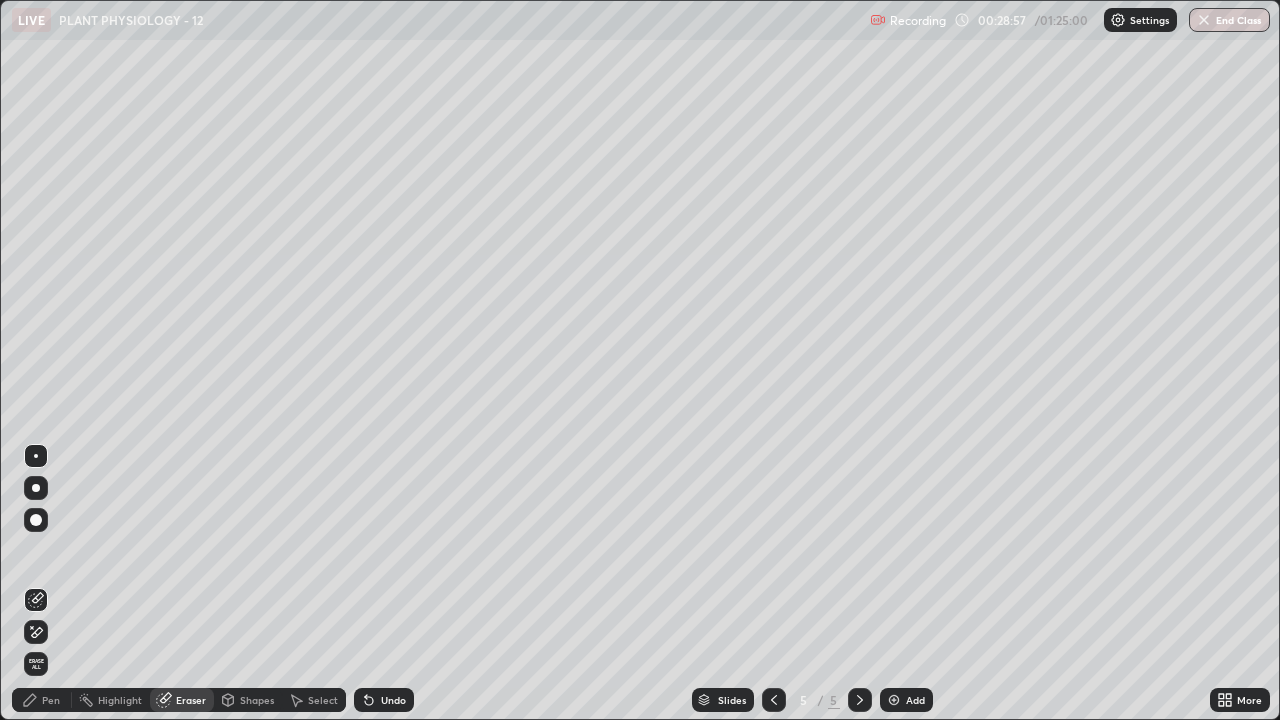 click on "Pen" at bounding box center (42, 700) 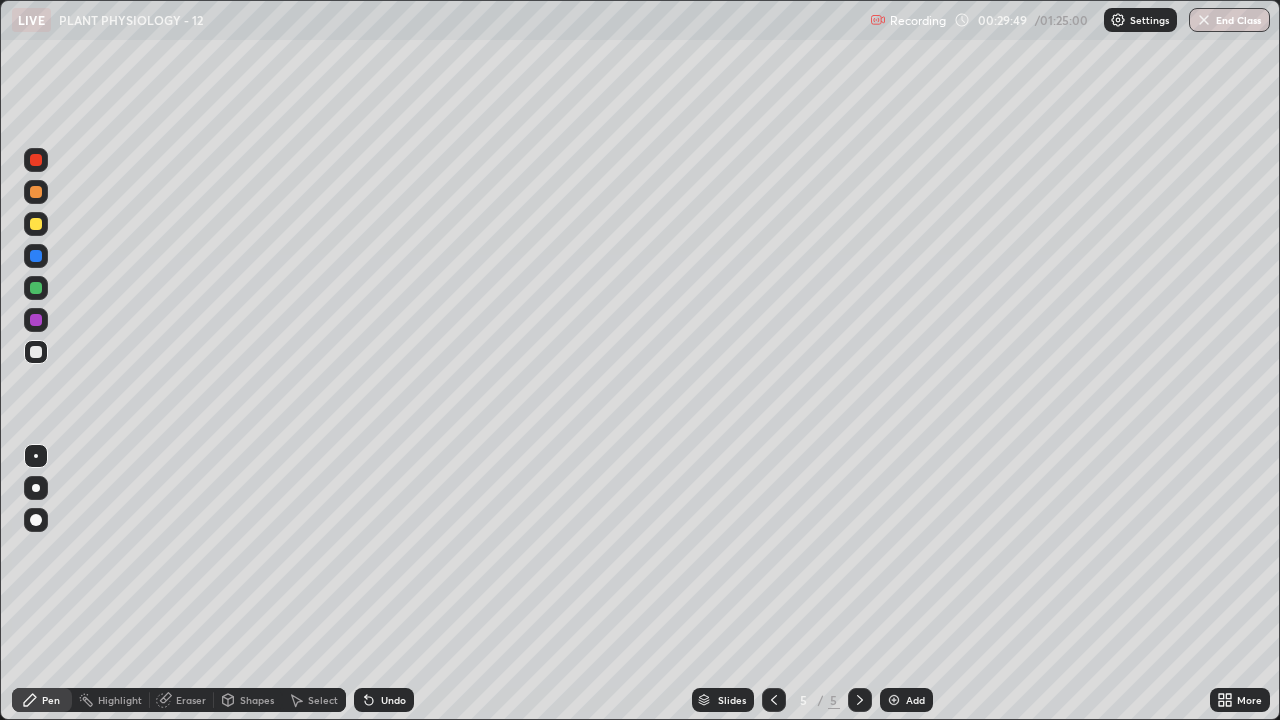 click 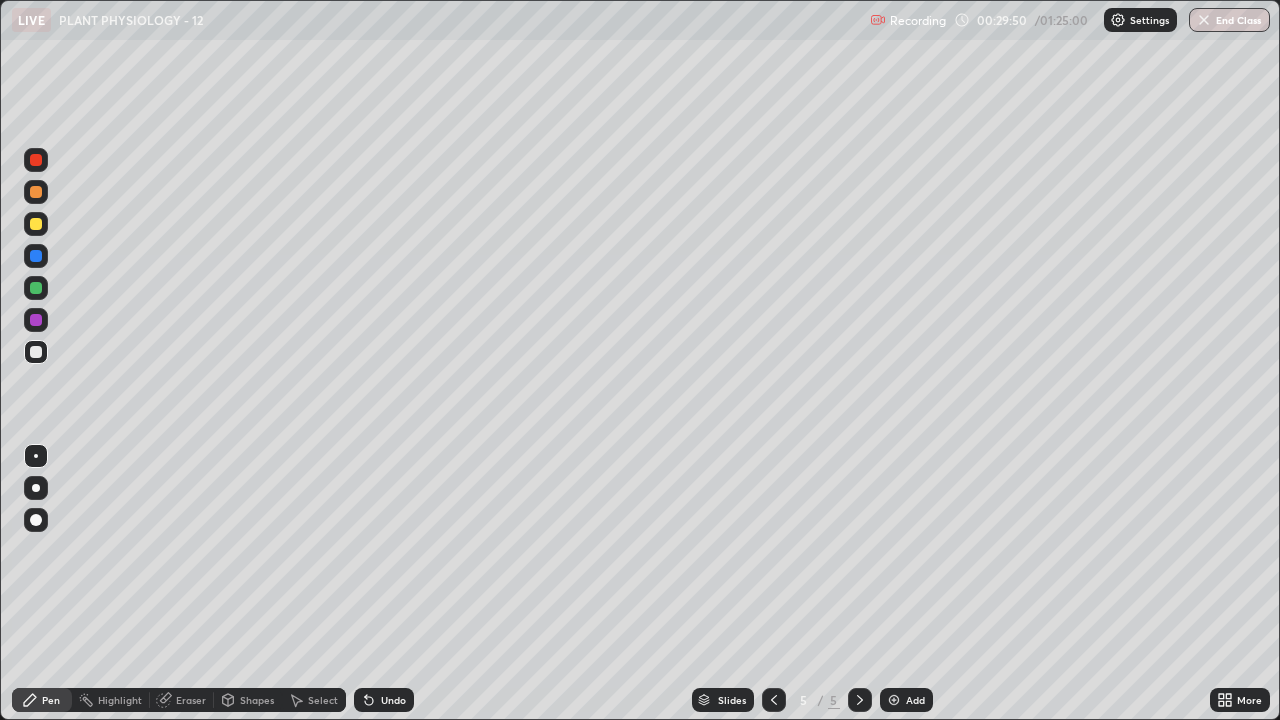 click 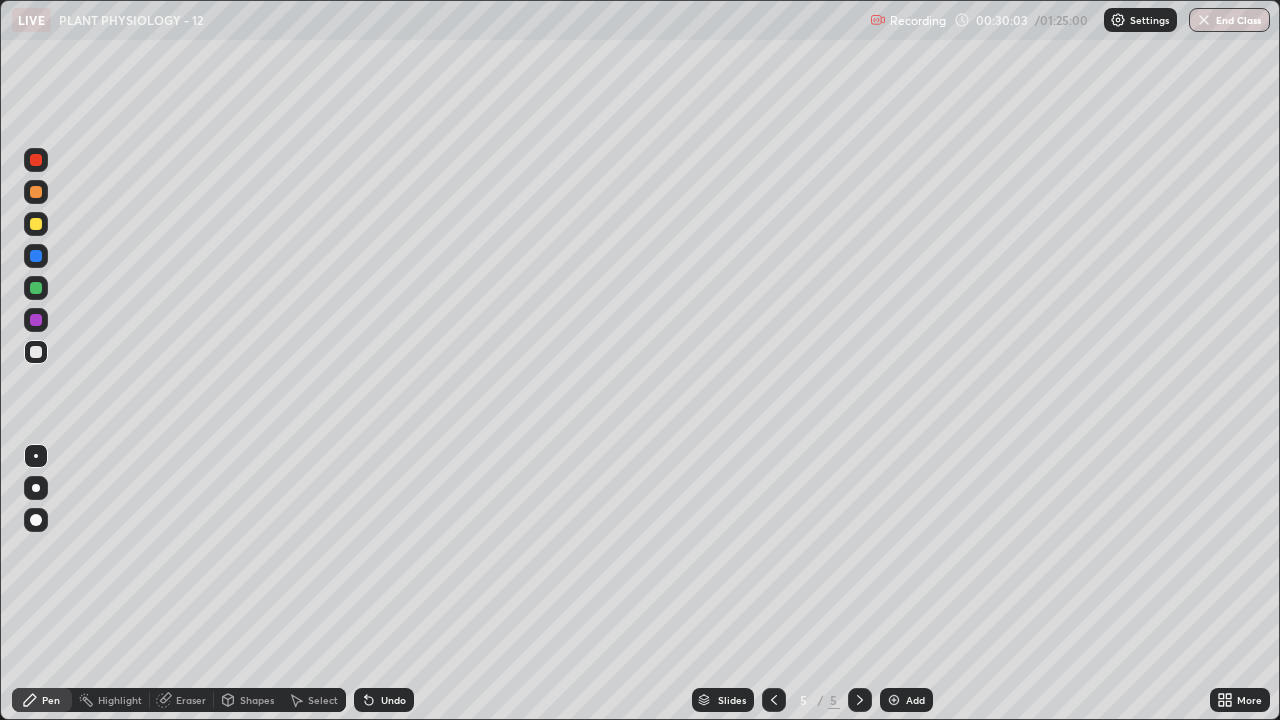 click on "Undo" at bounding box center [393, 700] 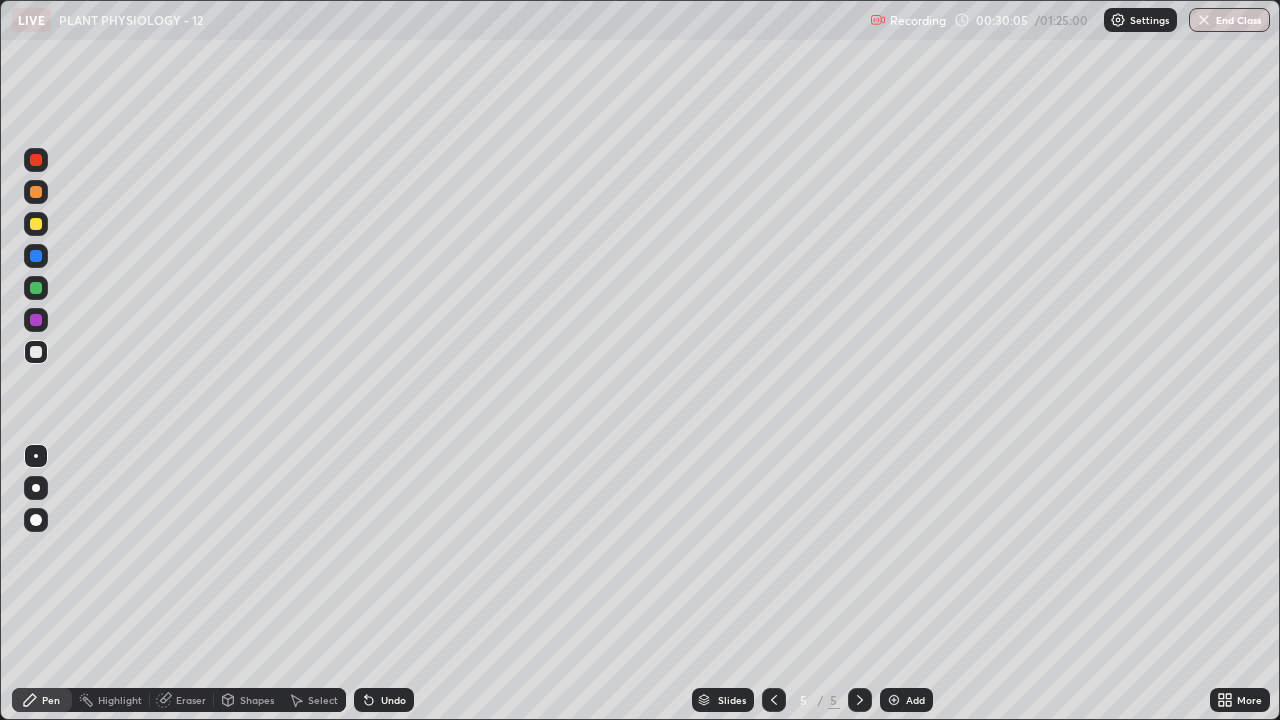 click on "Undo" at bounding box center (393, 700) 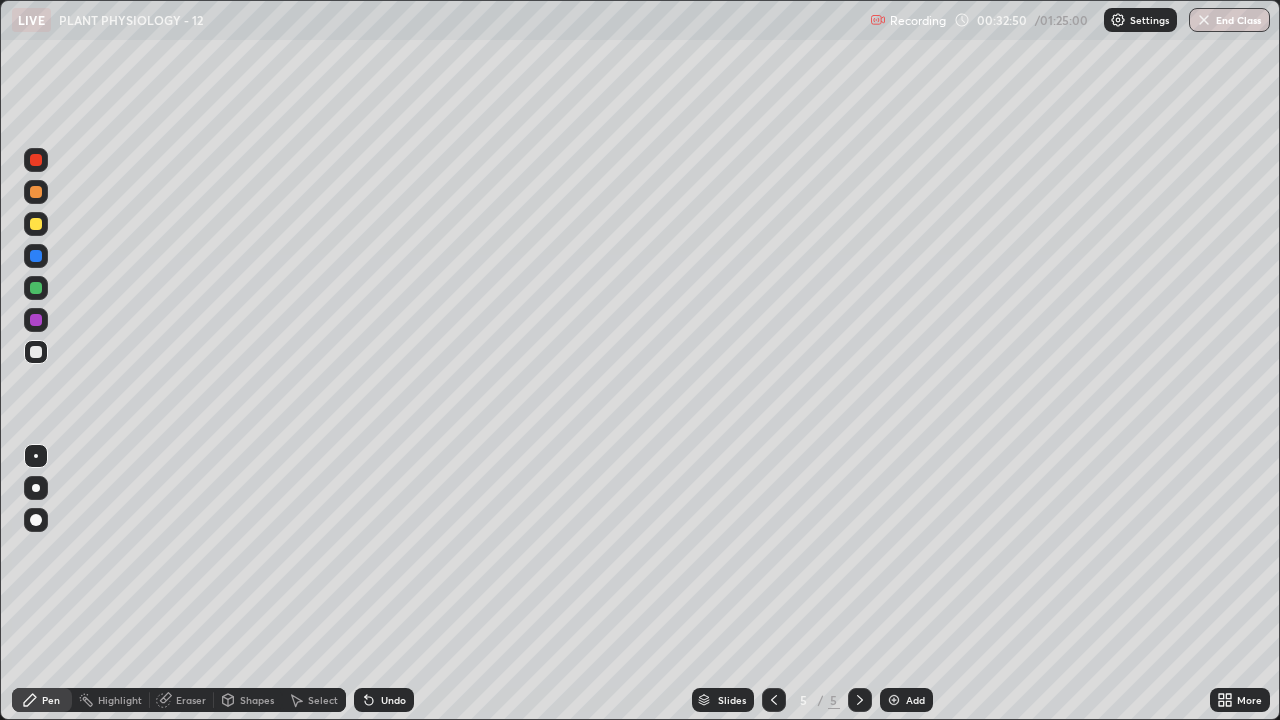 click on "Undo" at bounding box center (393, 700) 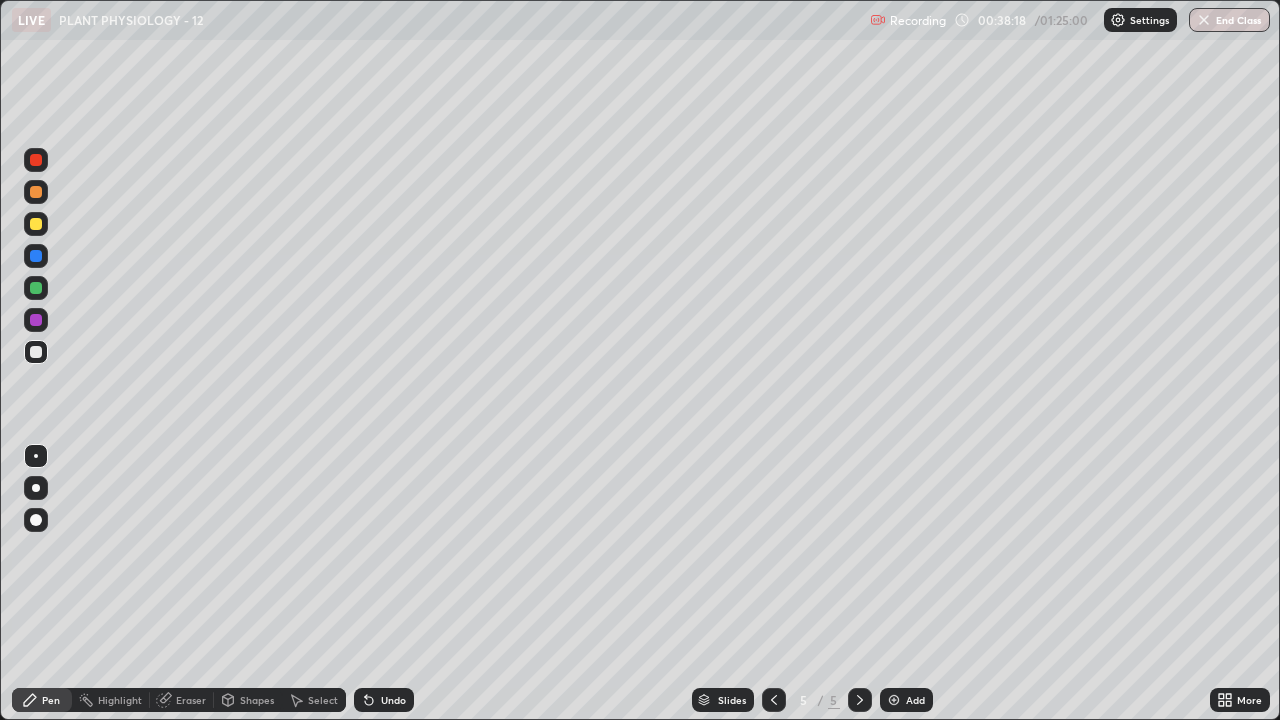 click on "Add" at bounding box center (915, 700) 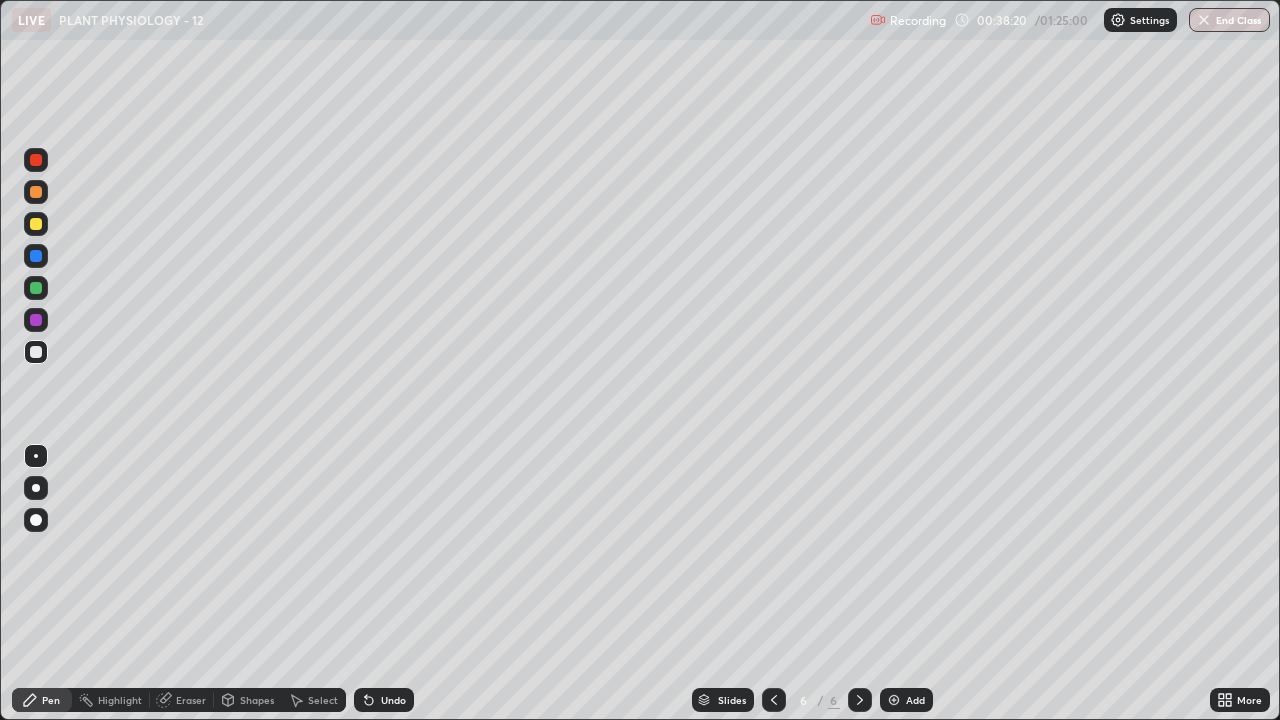 click at bounding box center (36, 224) 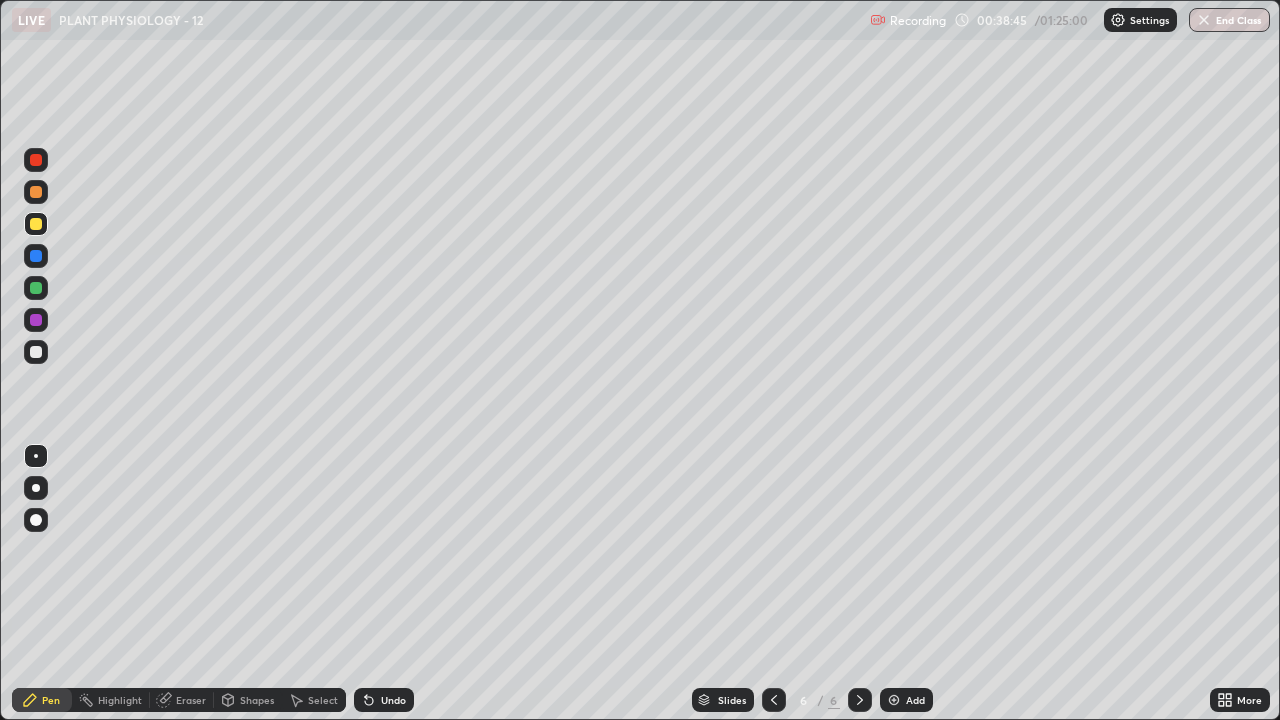 click at bounding box center (36, 352) 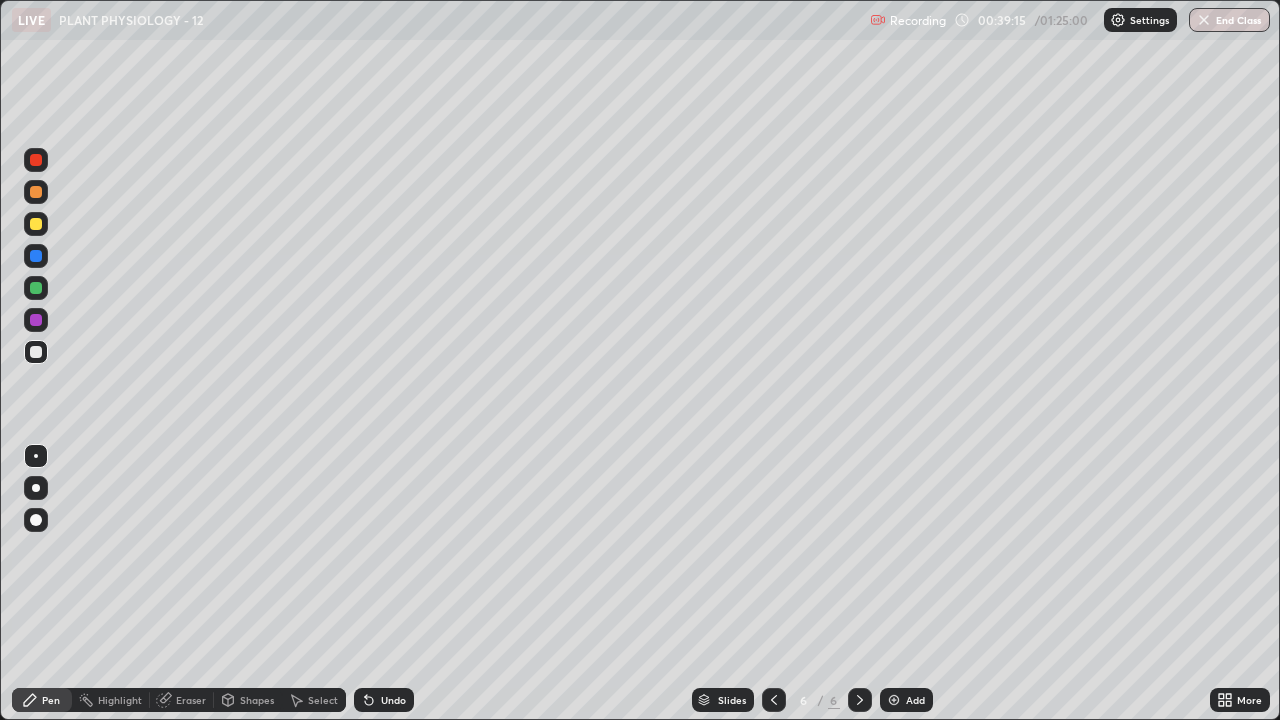 click at bounding box center [36, 224] 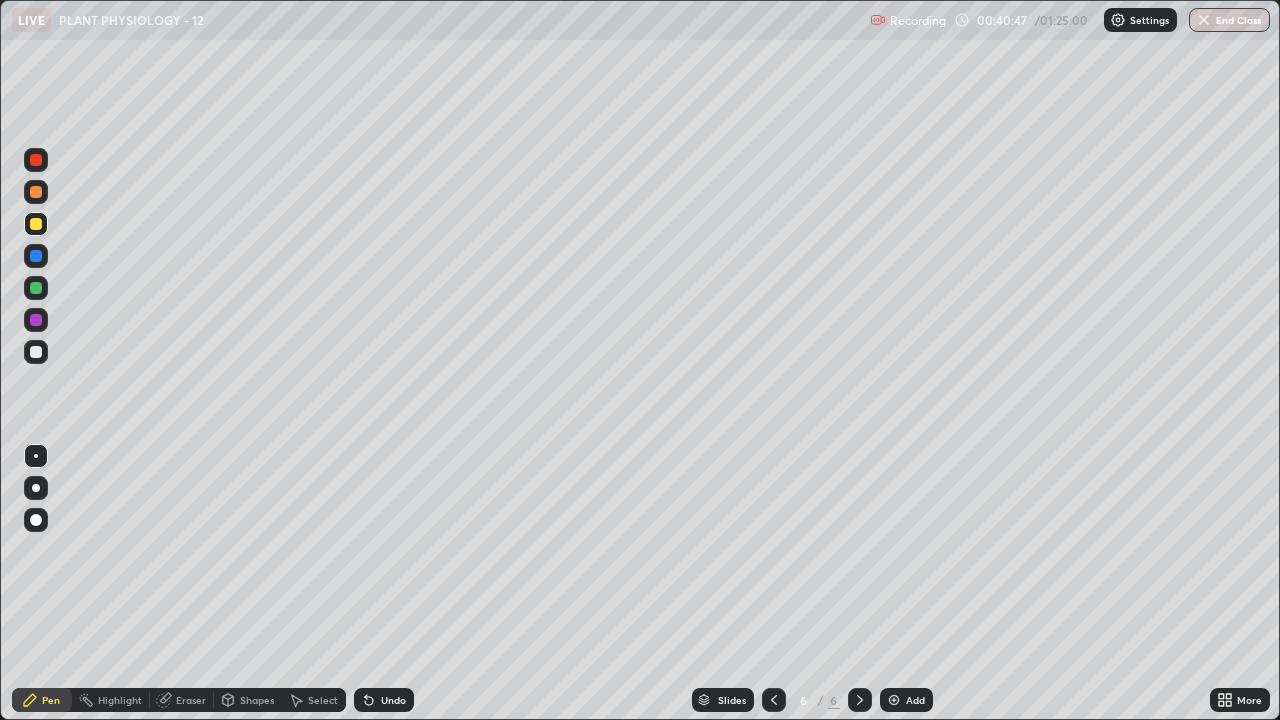 click at bounding box center [36, 352] 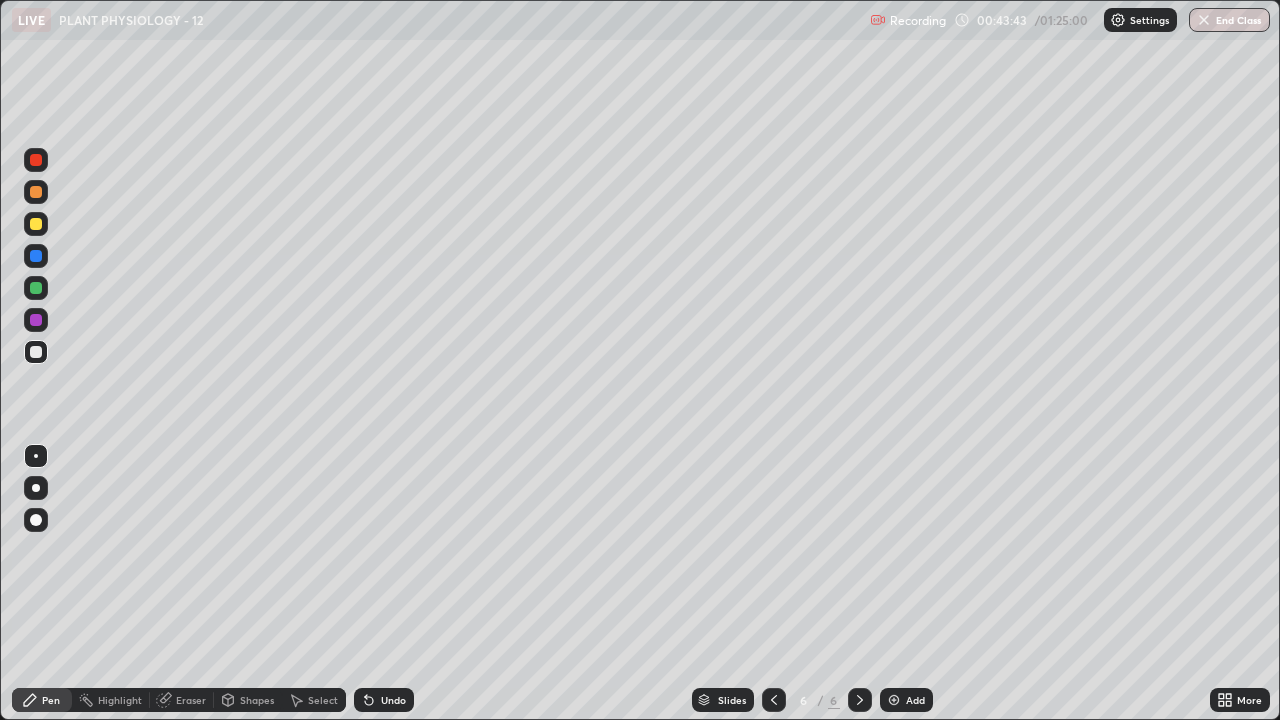 click at bounding box center (36, 224) 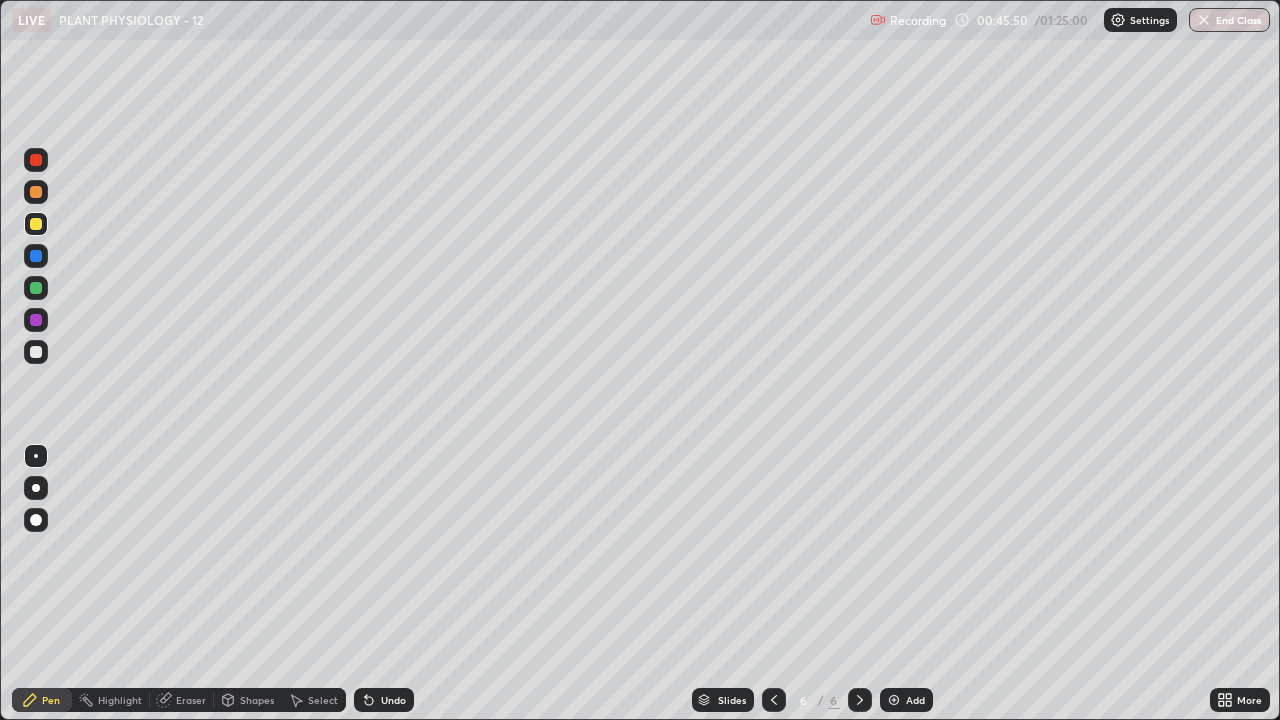 click at bounding box center (894, 700) 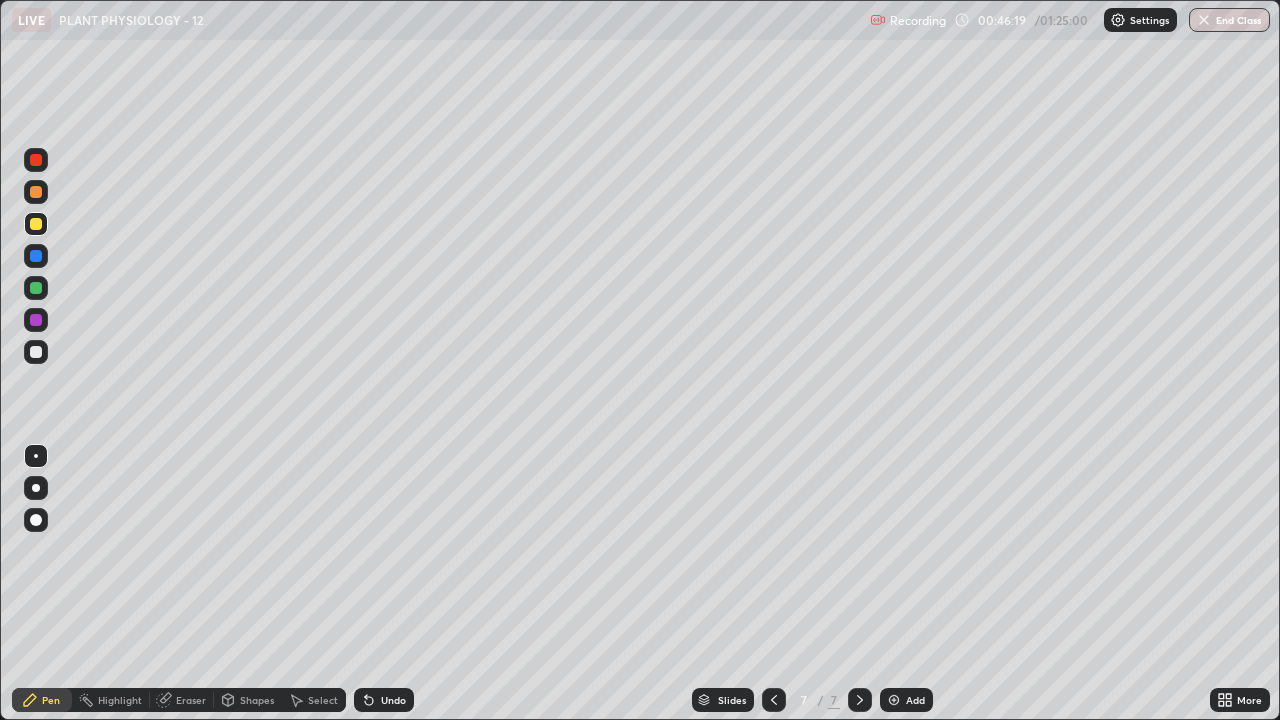 click at bounding box center (36, 352) 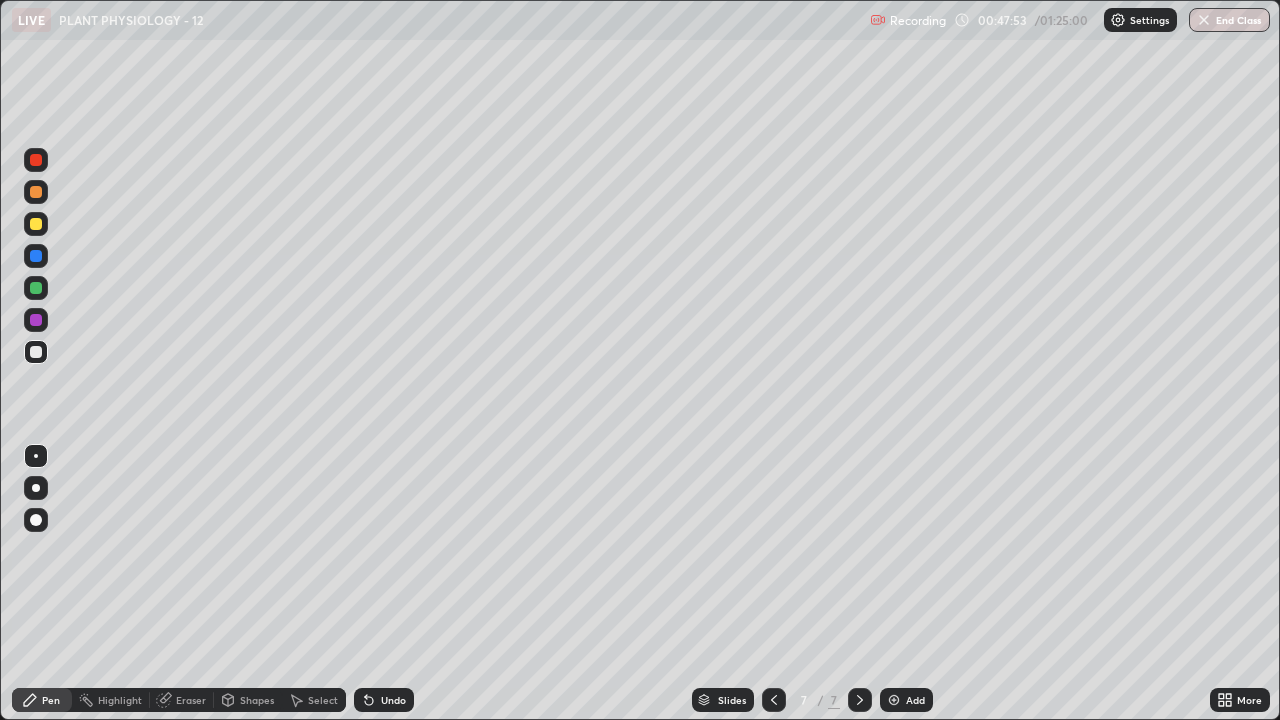 click on "Undo" at bounding box center [384, 700] 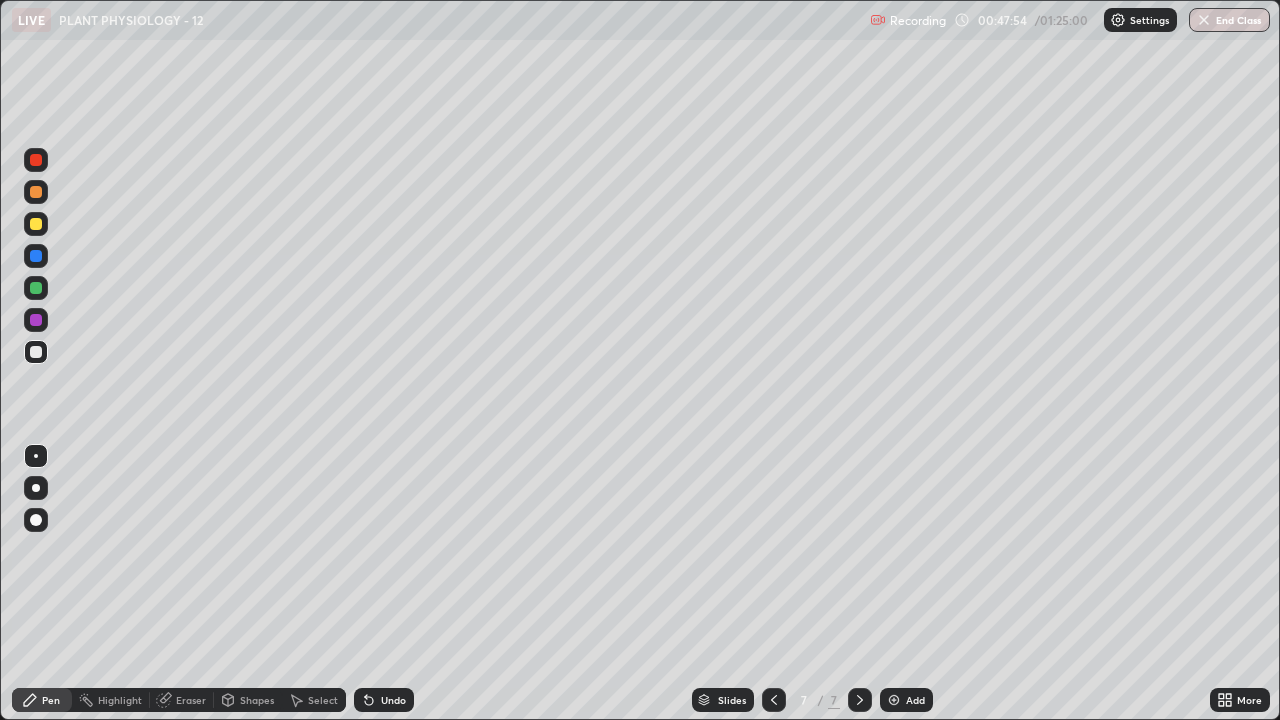 click on "Undo" at bounding box center (384, 700) 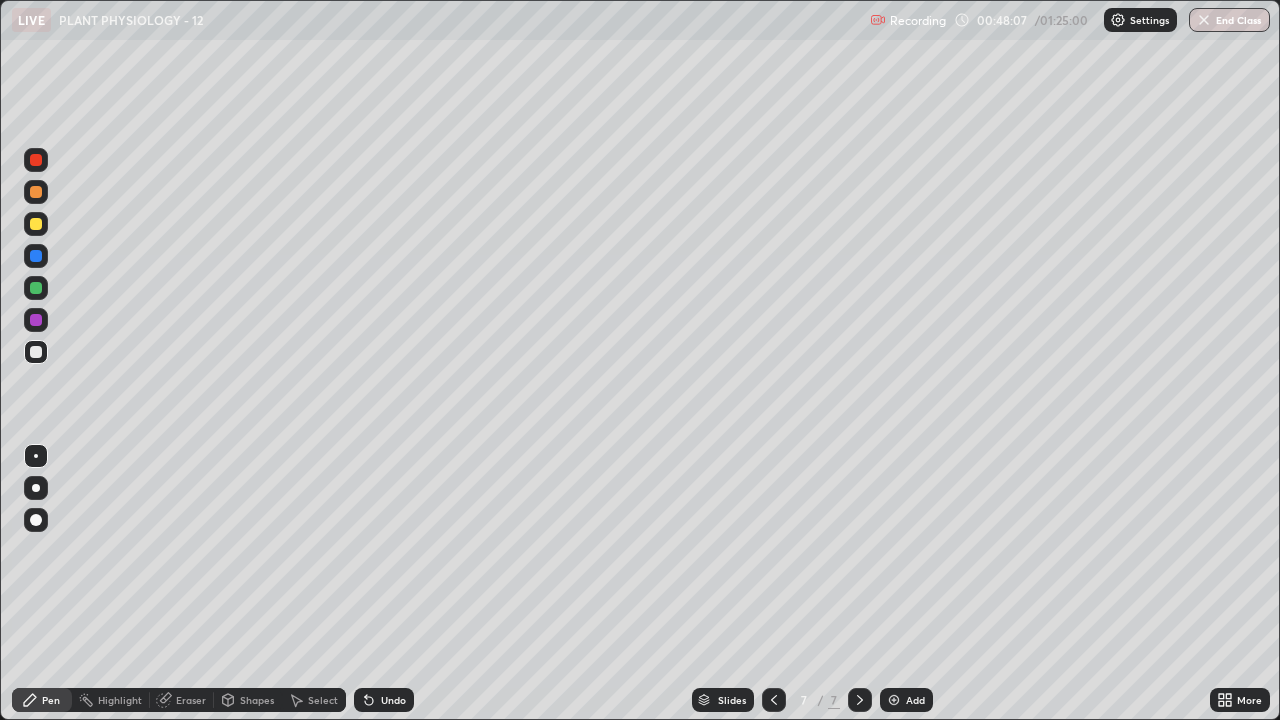 click at bounding box center (36, 224) 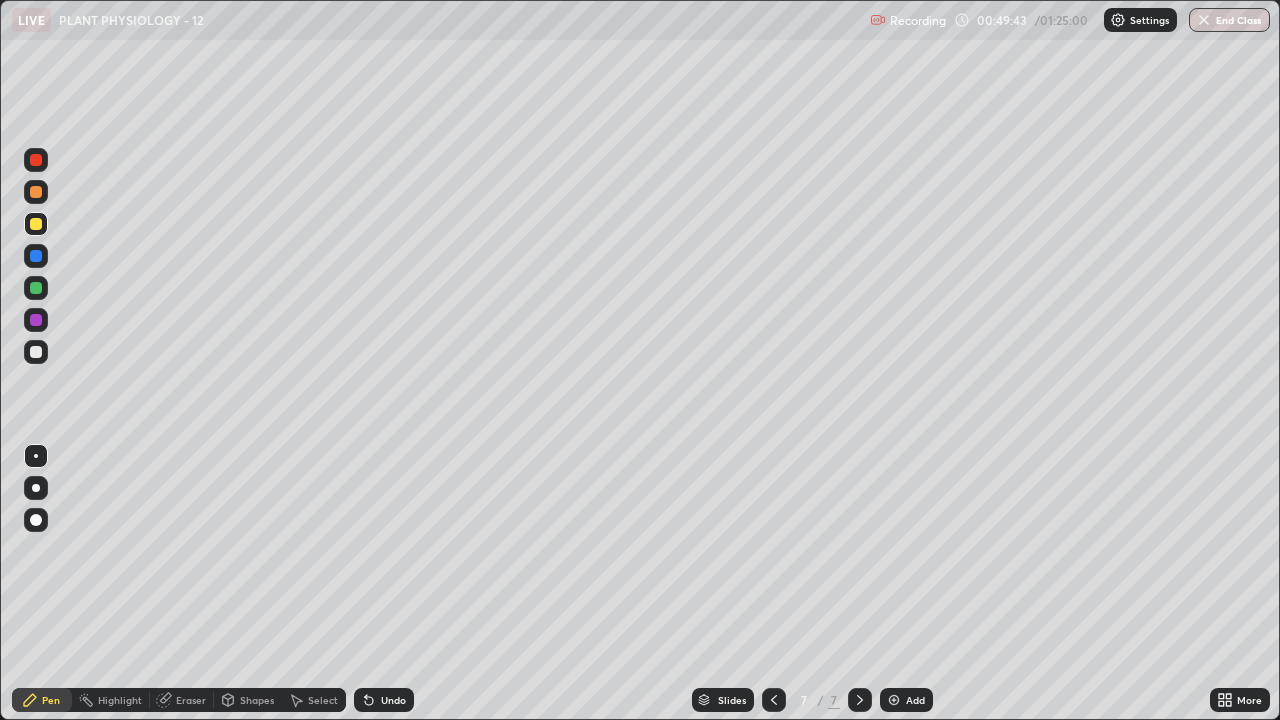 click at bounding box center [36, 160] 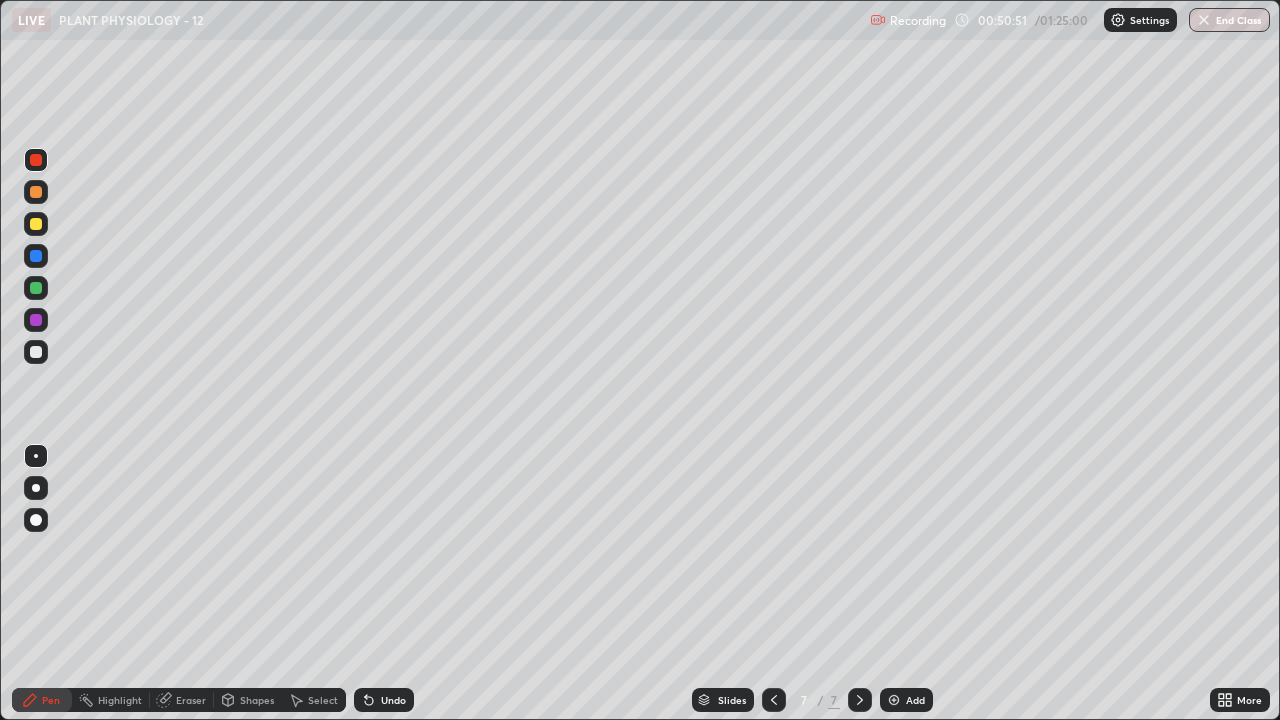 click at bounding box center (36, 352) 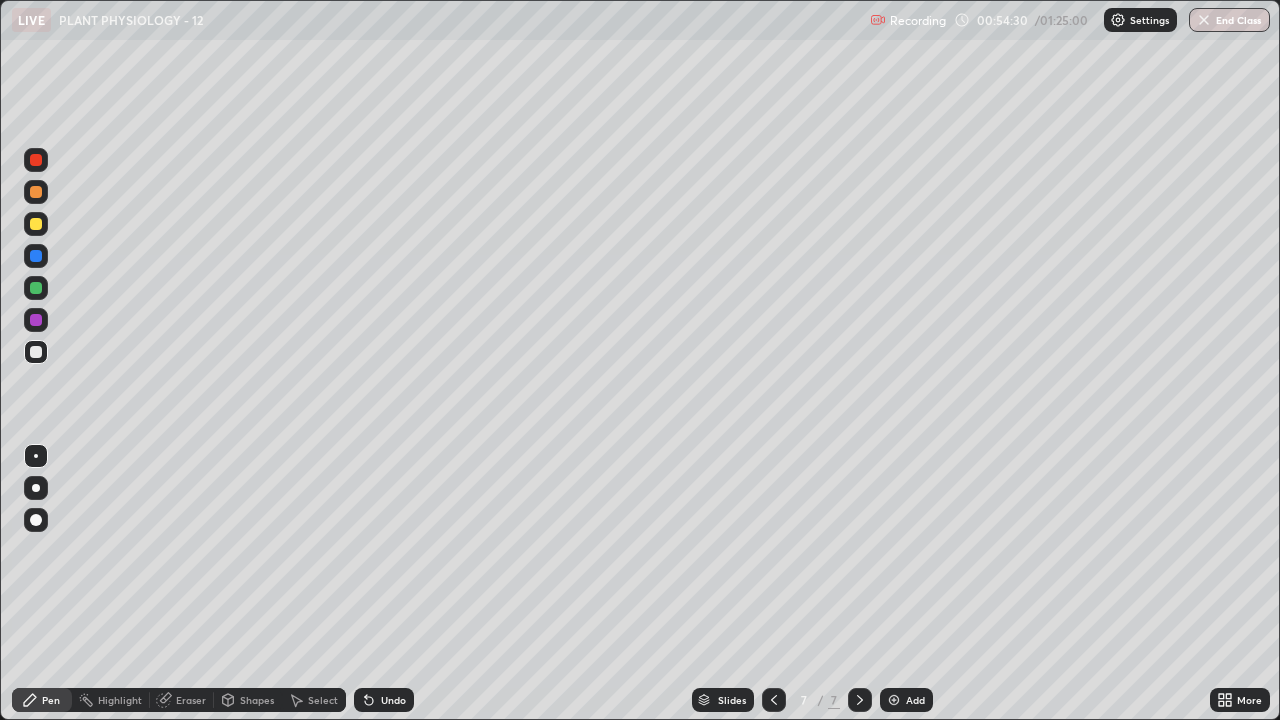click on "Eraser" at bounding box center [191, 700] 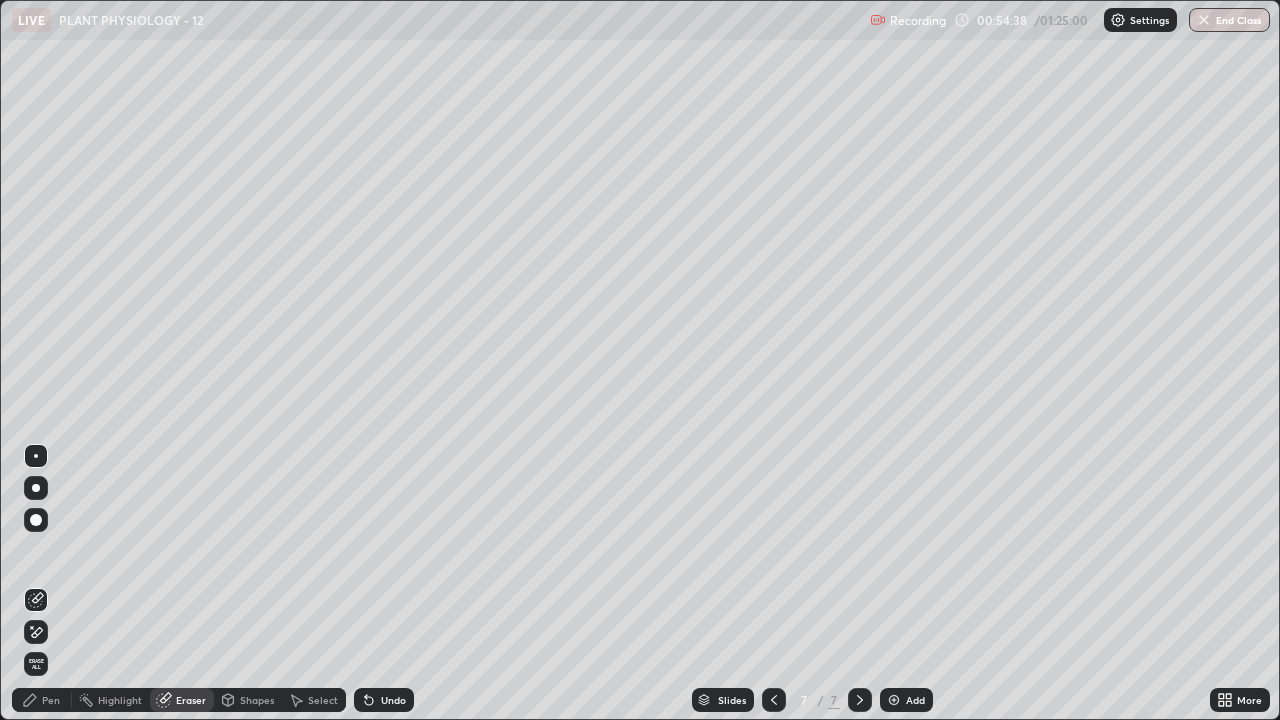 click on "Pen" at bounding box center [51, 700] 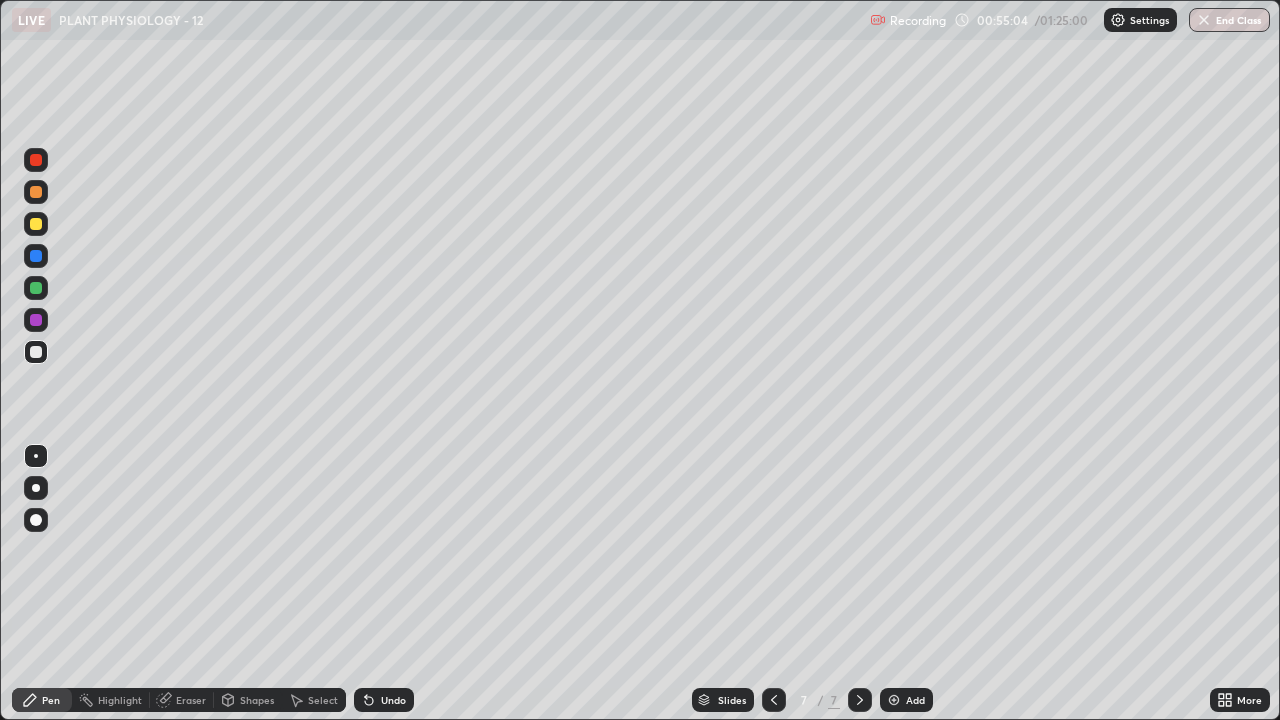 click on "Eraser" at bounding box center [191, 700] 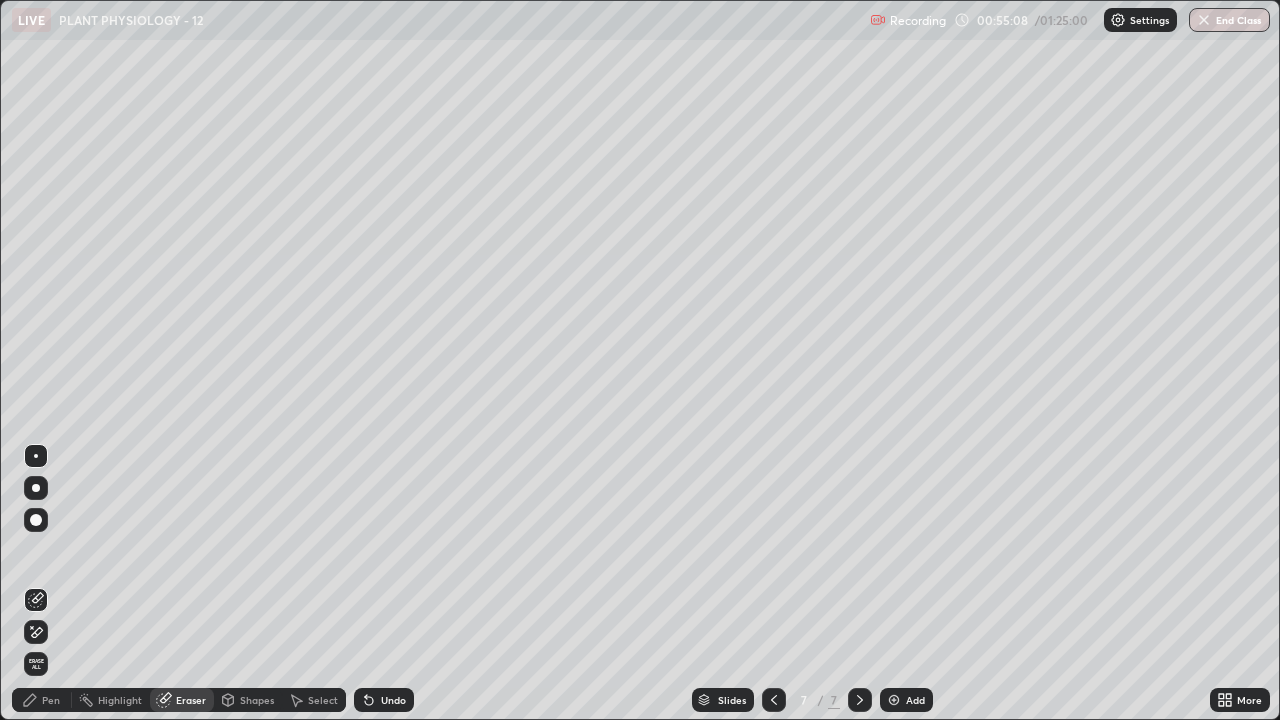 click on "Pen" at bounding box center [42, 700] 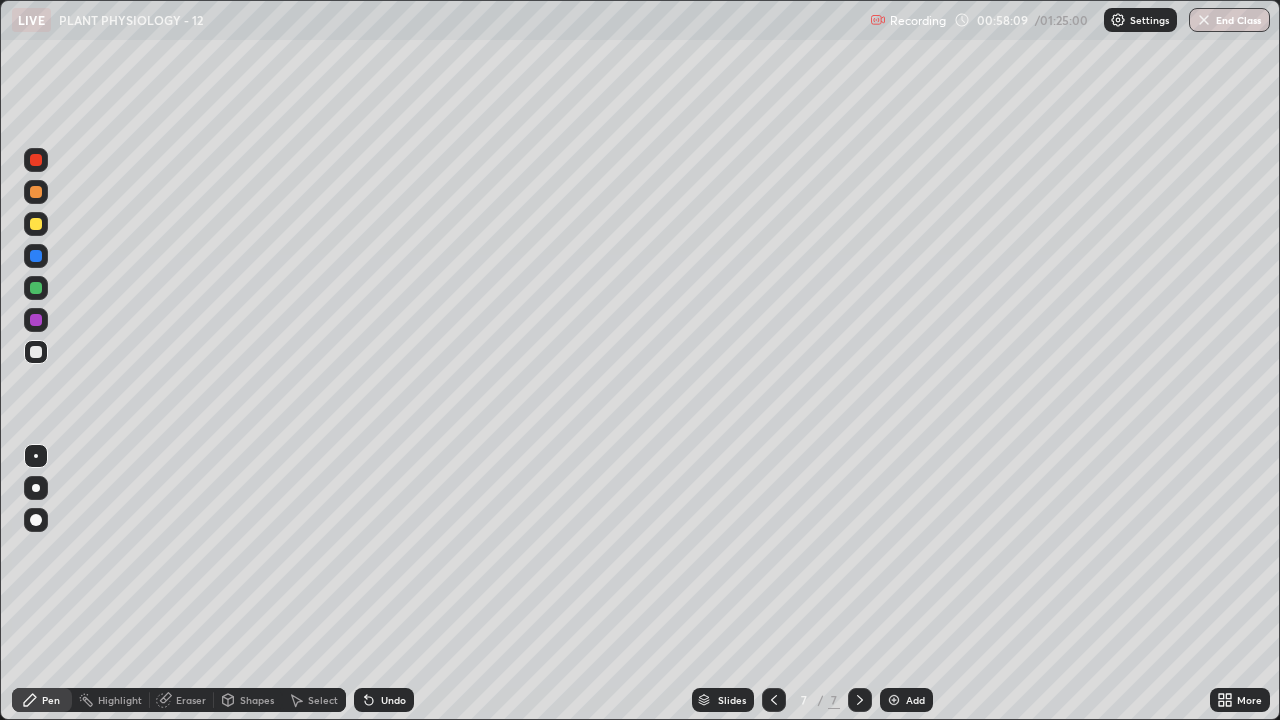 click at bounding box center [894, 700] 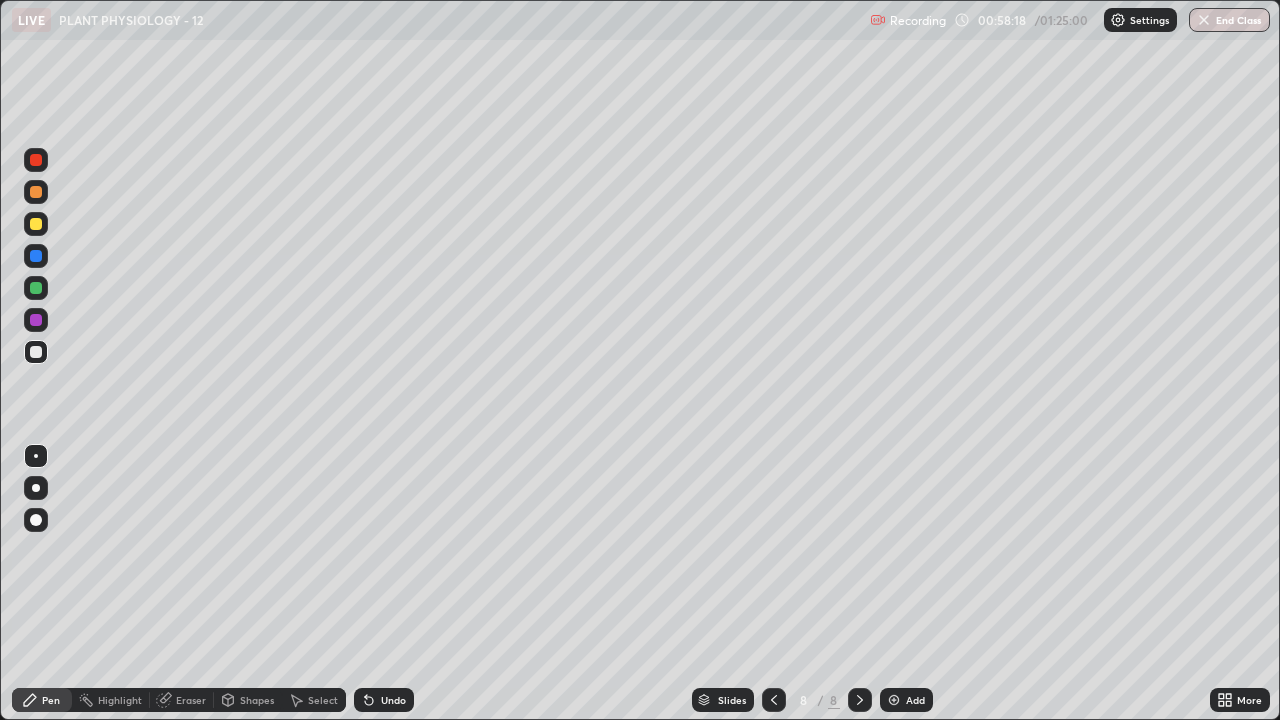 click on "Undo" at bounding box center [393, 700] 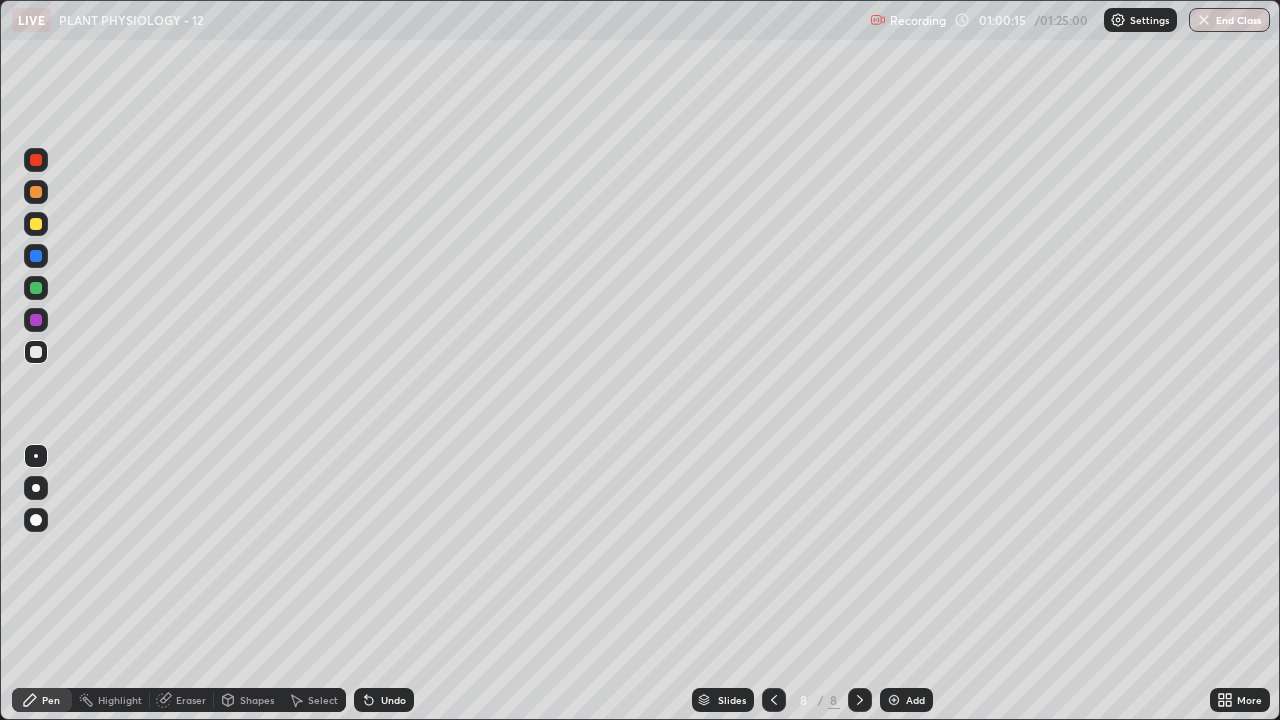 click 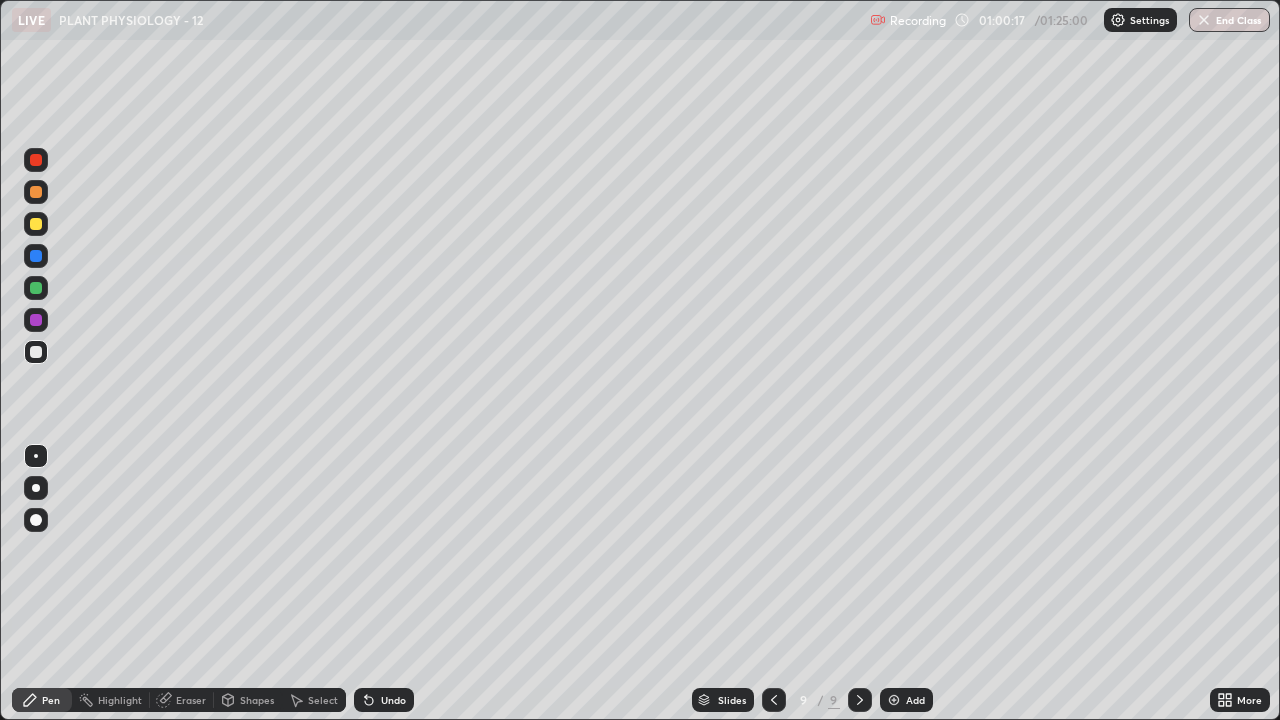 click at bounding box center (36, 224) 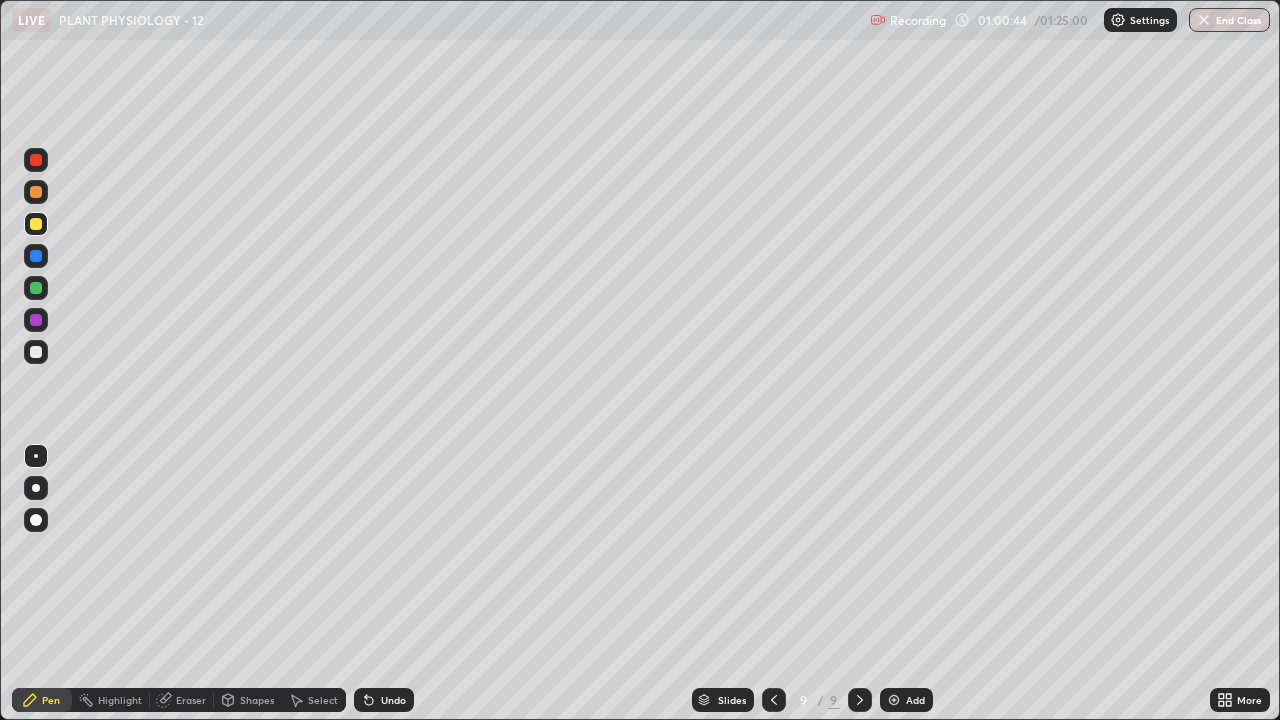 click on "Eraser" at bounding box center (182, 700) 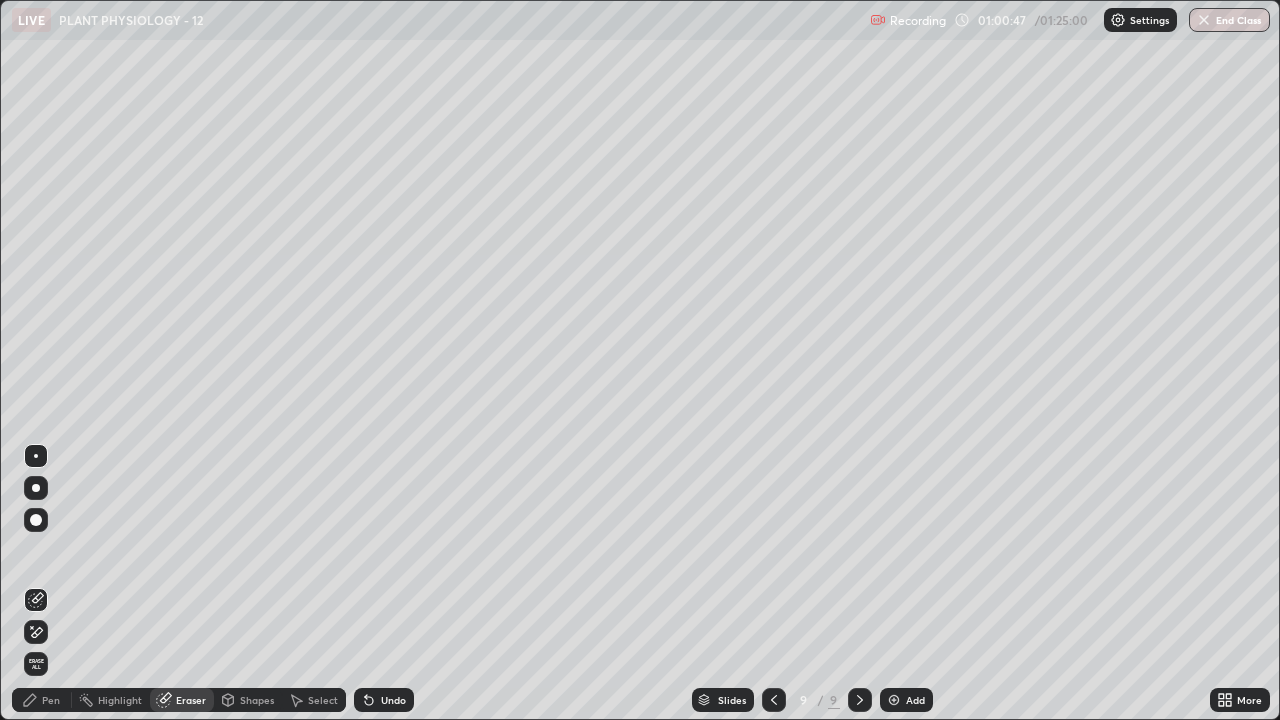 click on "Pen" at bounding box center (42, 700) 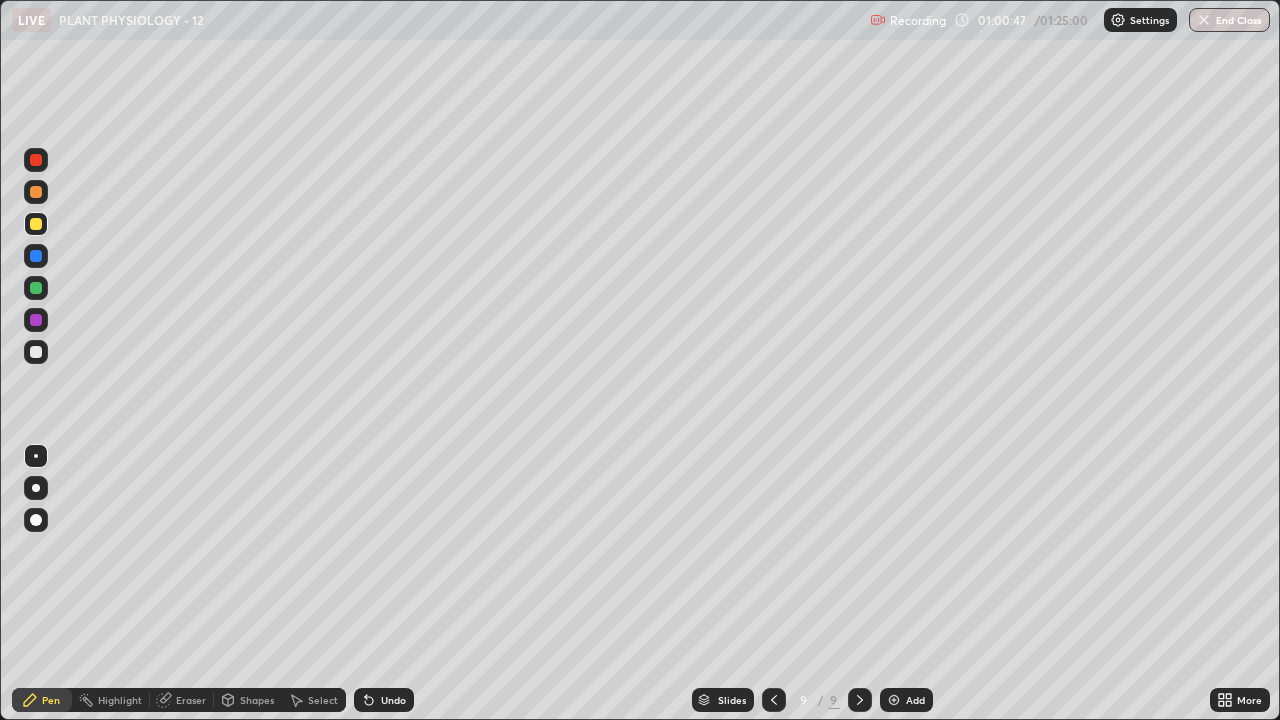 click on "Pen" at bounding box center (42, 700) 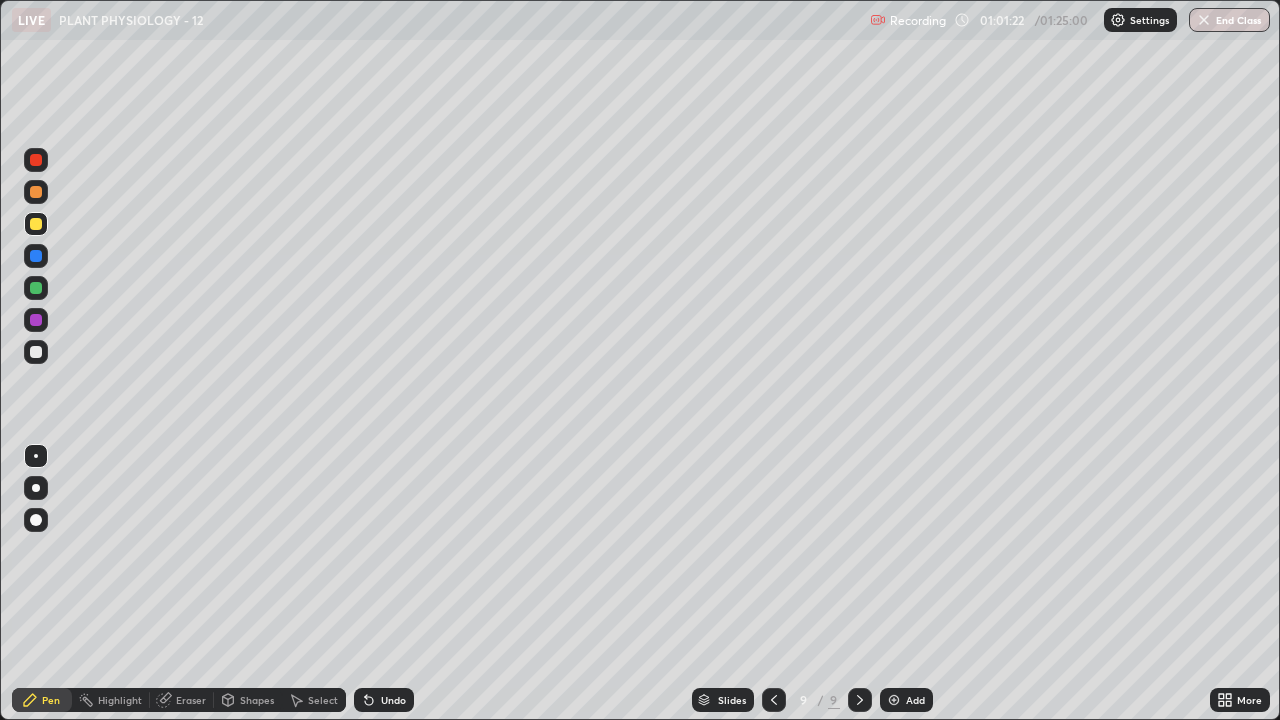 click at bounding box center (36, 352) 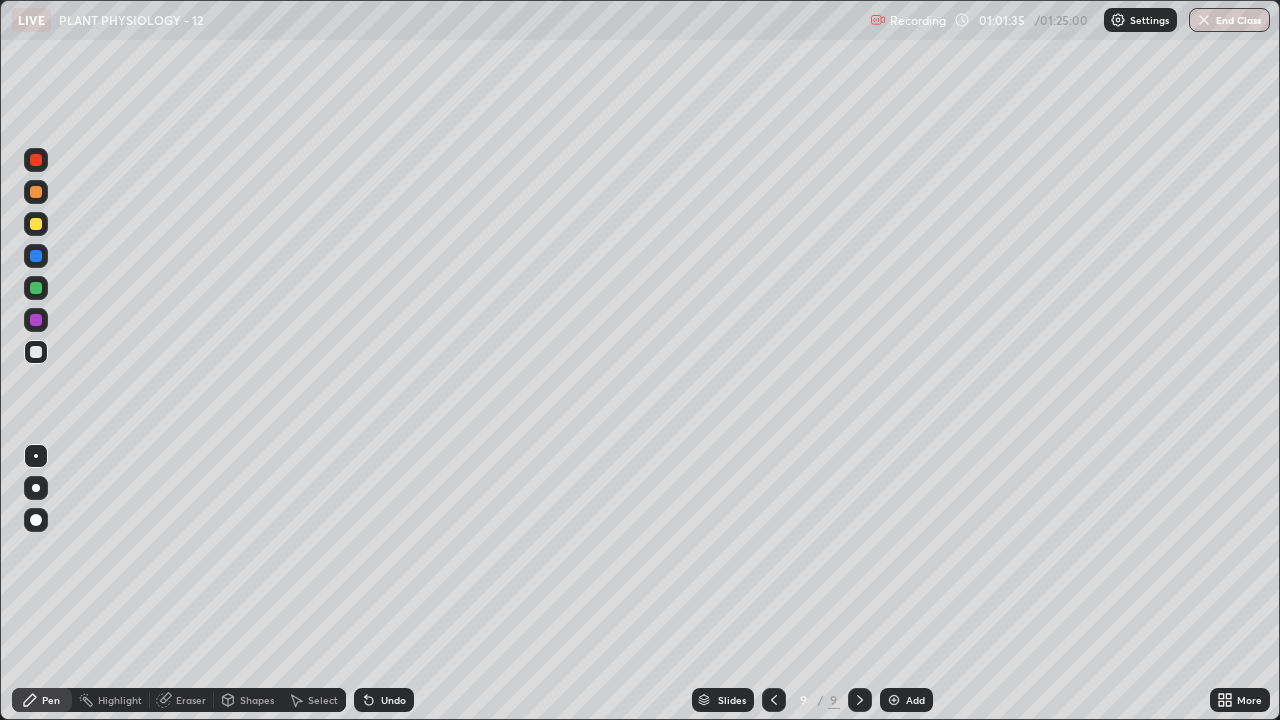 click 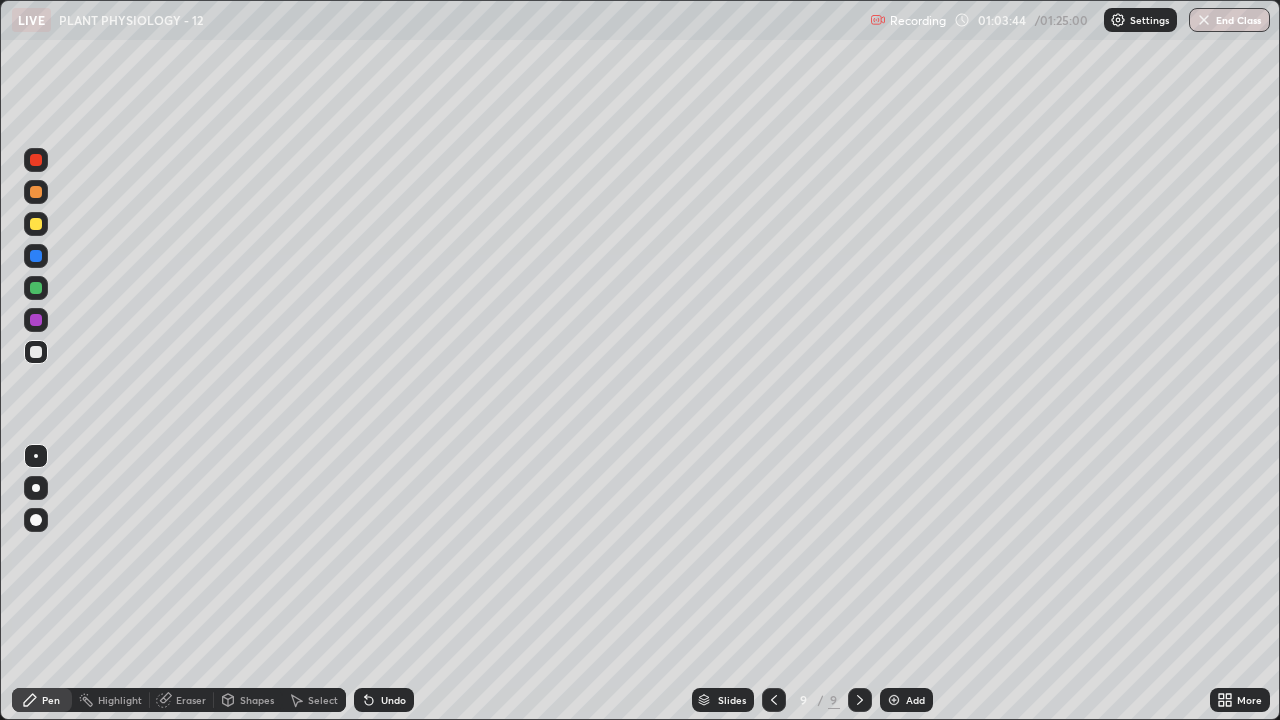 click on "Undo" at bounding box center [393, 700] 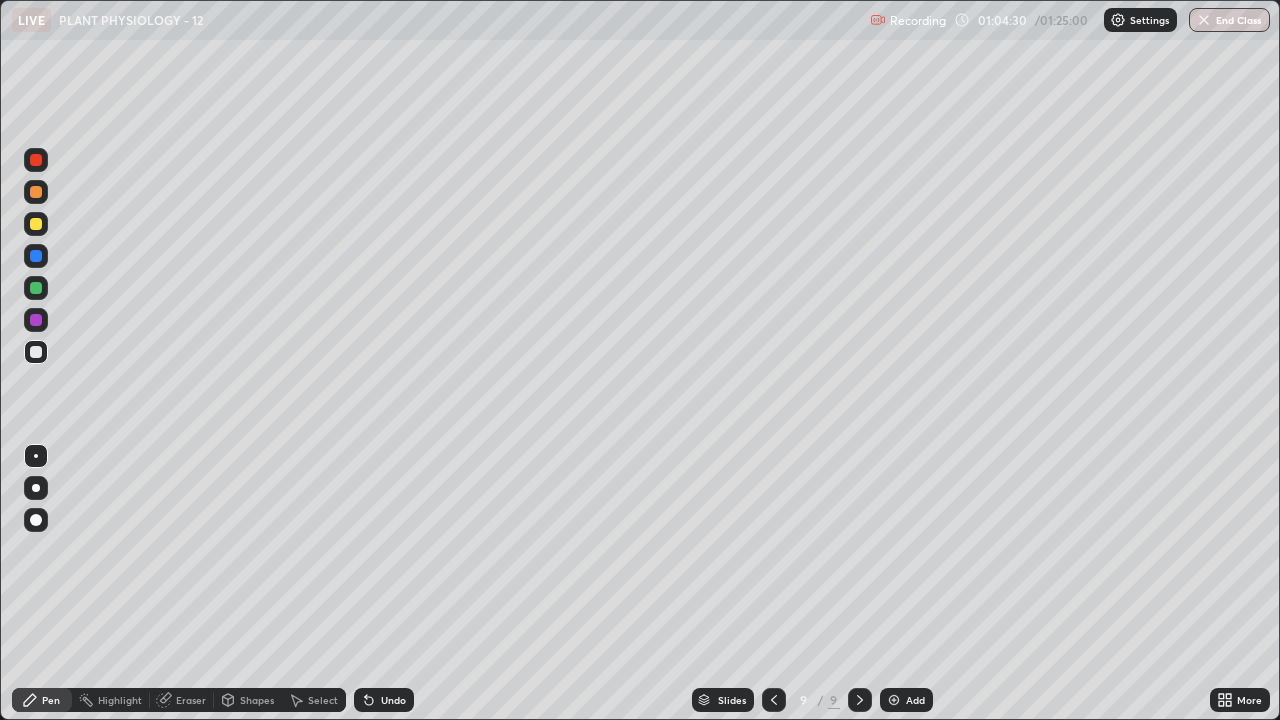 click on "Undo" at bounding box center (384, 700) 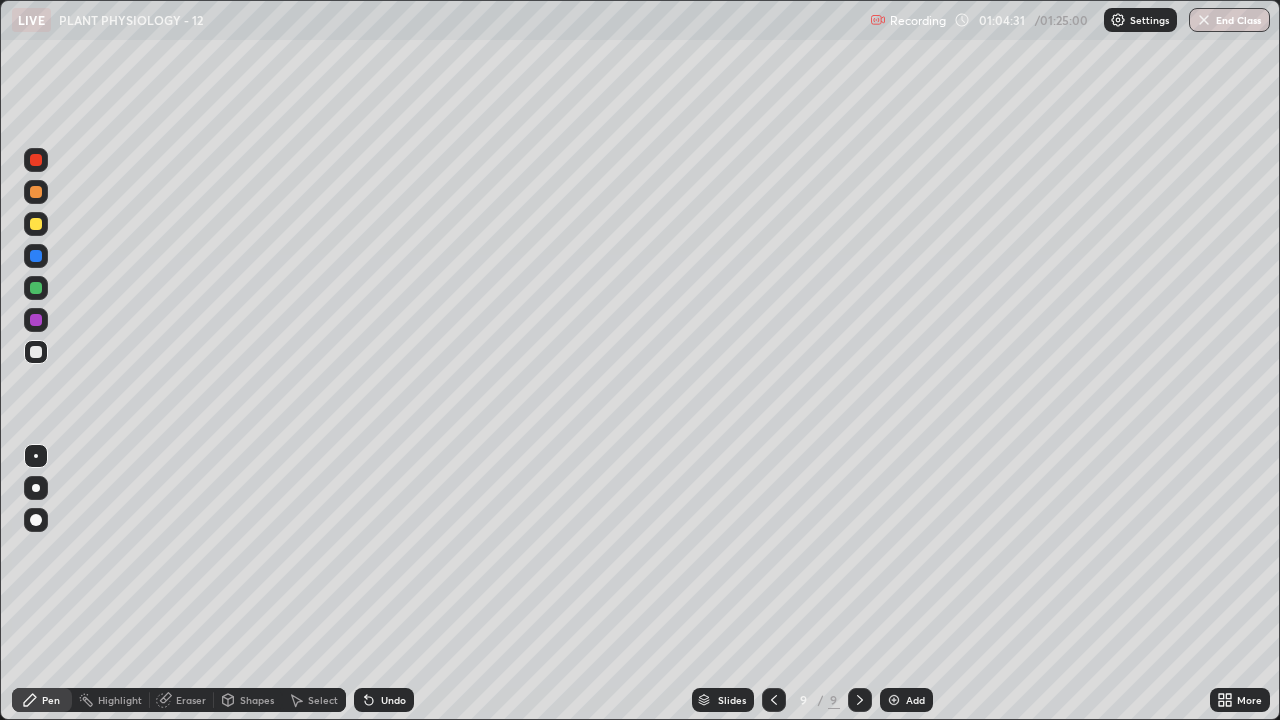 click on "Undo" at bounding box center (393, 700) 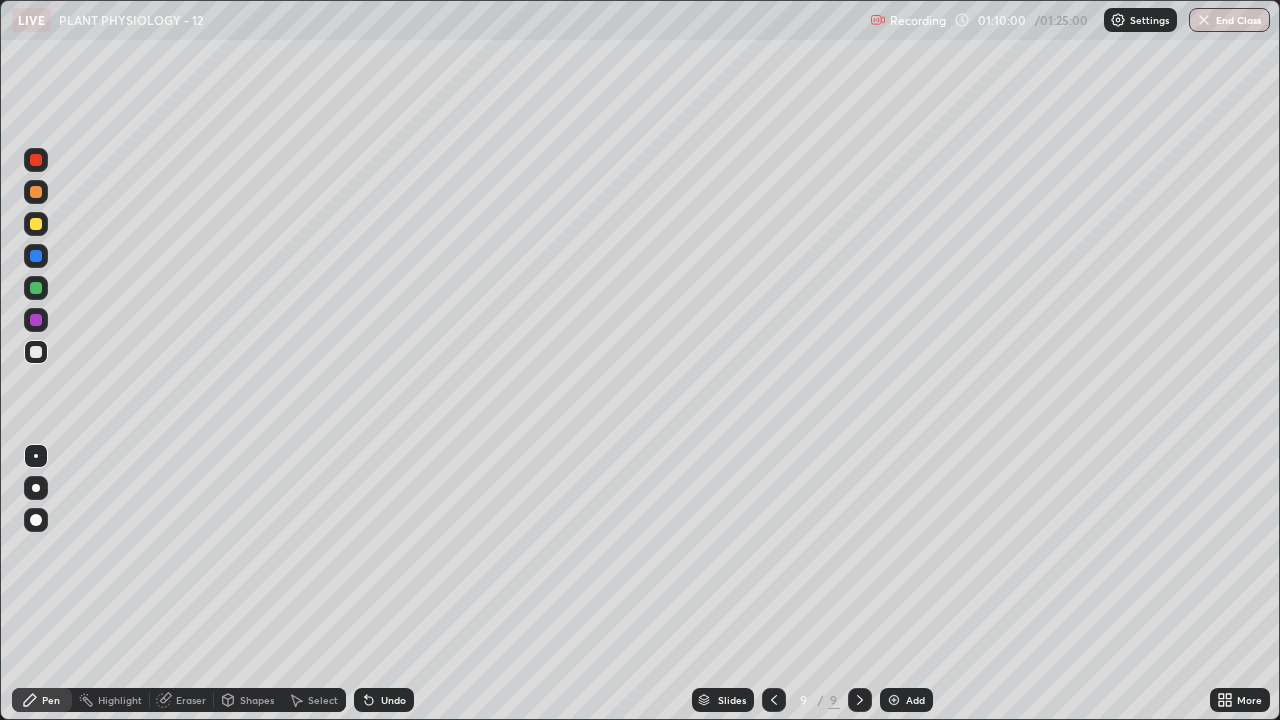 click at bounding box center [894, 700] 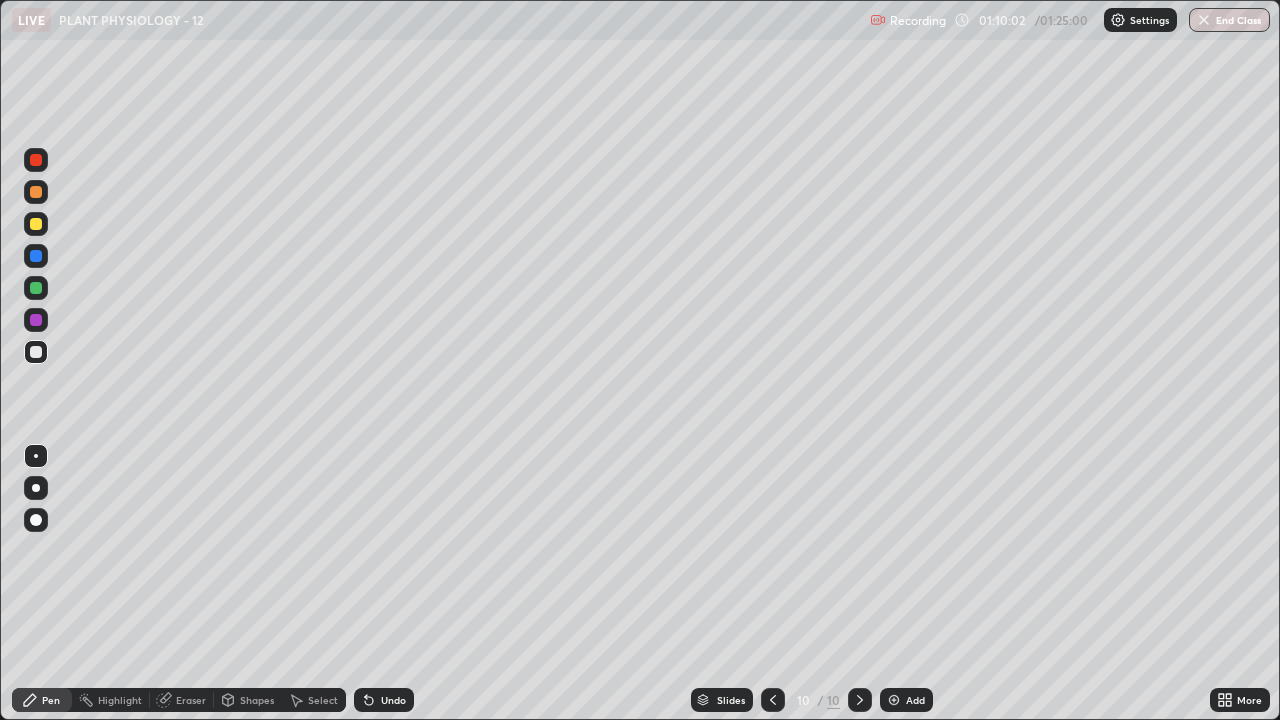 click at bounding box center (36, 224) 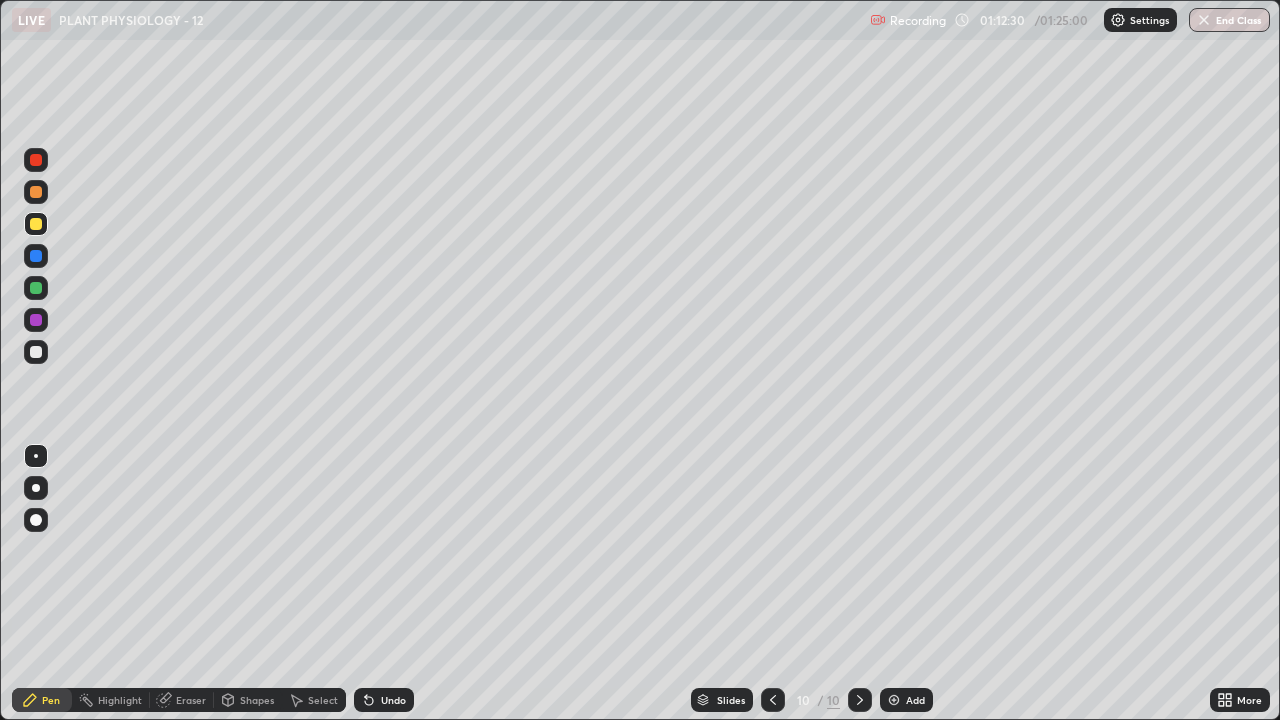 click on "Eraser" at bounding box center [191, 700] 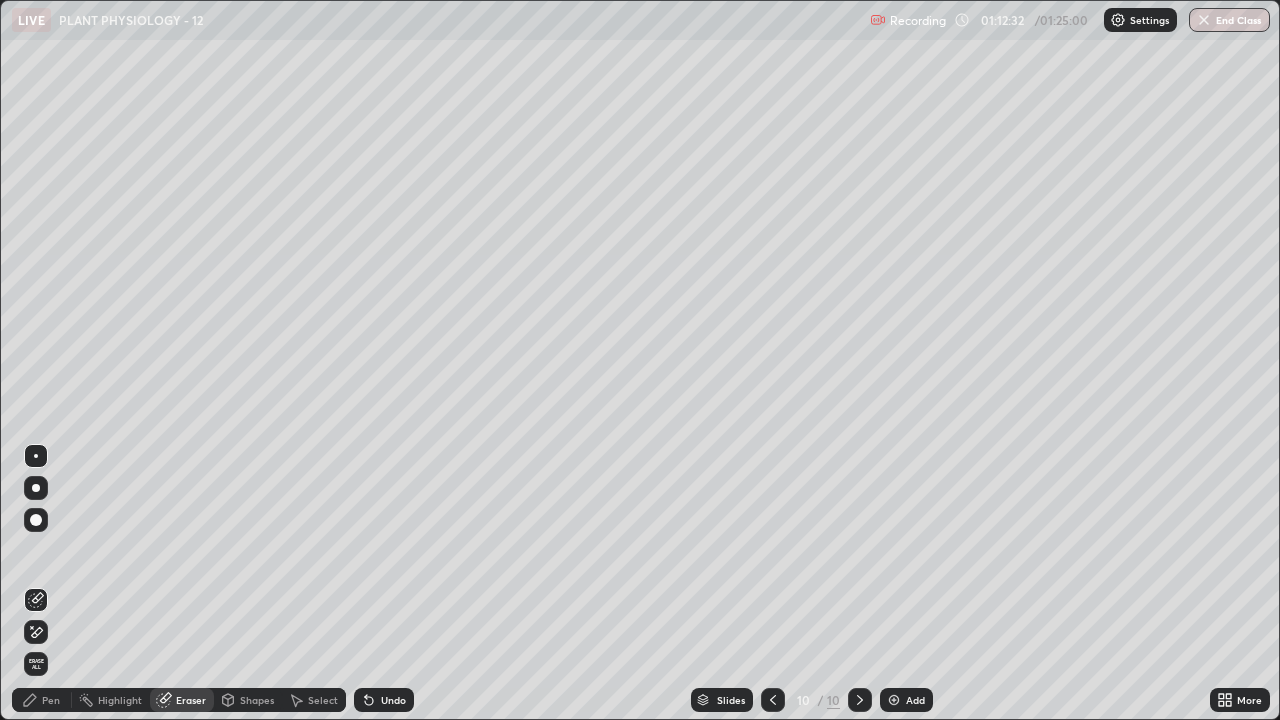 click on "Pen" at bounding box center (42, 700) 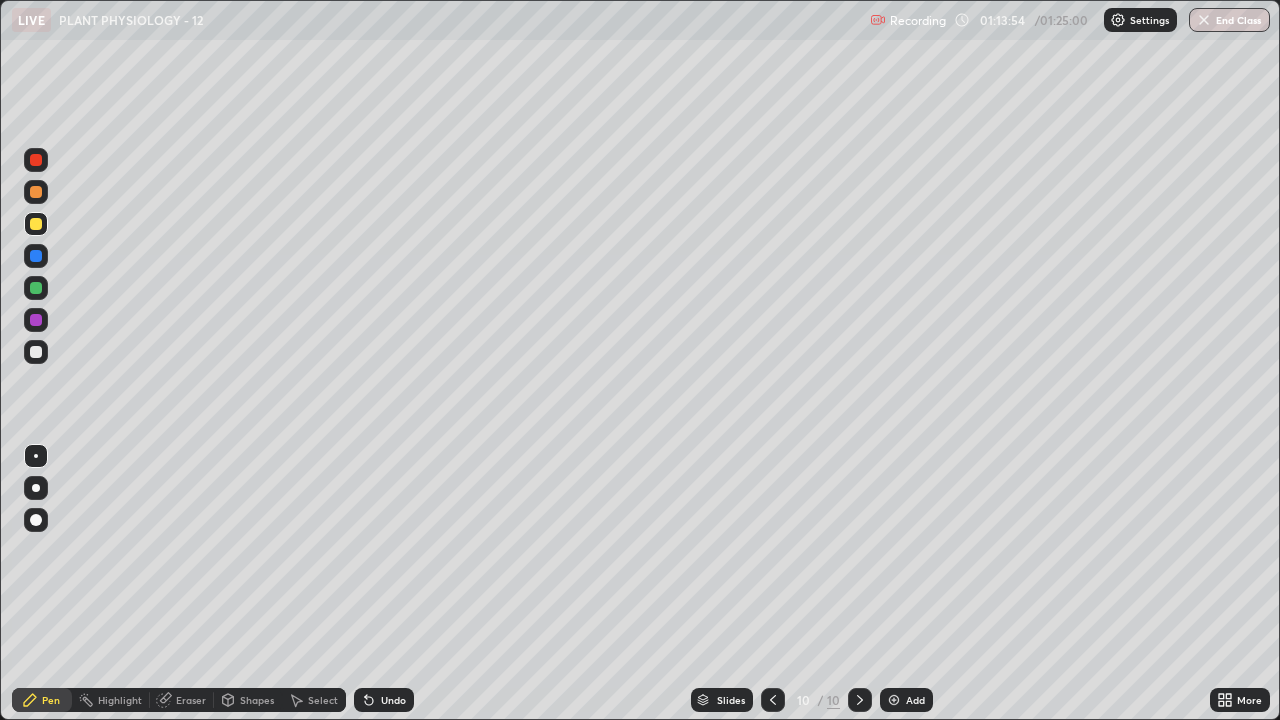 click at bounding box center [36, 352] 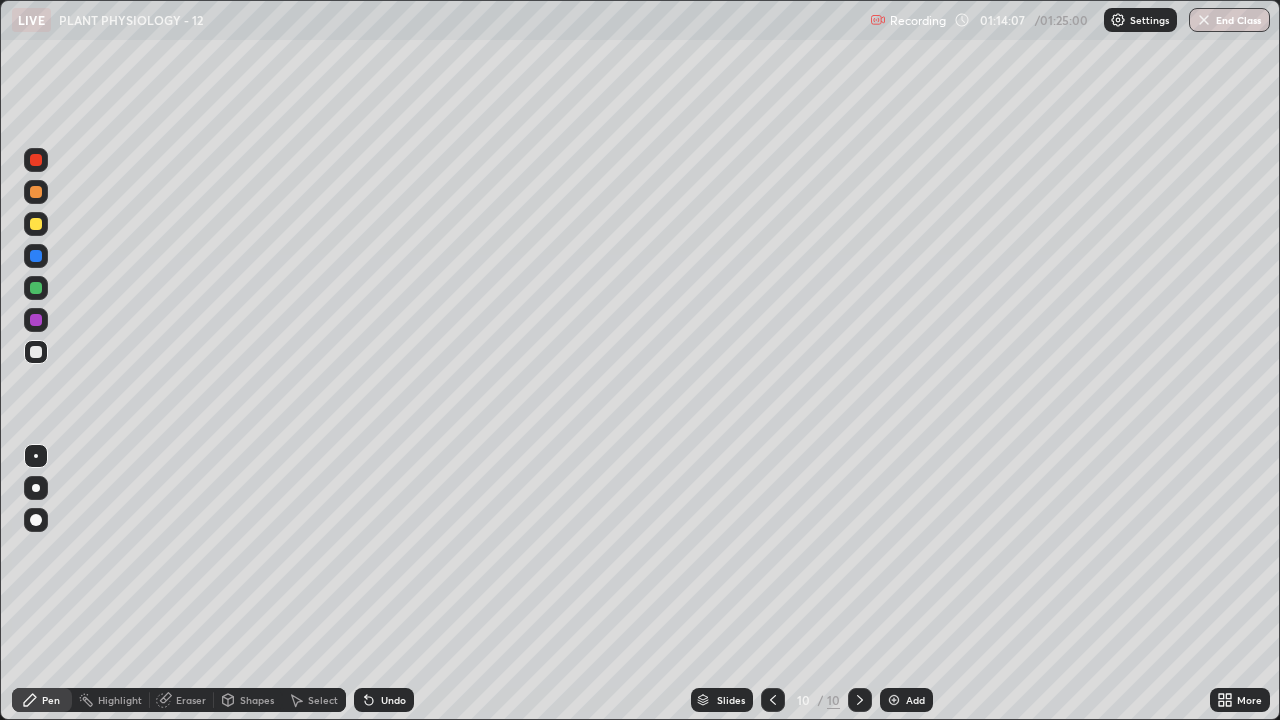 click at bounding box center (36, 224) 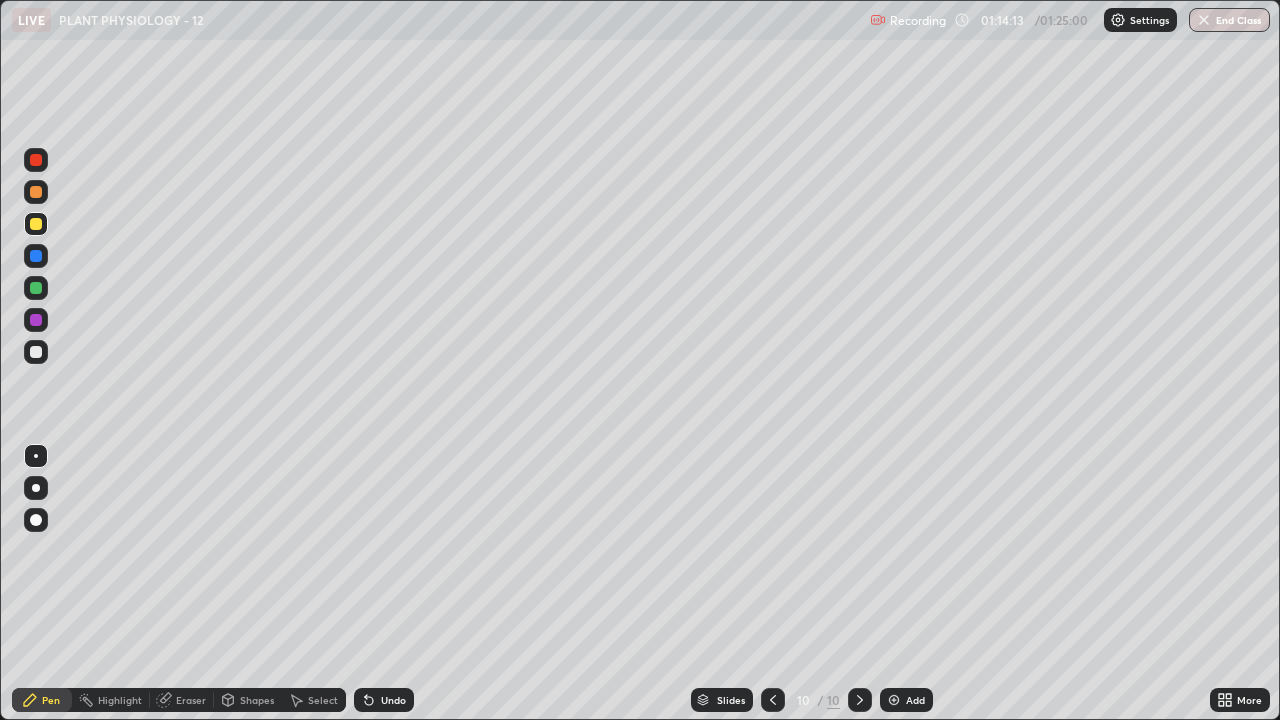 click at bounding box center (36, 352) 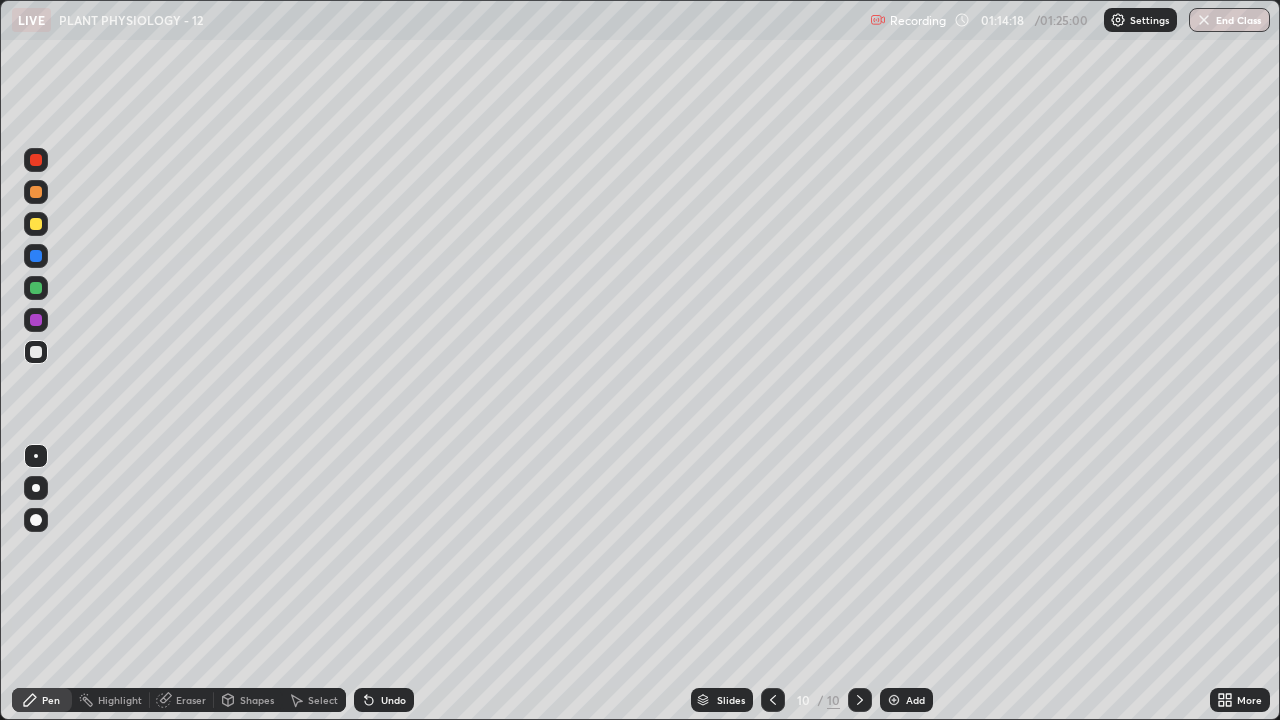 click at bounding box center [36, 224] 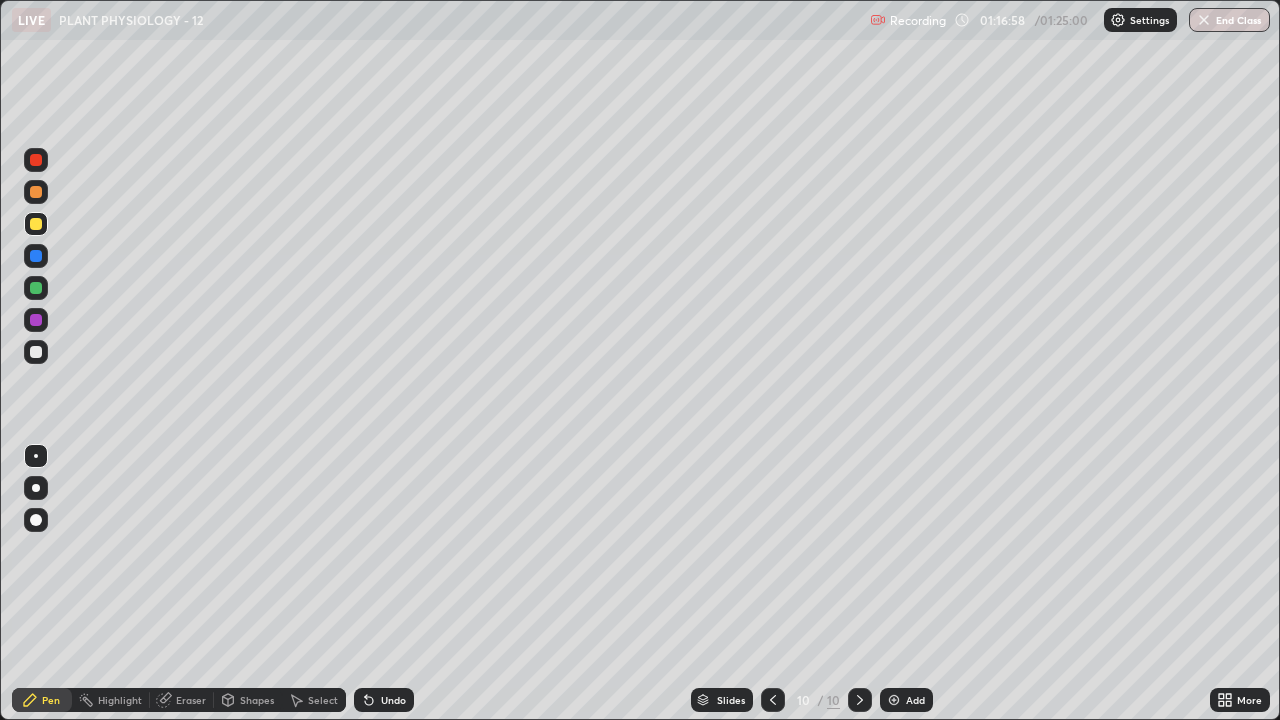 click on "Eraser" at bounding box center (191, 700) 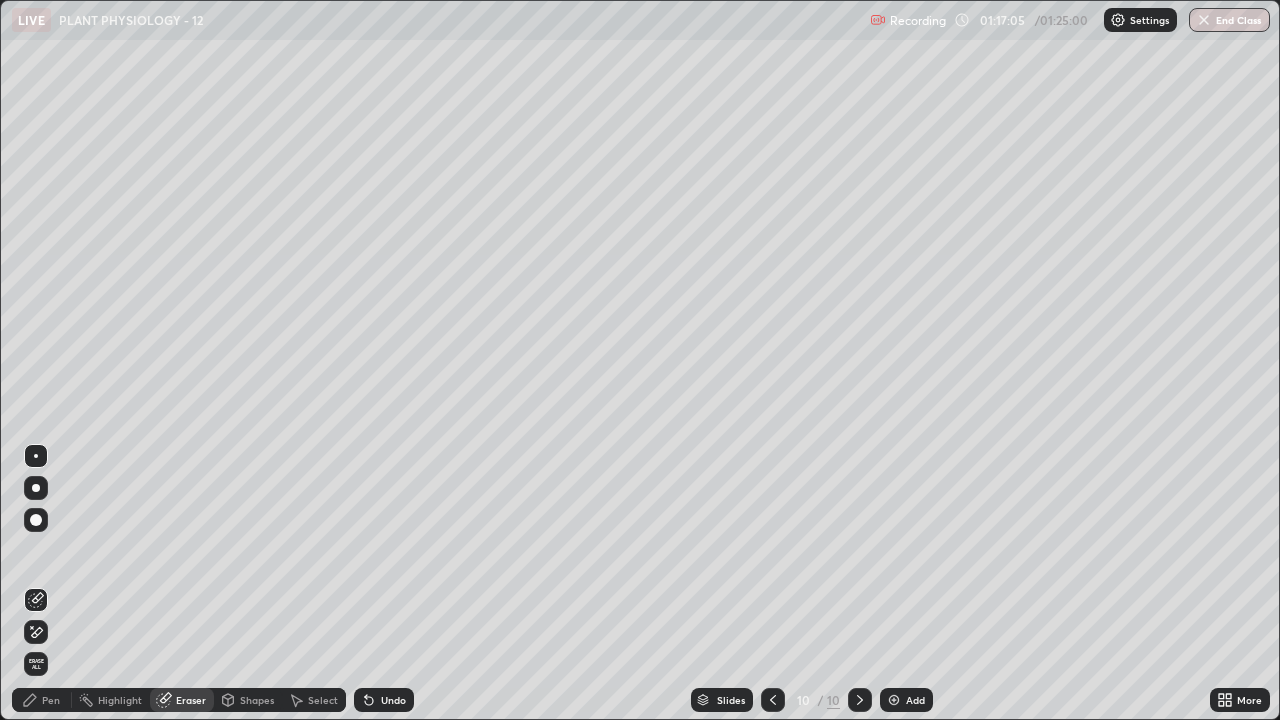 click on "Pen" at bounding box center [42, 700] 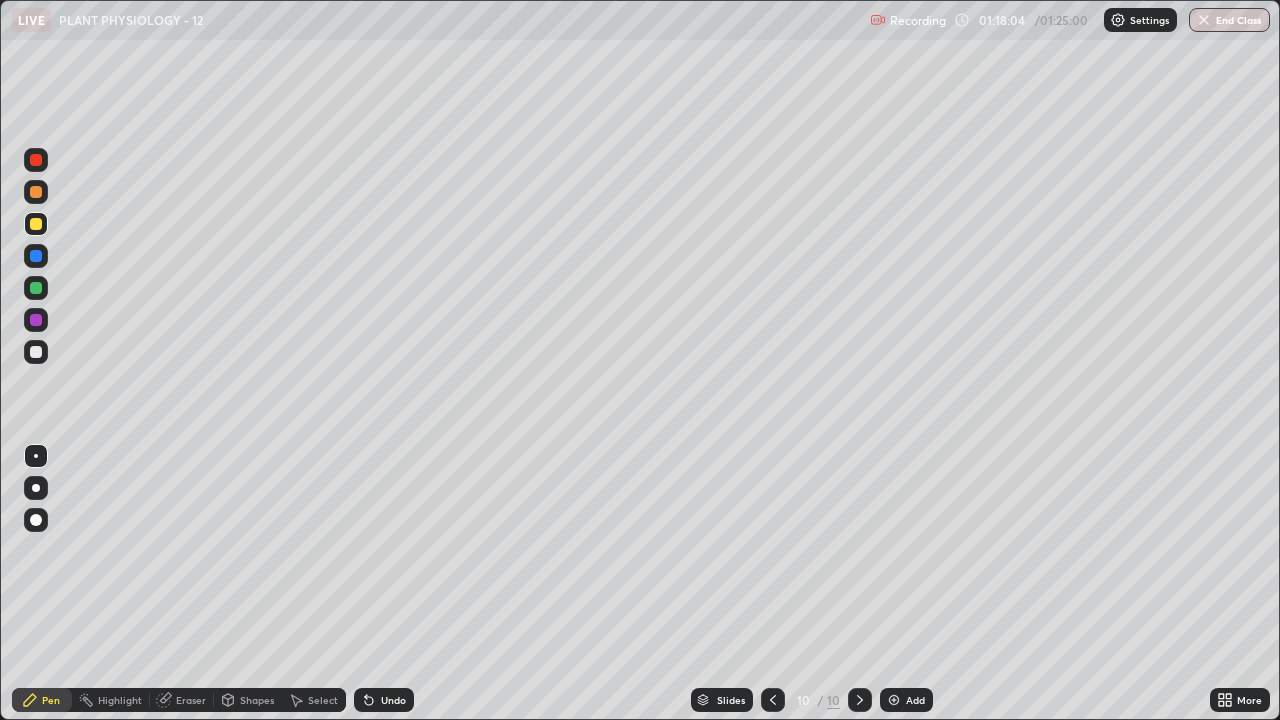 click on "Eraser" at bounding box center (191, 700) 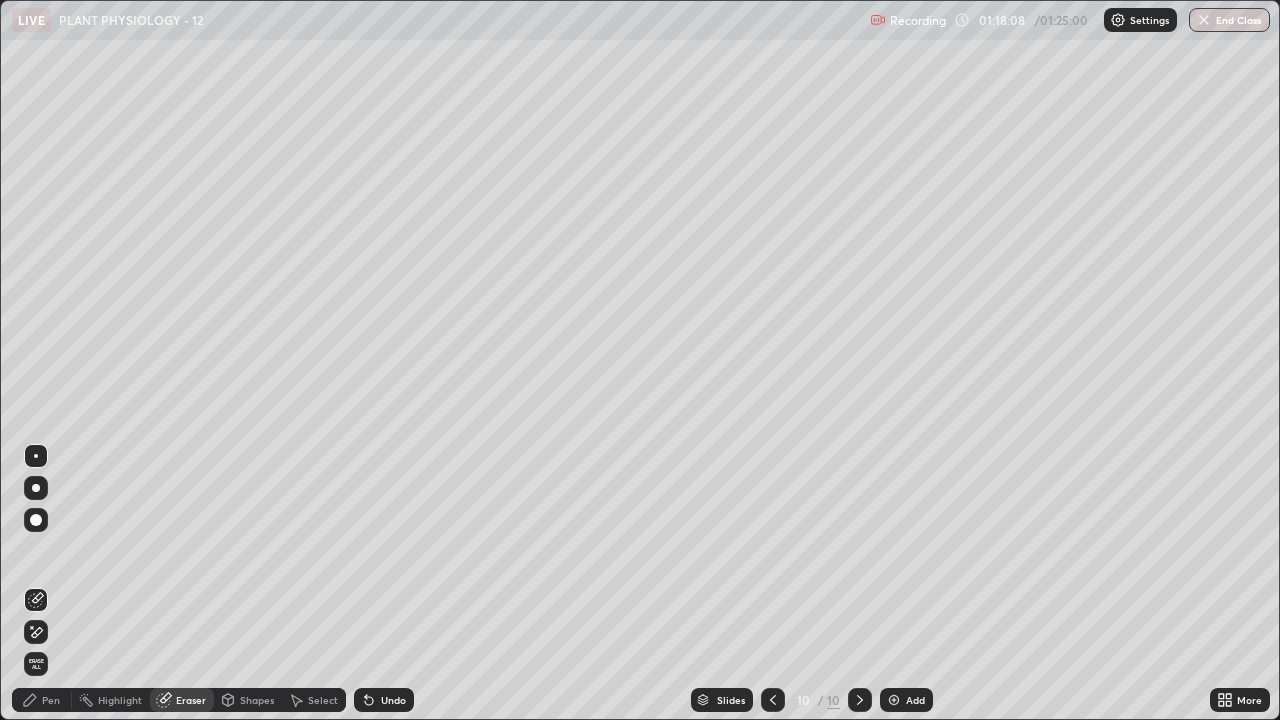 click on "Pen" at bounding box center [51, 700] 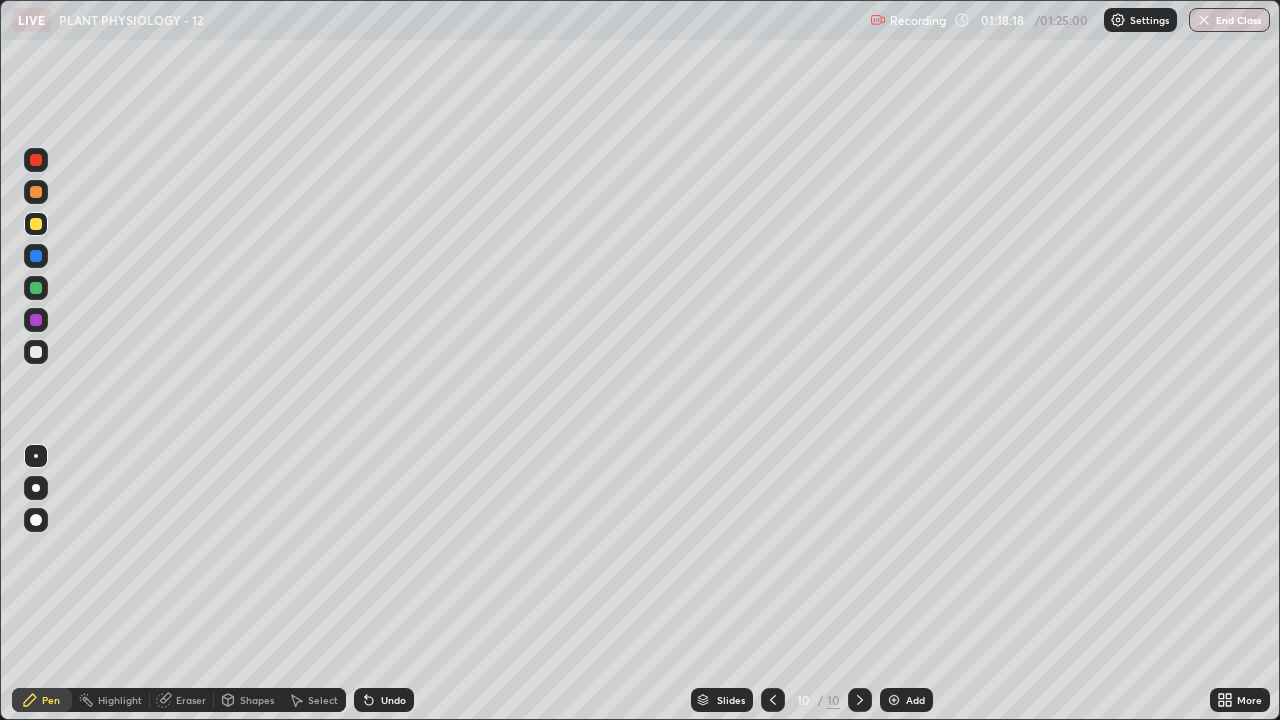scroll, scrollTop: 0, scrollLeft: 0, axis: both 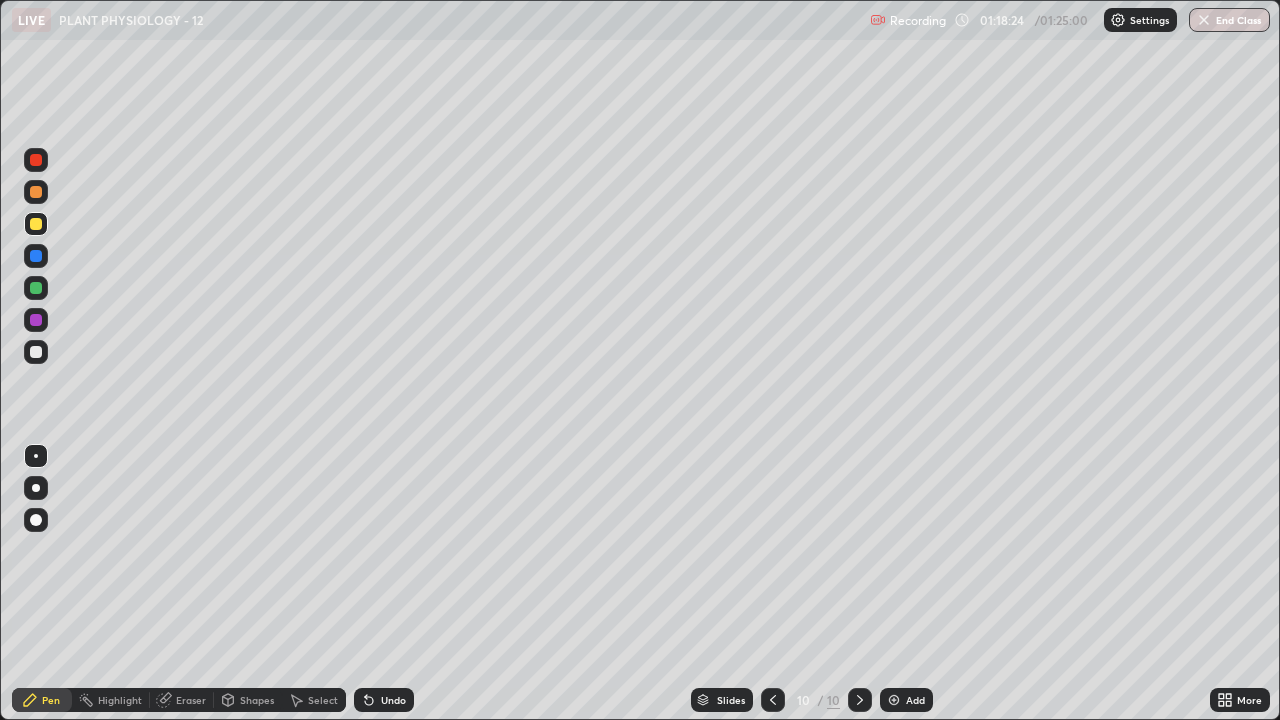 click on "Undo" at bounding box center [384, 700] 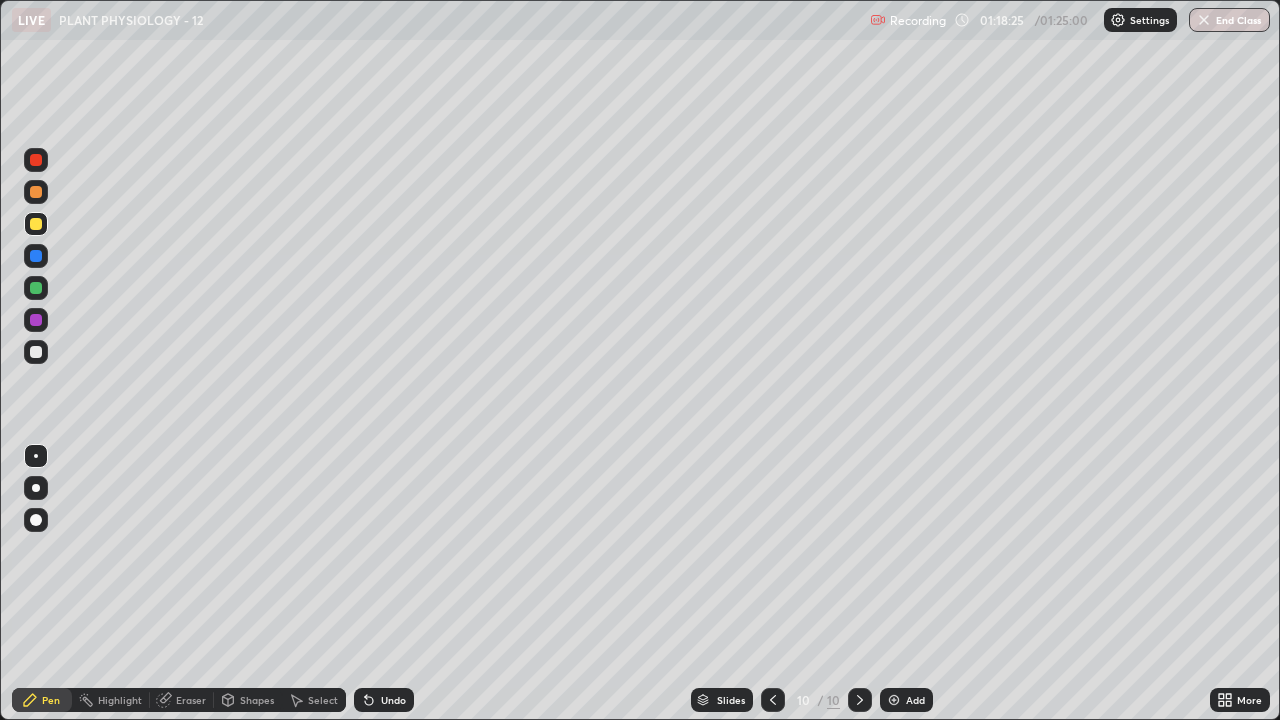 click 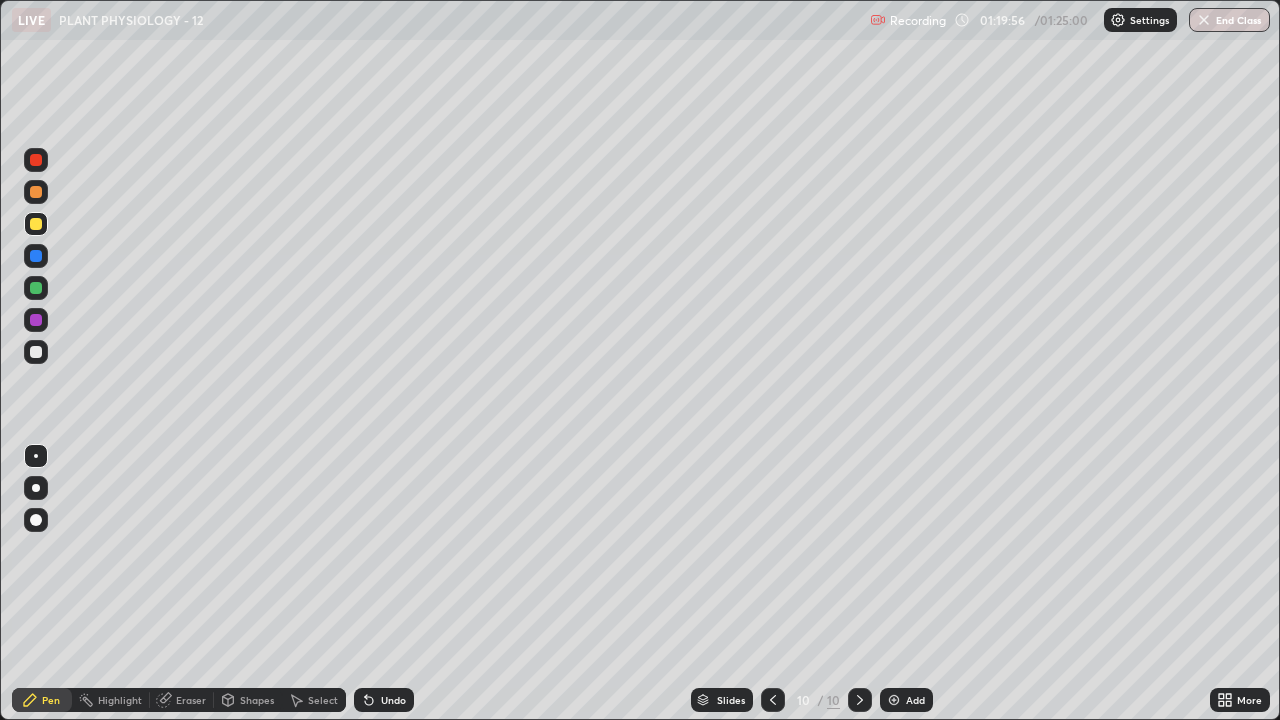 click on "Eraser" at bounding box center [191, 700] 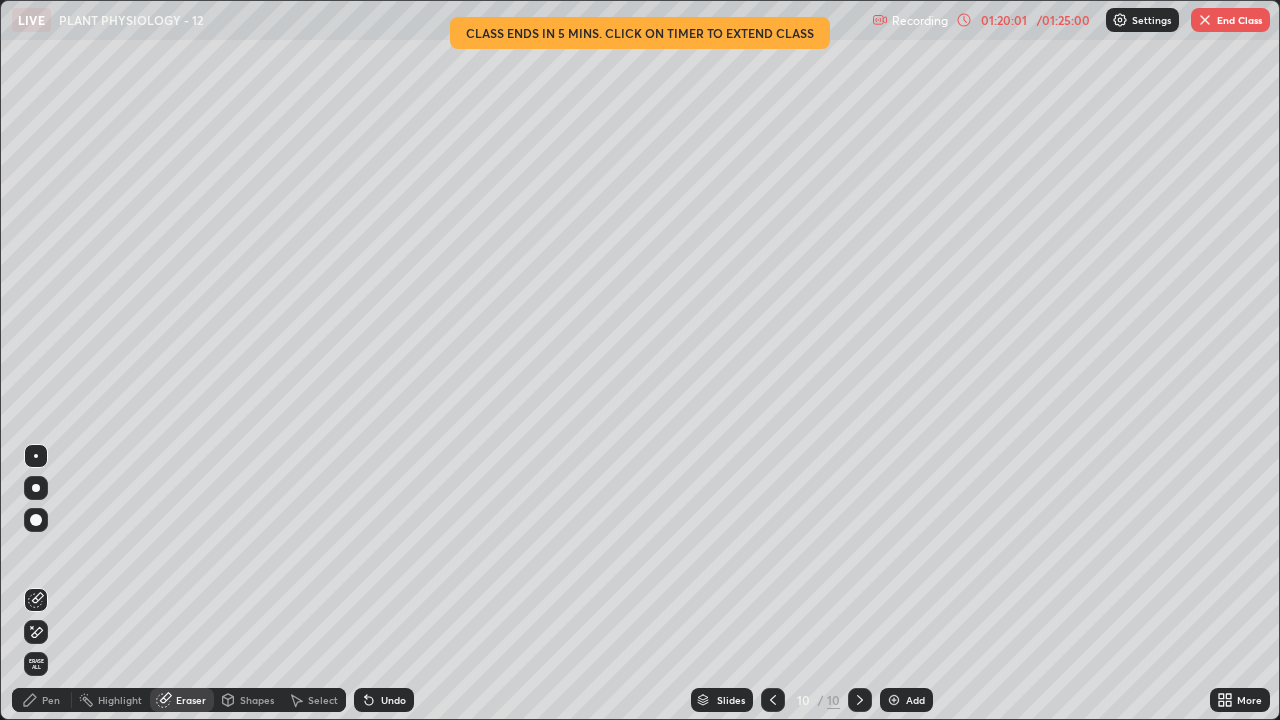 click on "Pen" at bounding box center [42, 700] 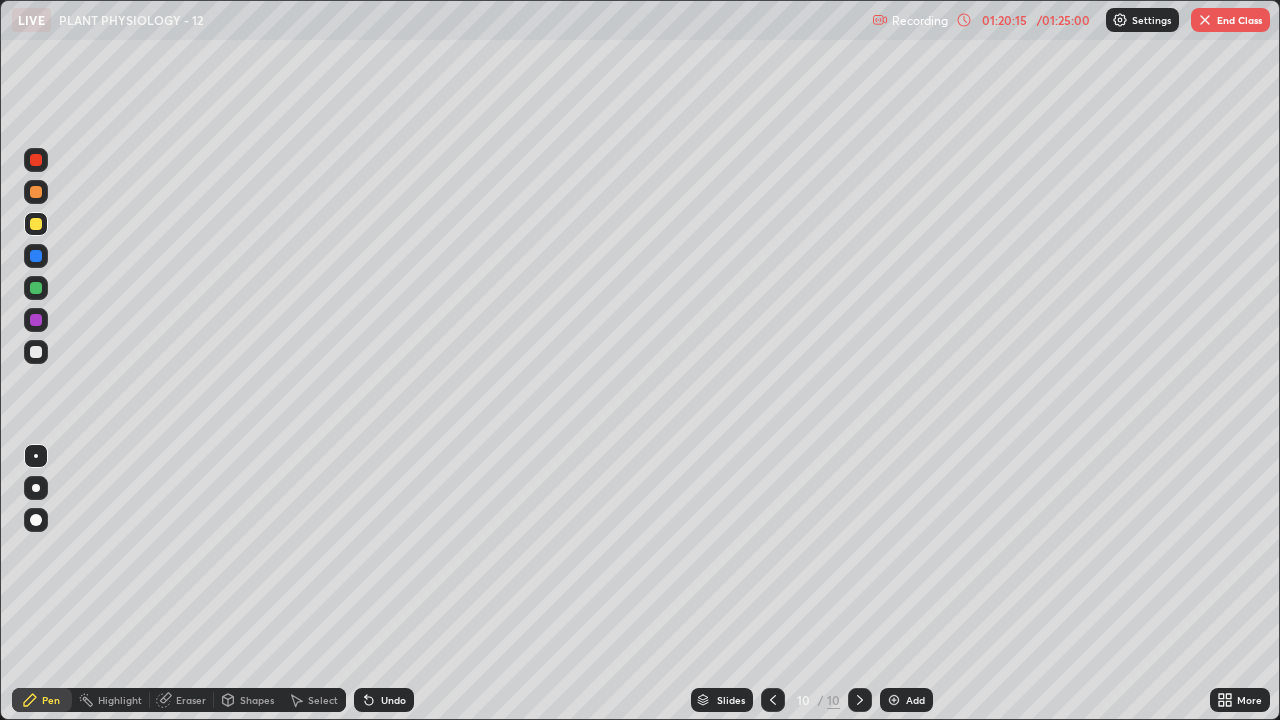 click on "Eraser" at bounding box center (191, 700) 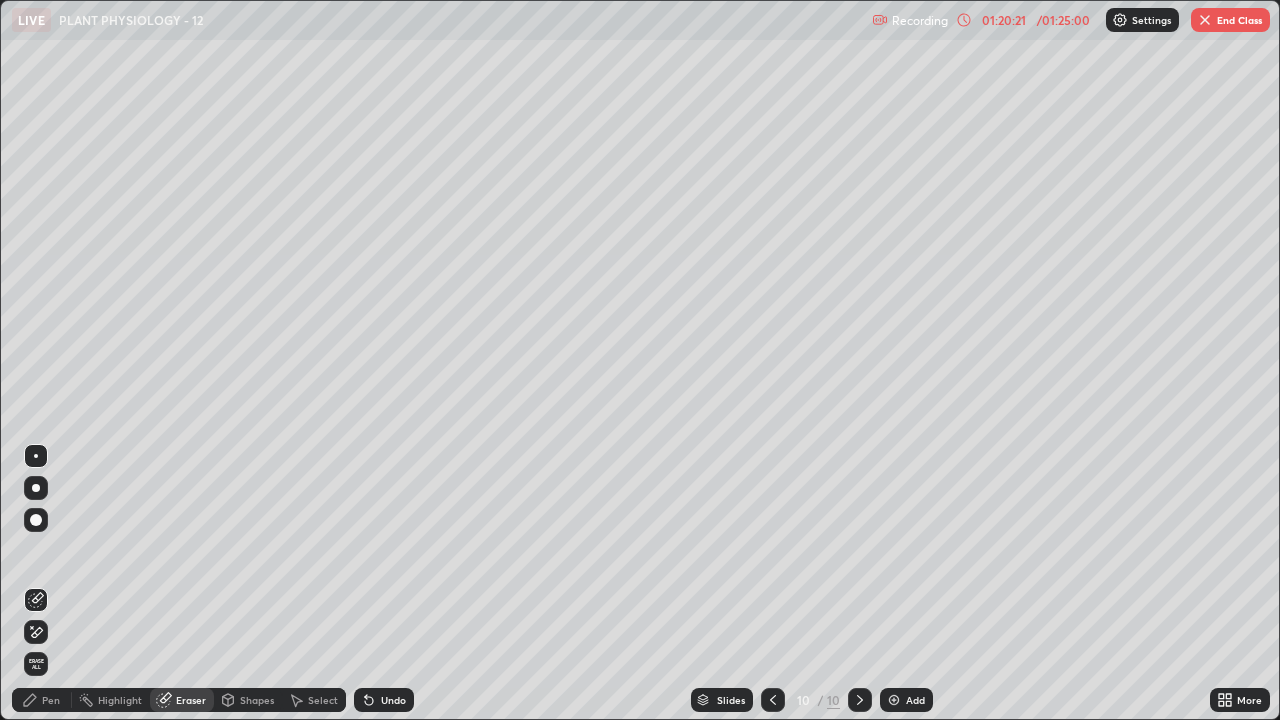 click on "Pen" at bounding box center [51, 700] 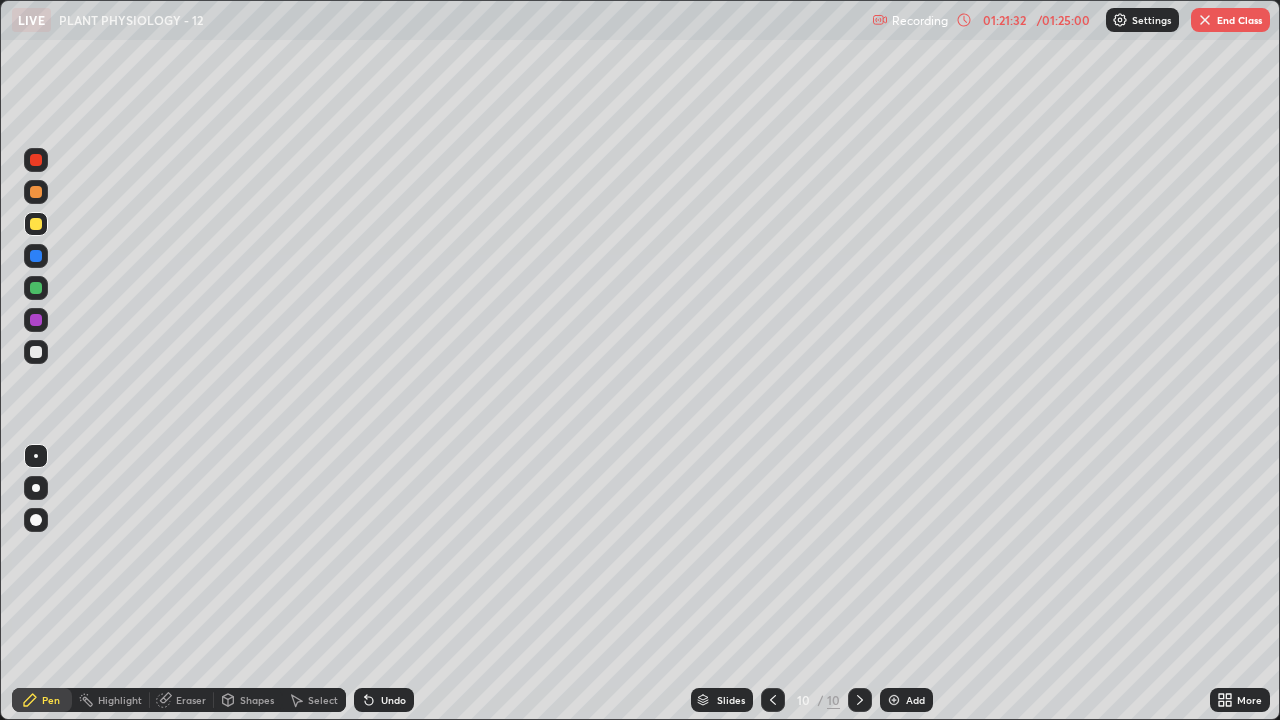 click at bounding box center [36, 320] 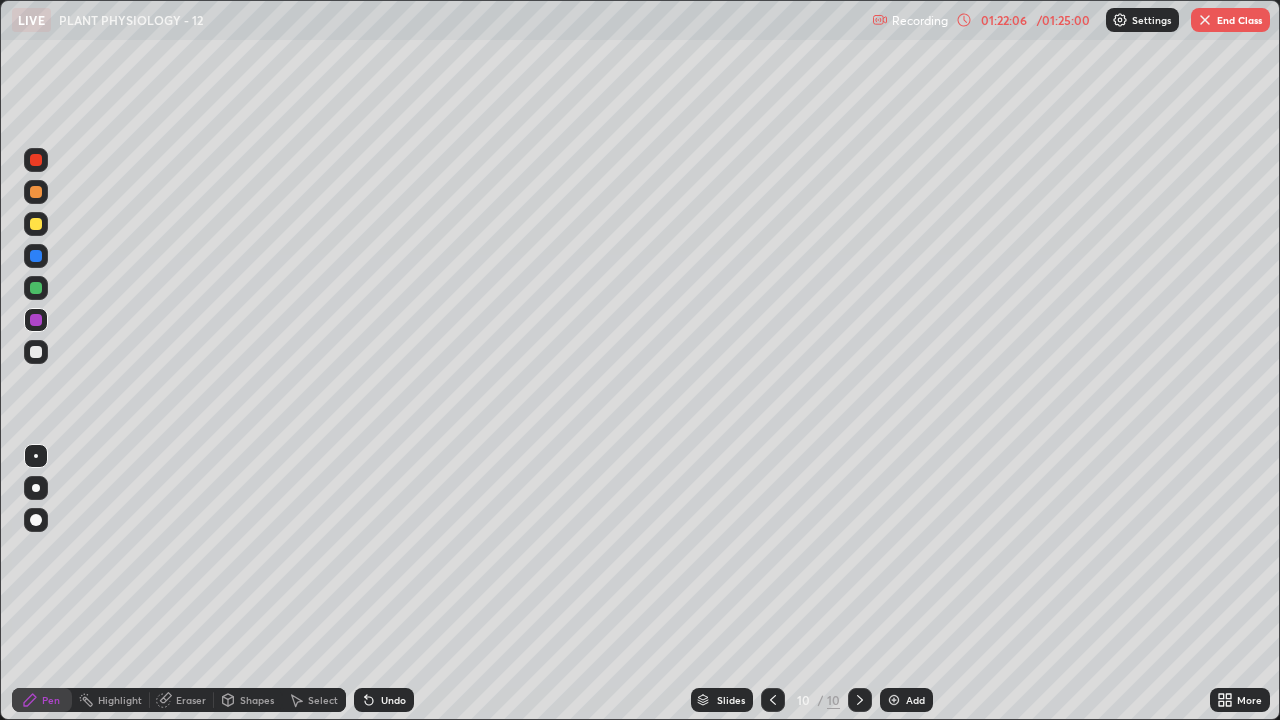 click on "Eraser" at bounding box center (191, 700) 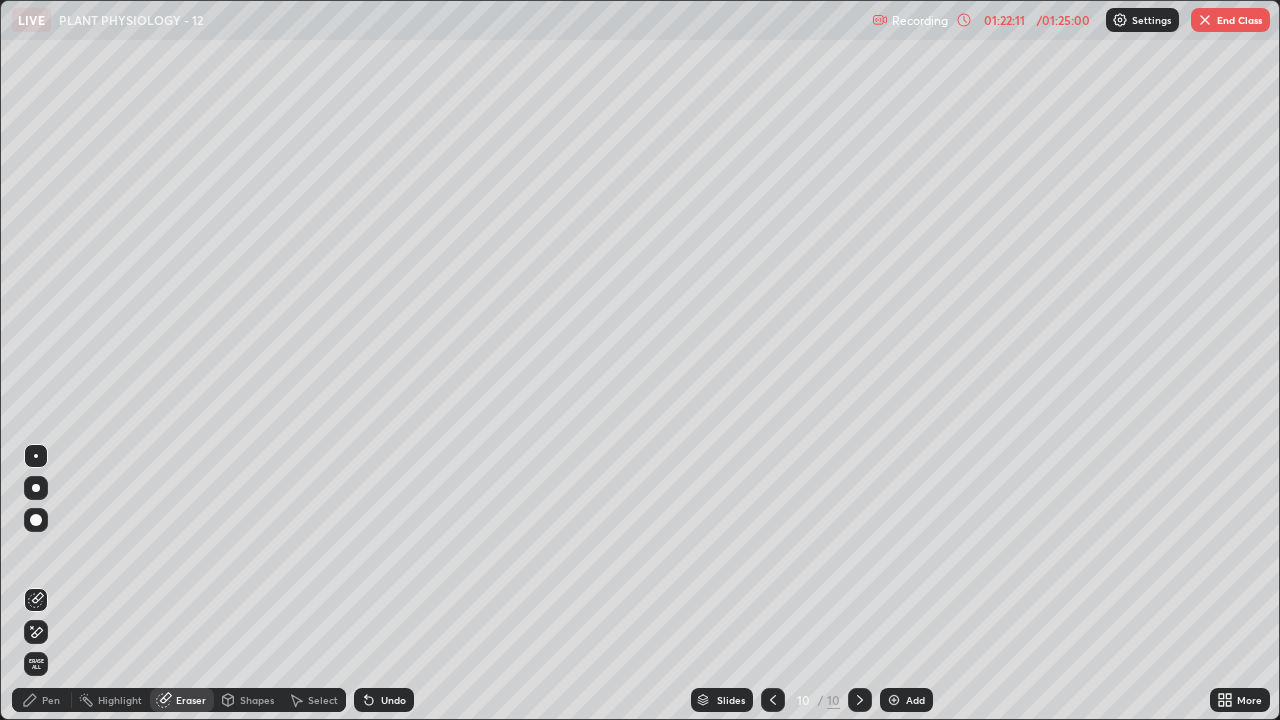 click on "Pen" at bounding box center [51, 700] 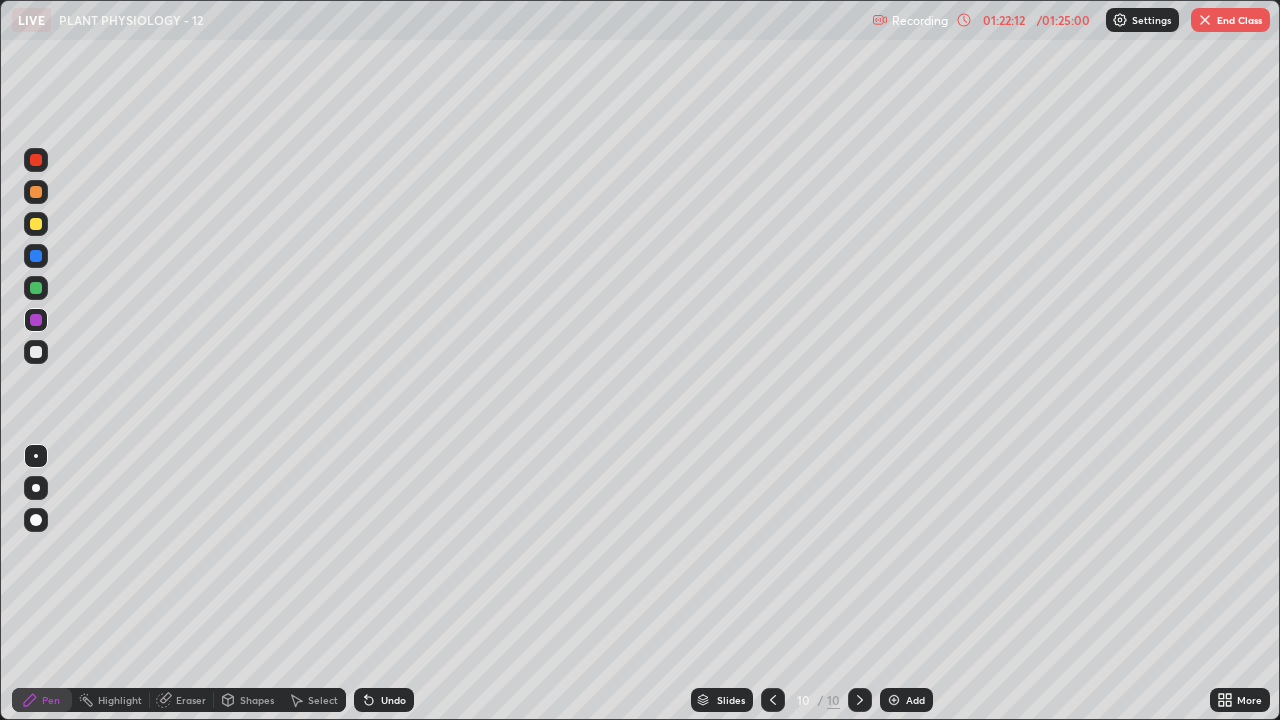 click at bounding box center [36, 352] 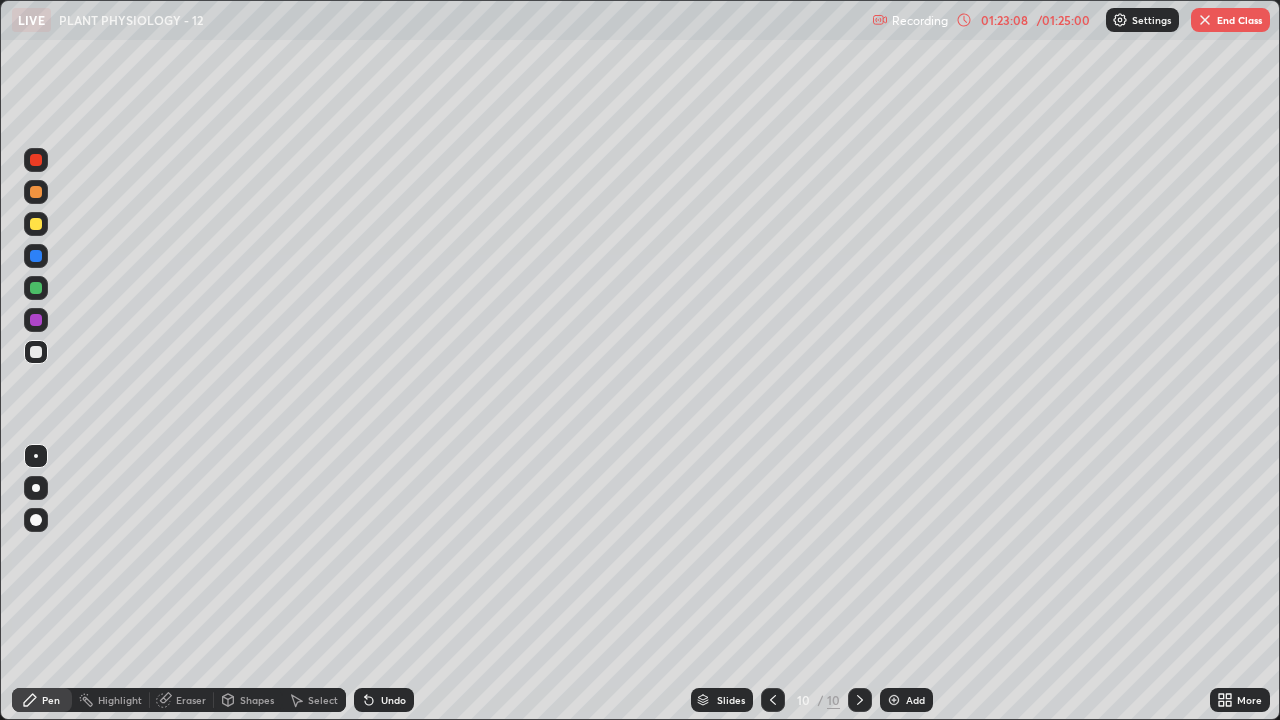 click at bounding box center (36, 256) 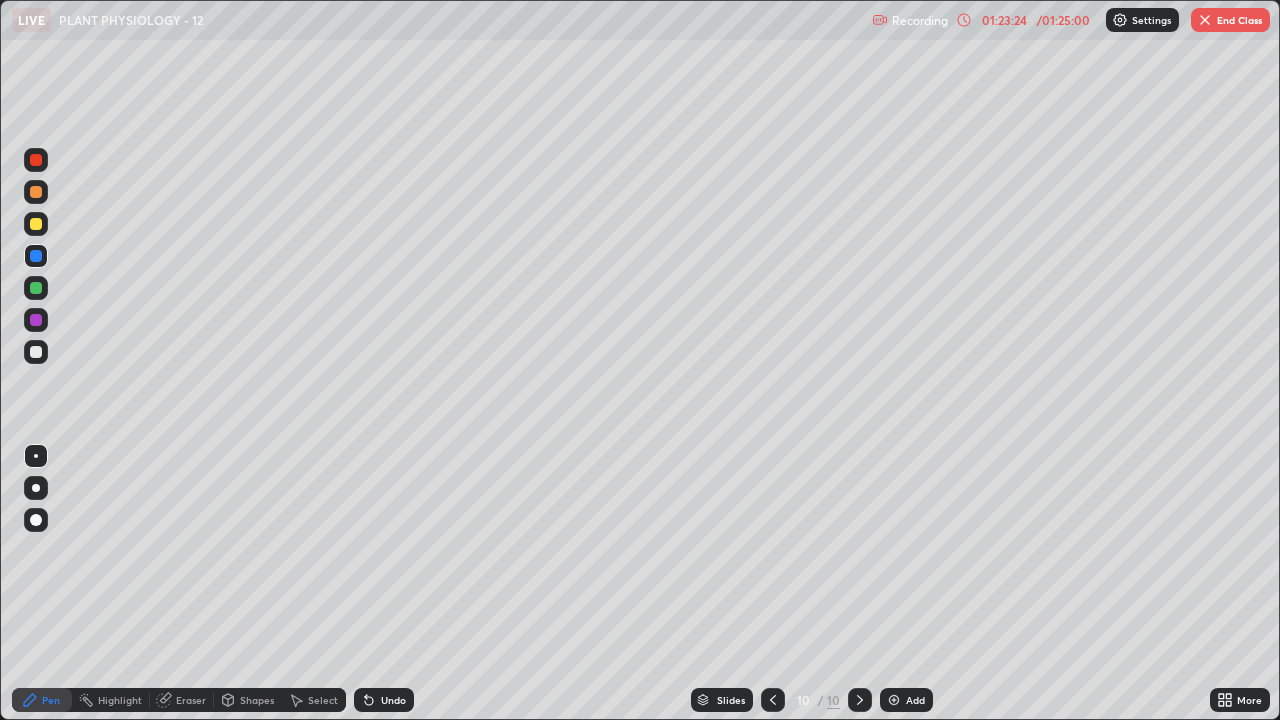 click 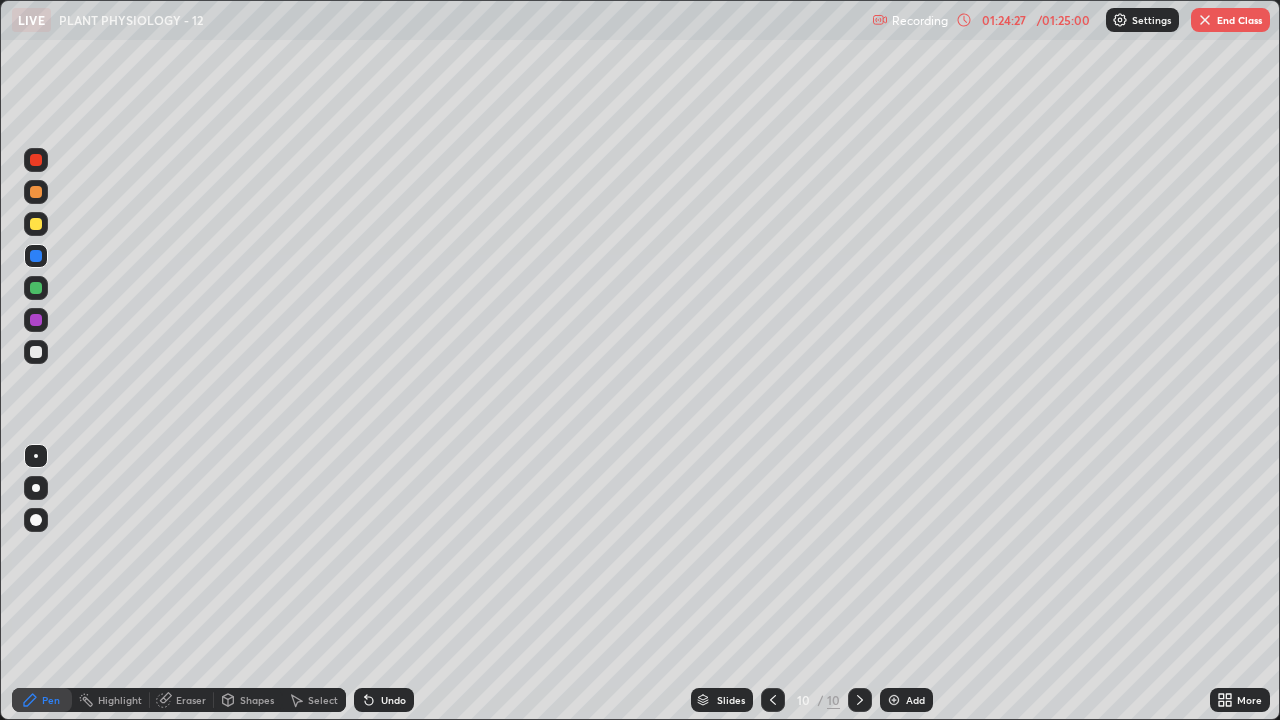 click 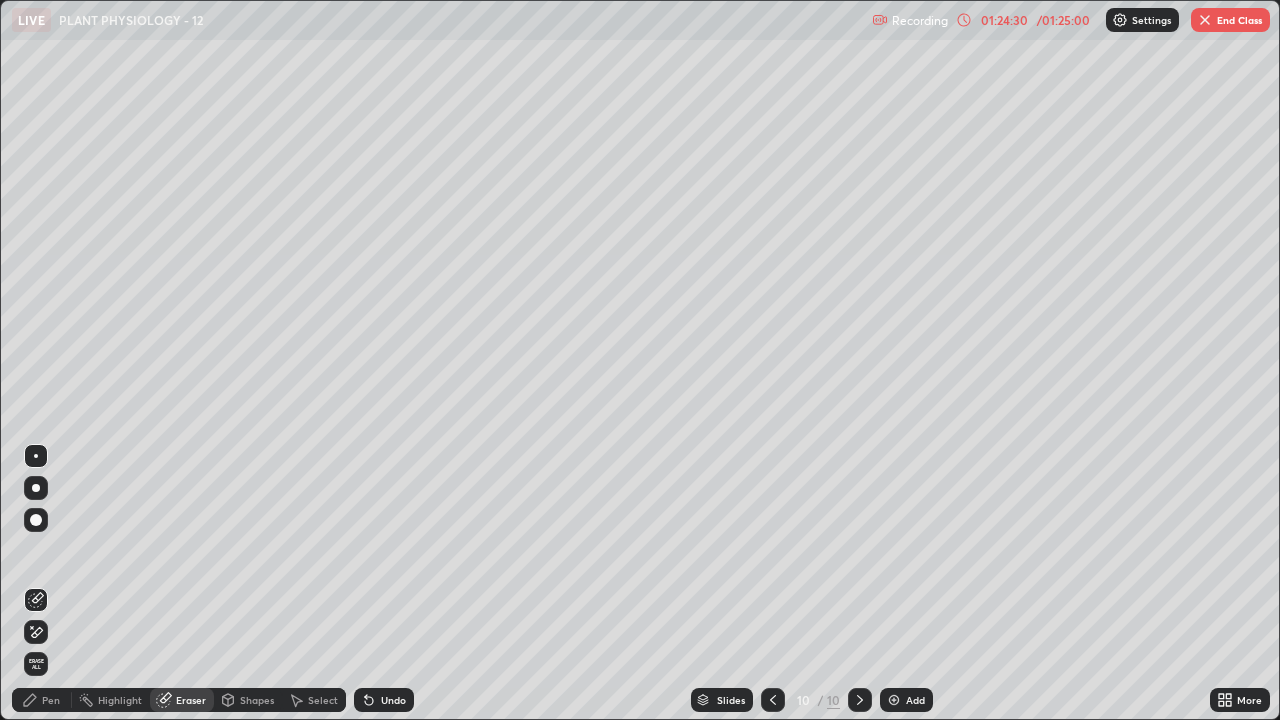 click on "Pen" at bounding box center [42, 700] 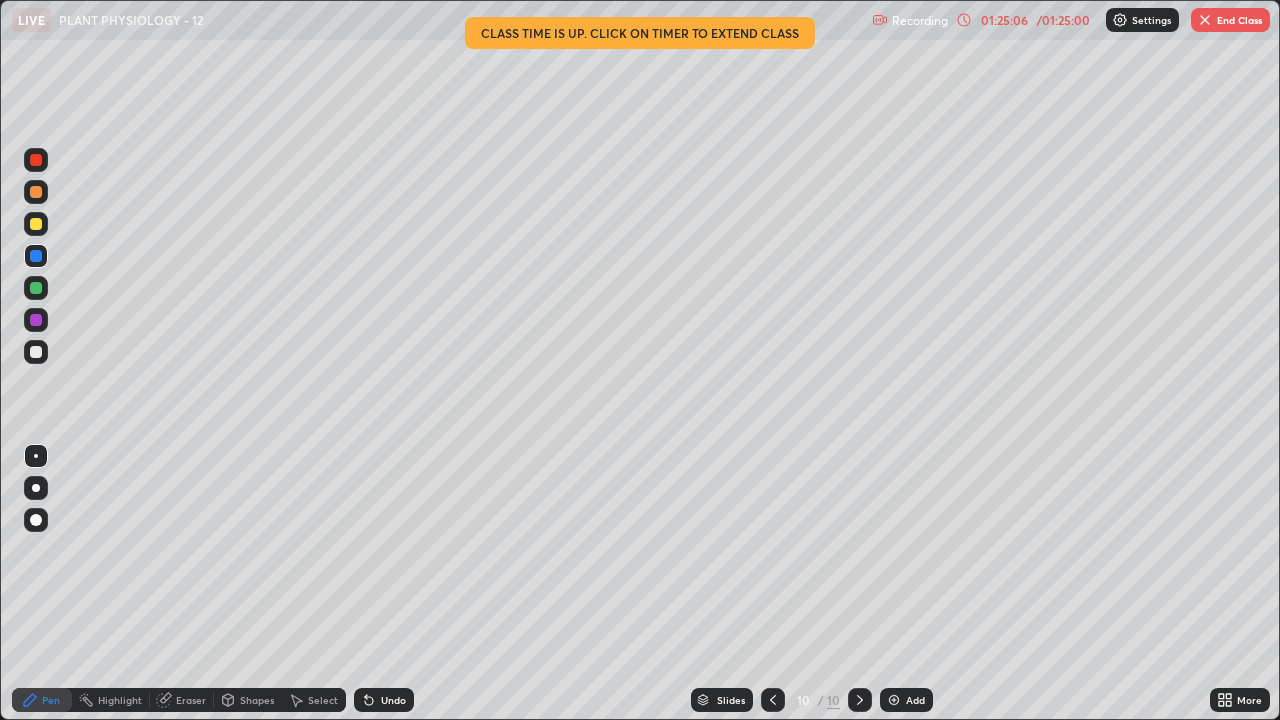 click on "01:25:06" at bounding box center [1004, 20] 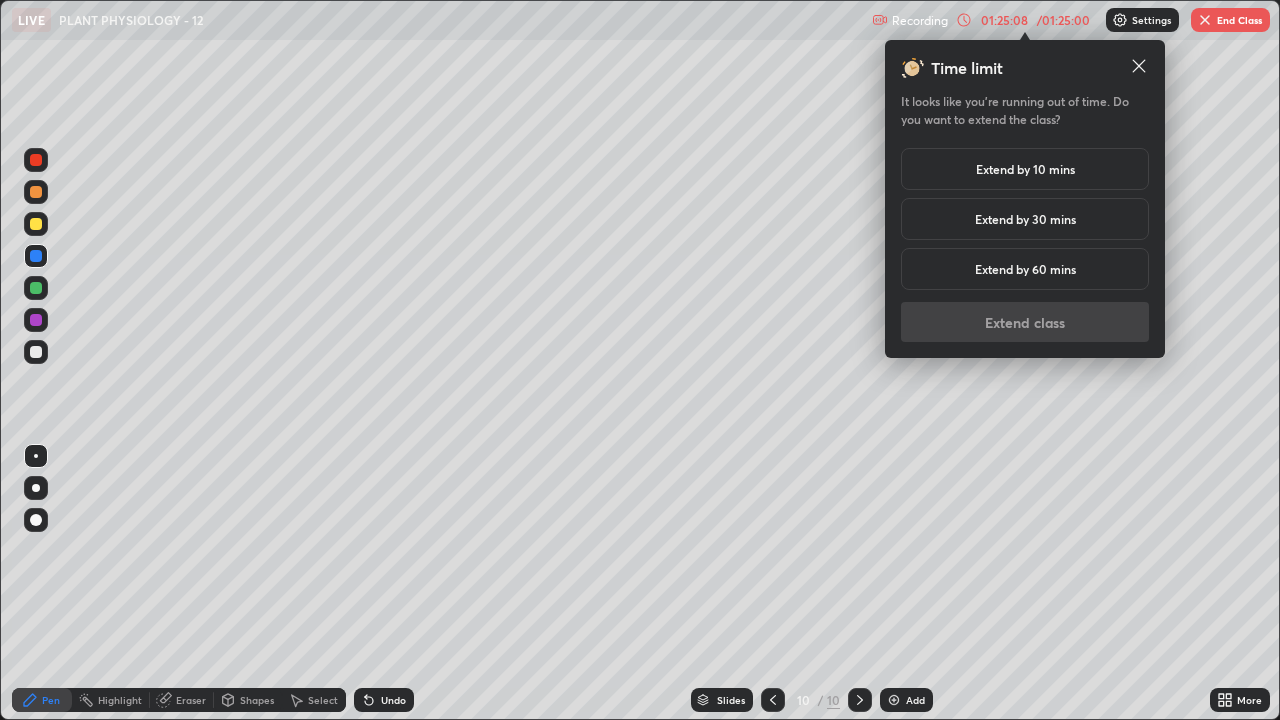 click on "Extend by 10 mins" at bounding box center [1025, 169] 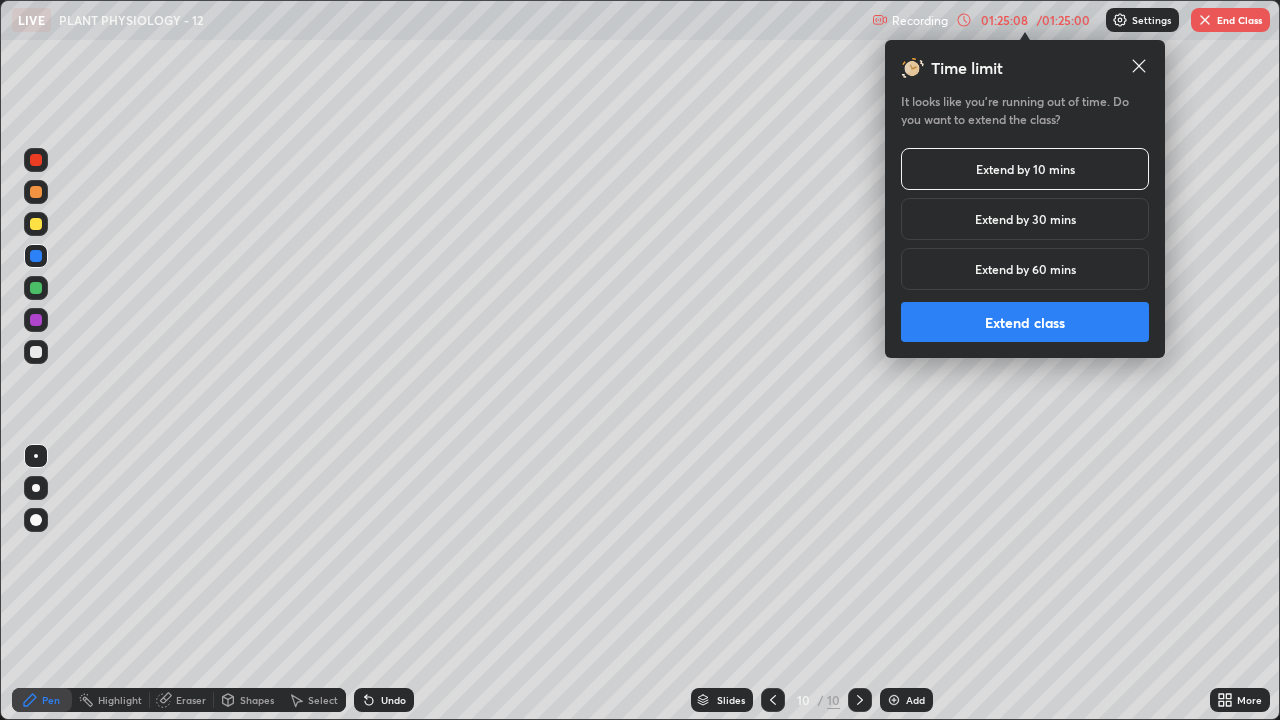 click on "Extend class" at bounding box center [1025, 322] 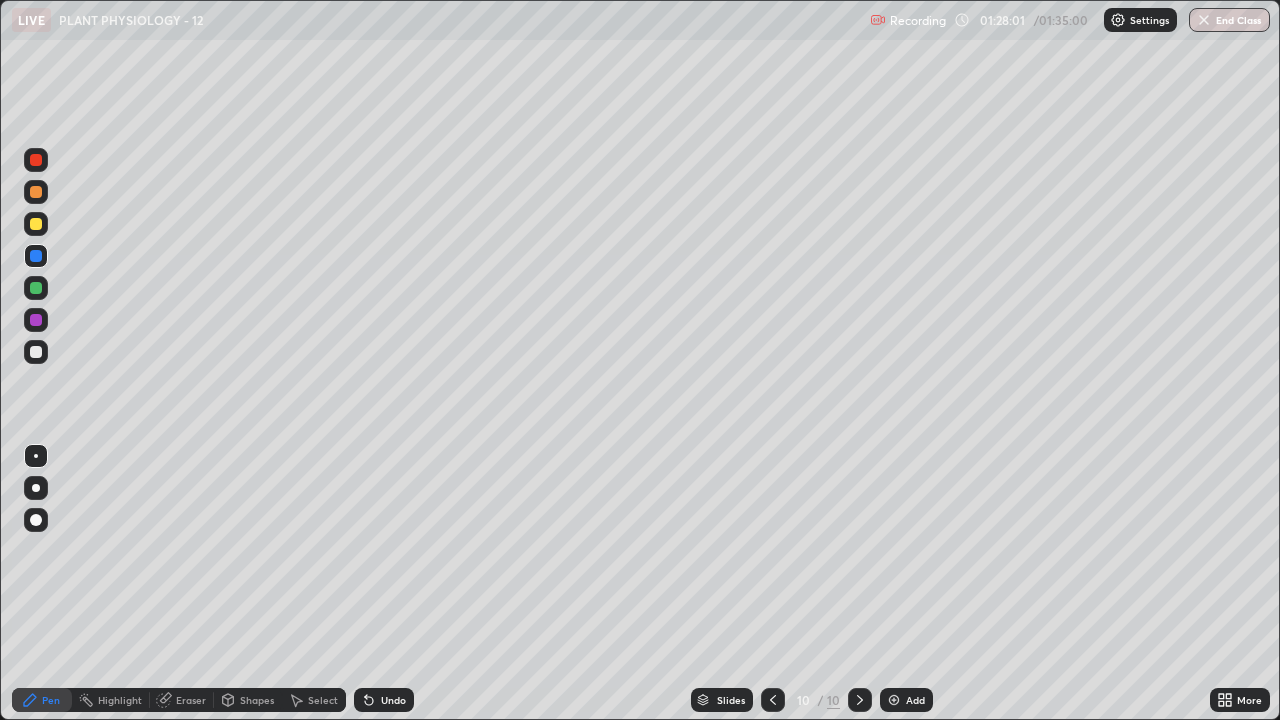 click on "Eraser" at bounding box center (182, 700) 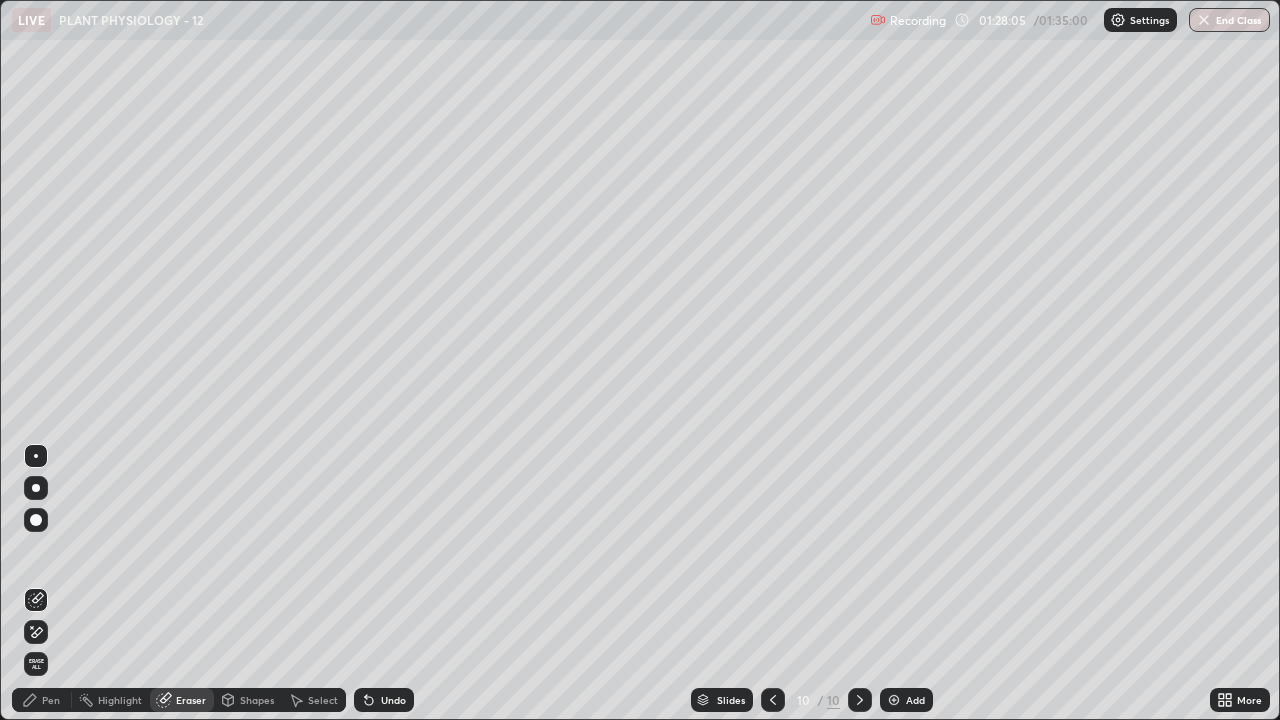 click on "Pen" at bounding box center [51, 700] 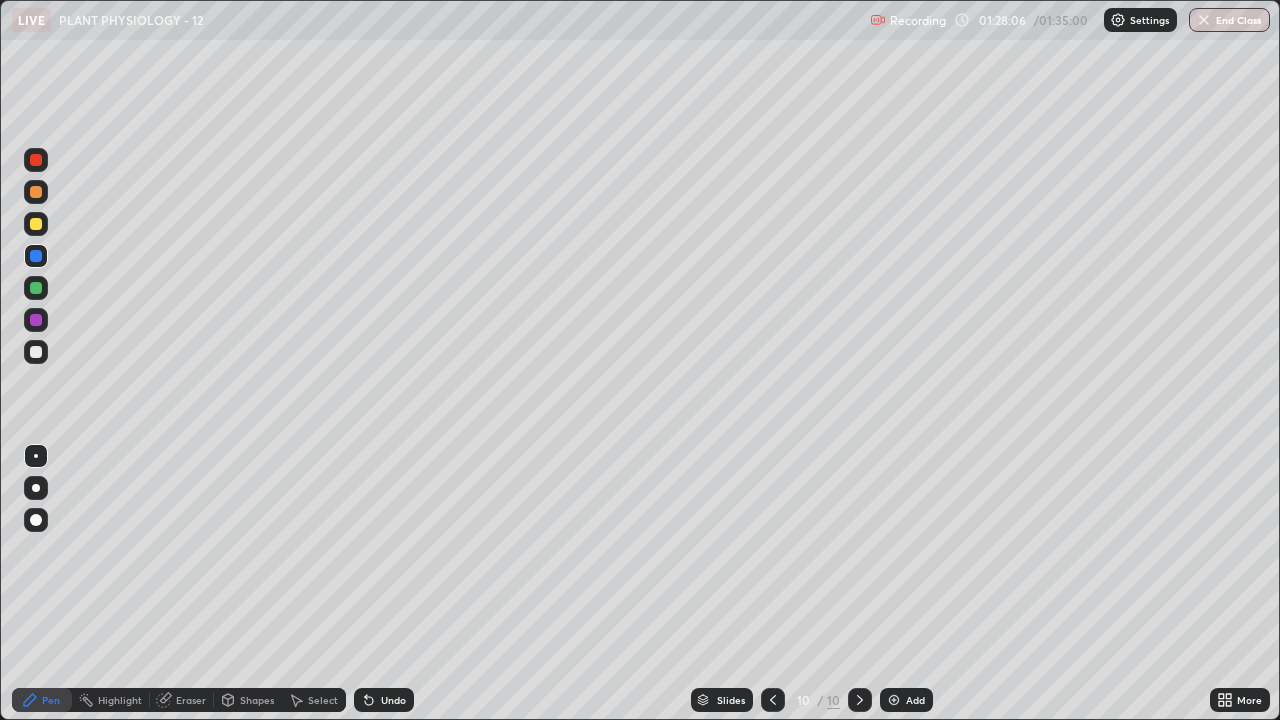 click at bounding box center (36, 352) 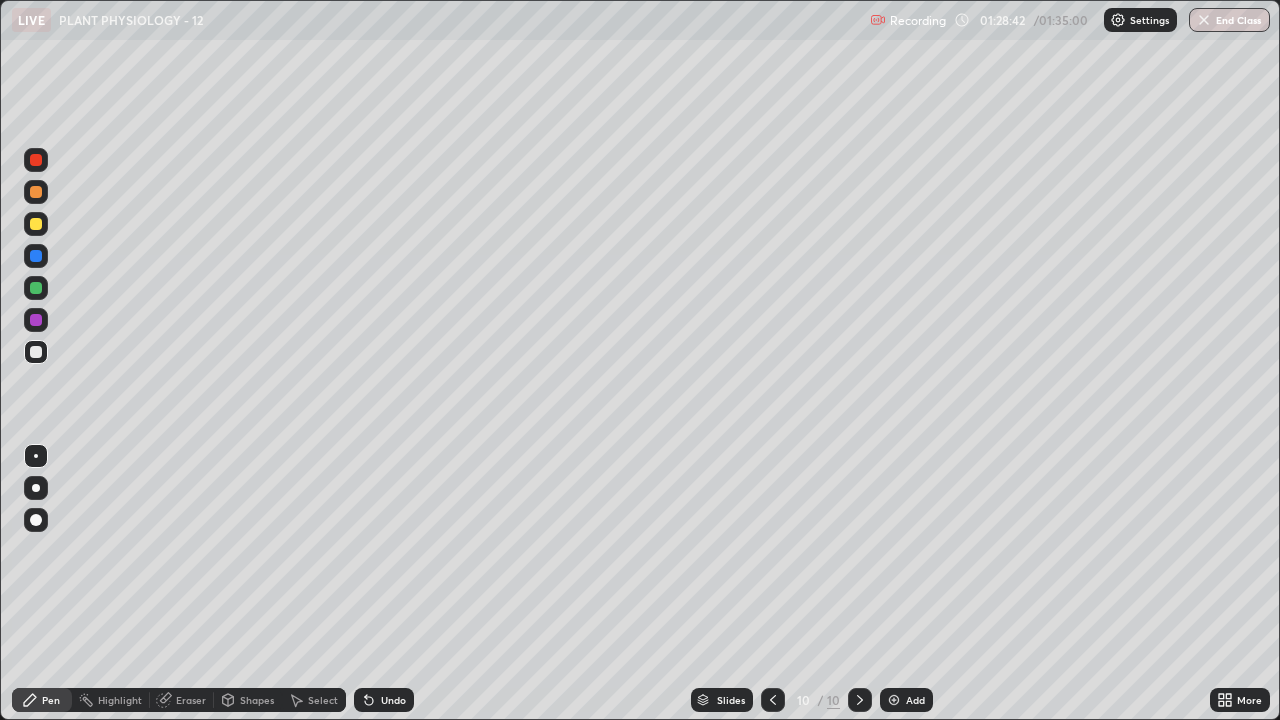 click on "Eraser" at bounding box center [191, 700] 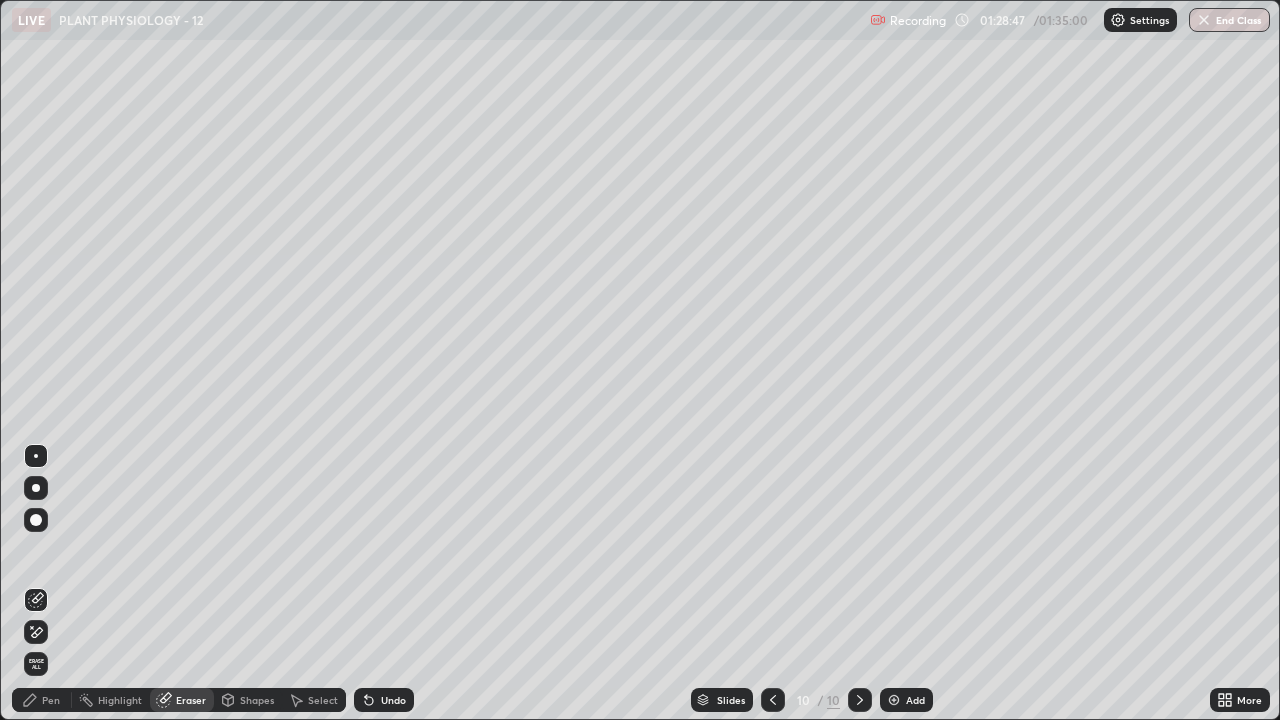 click 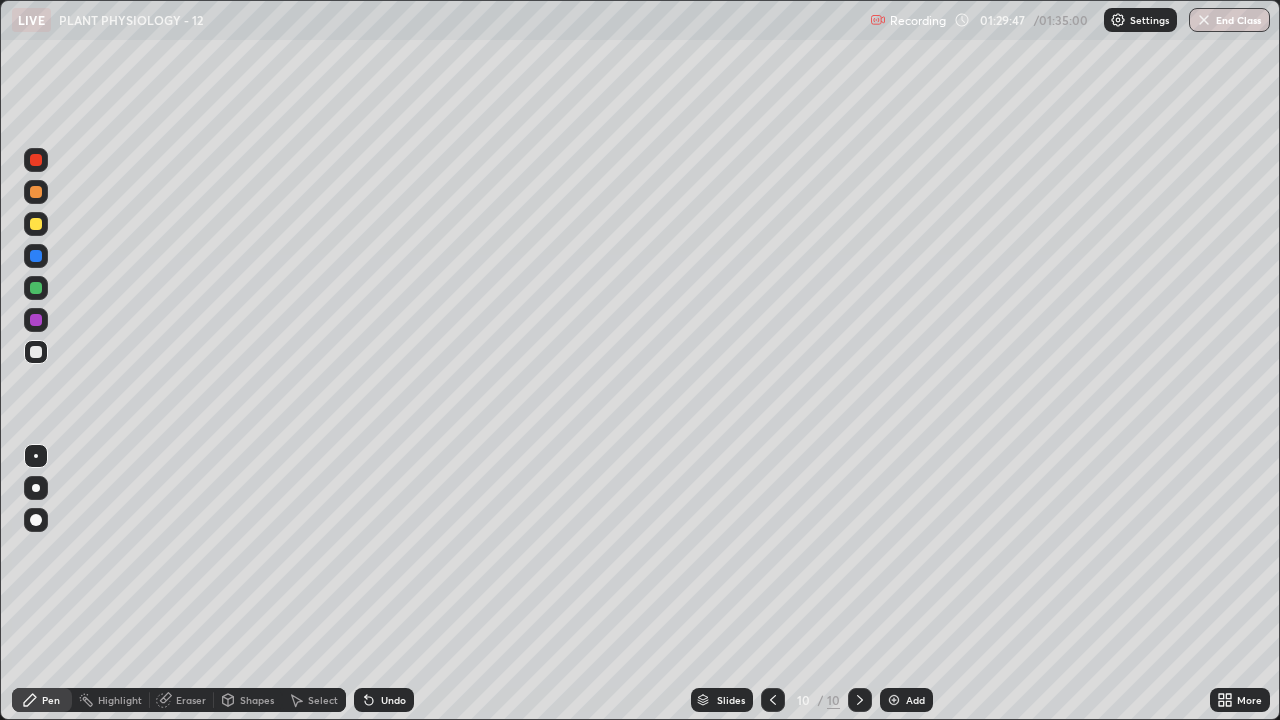 click on "Eraser" at bounding box center (191, 700) 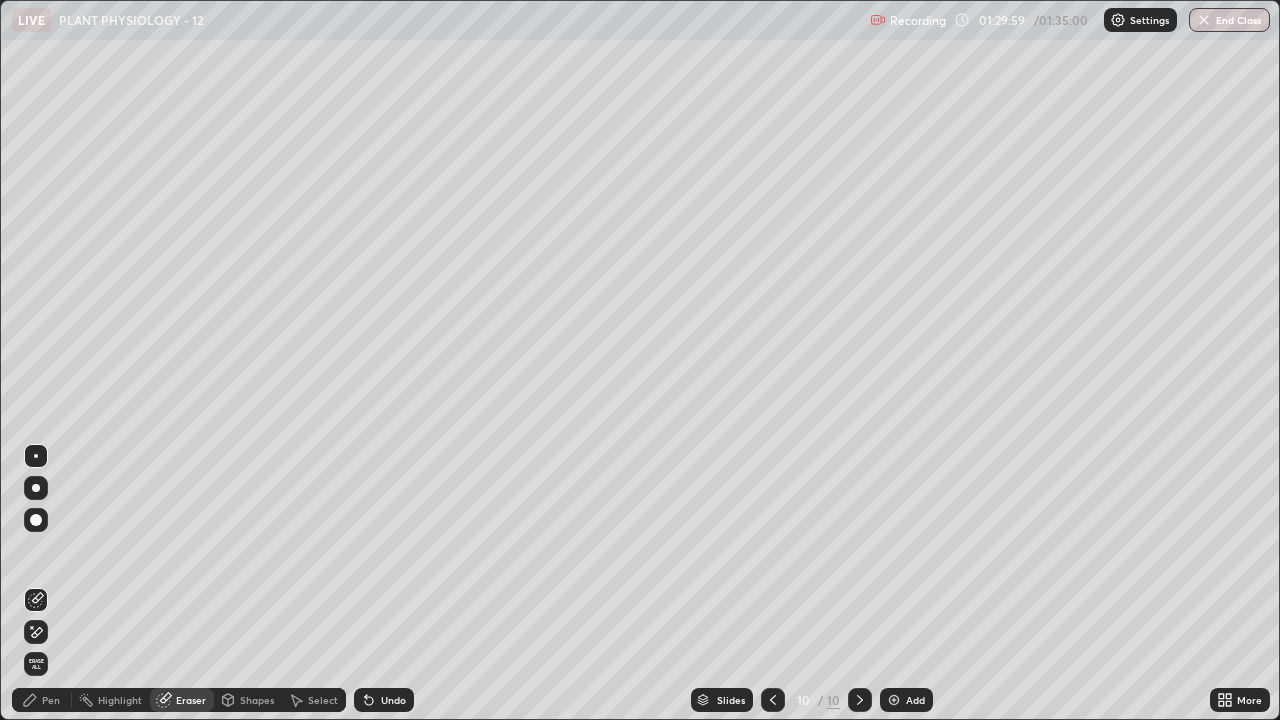 click on "Pen" at bounding box center [42, 700] 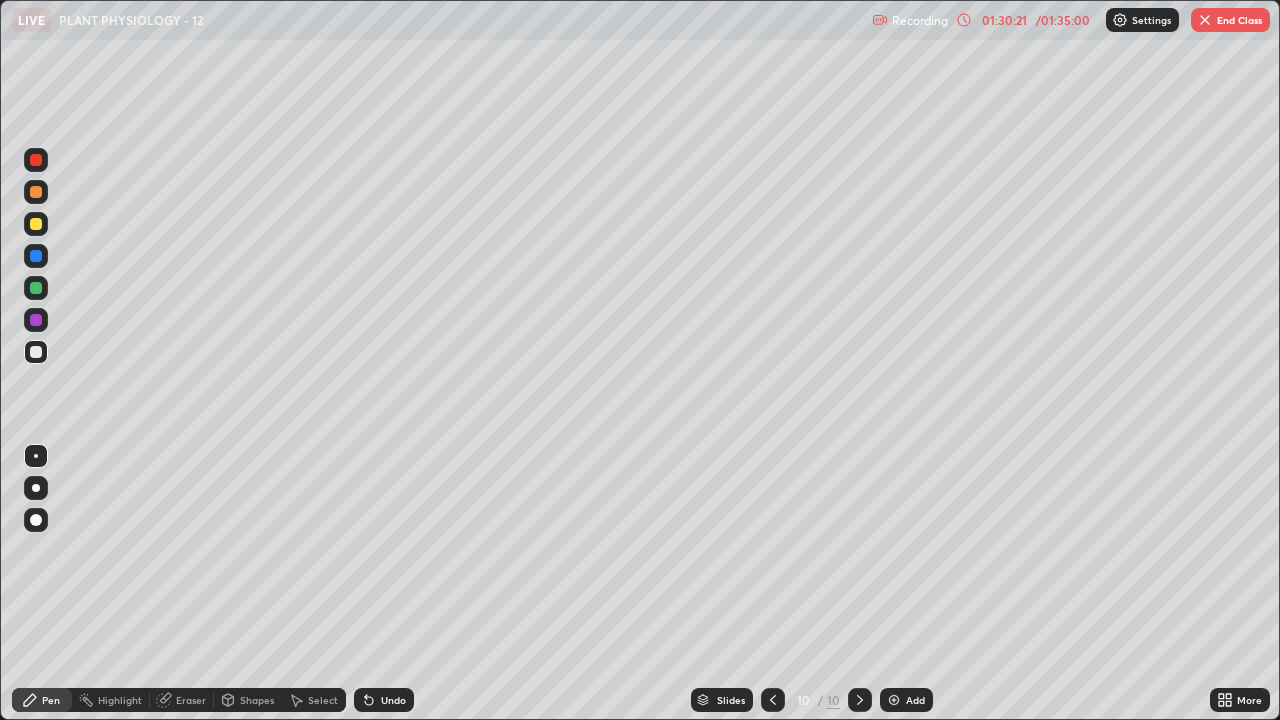 click at bounding box center (36, 256) 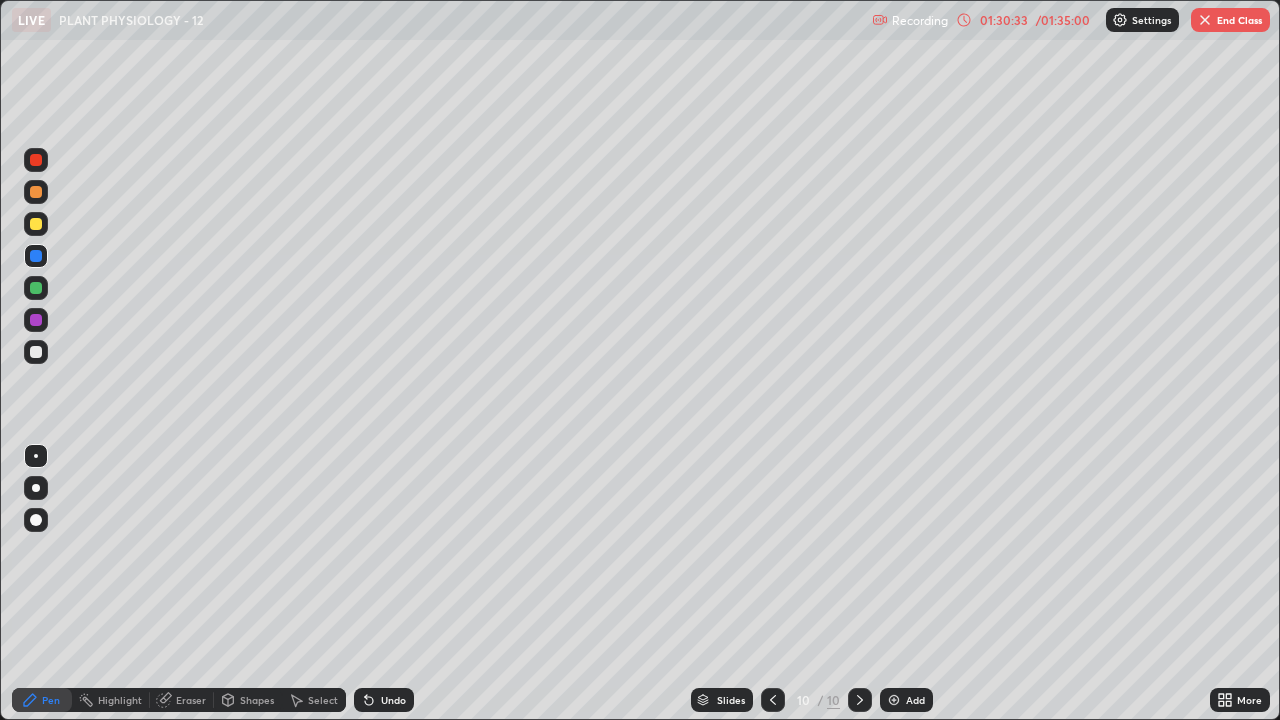 click 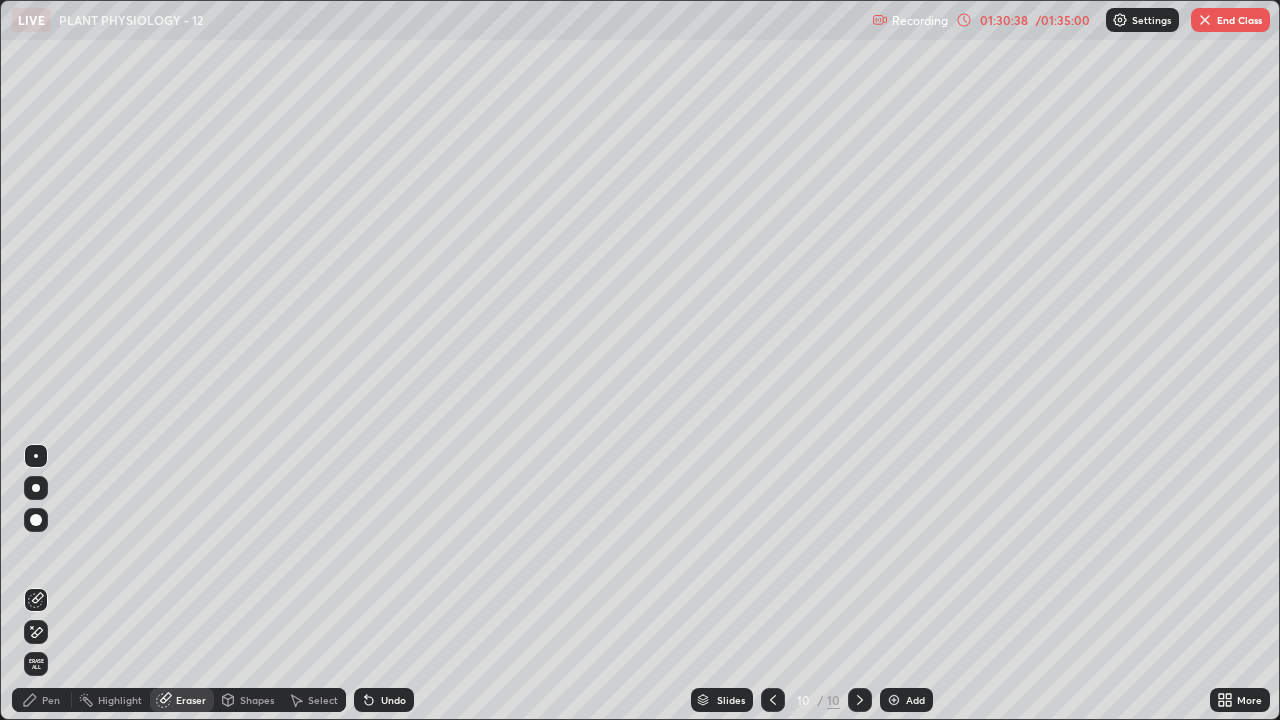 click 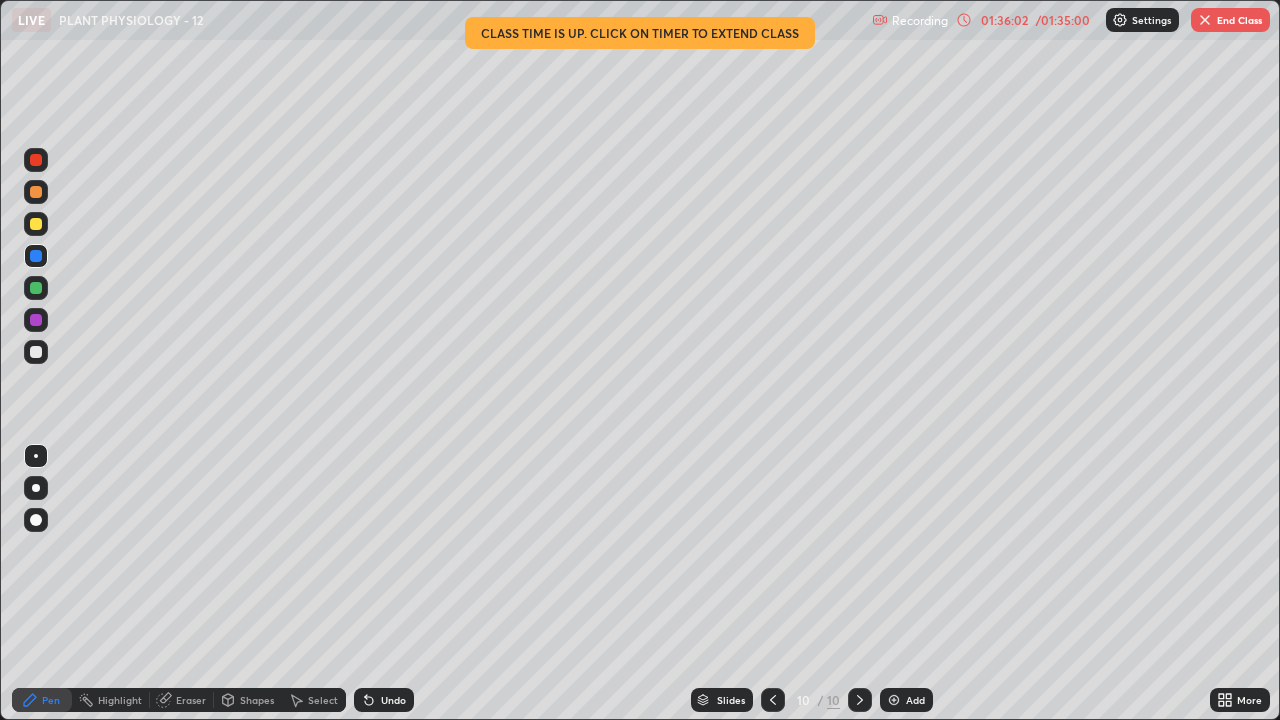 click at bounding box center [1205, 20] 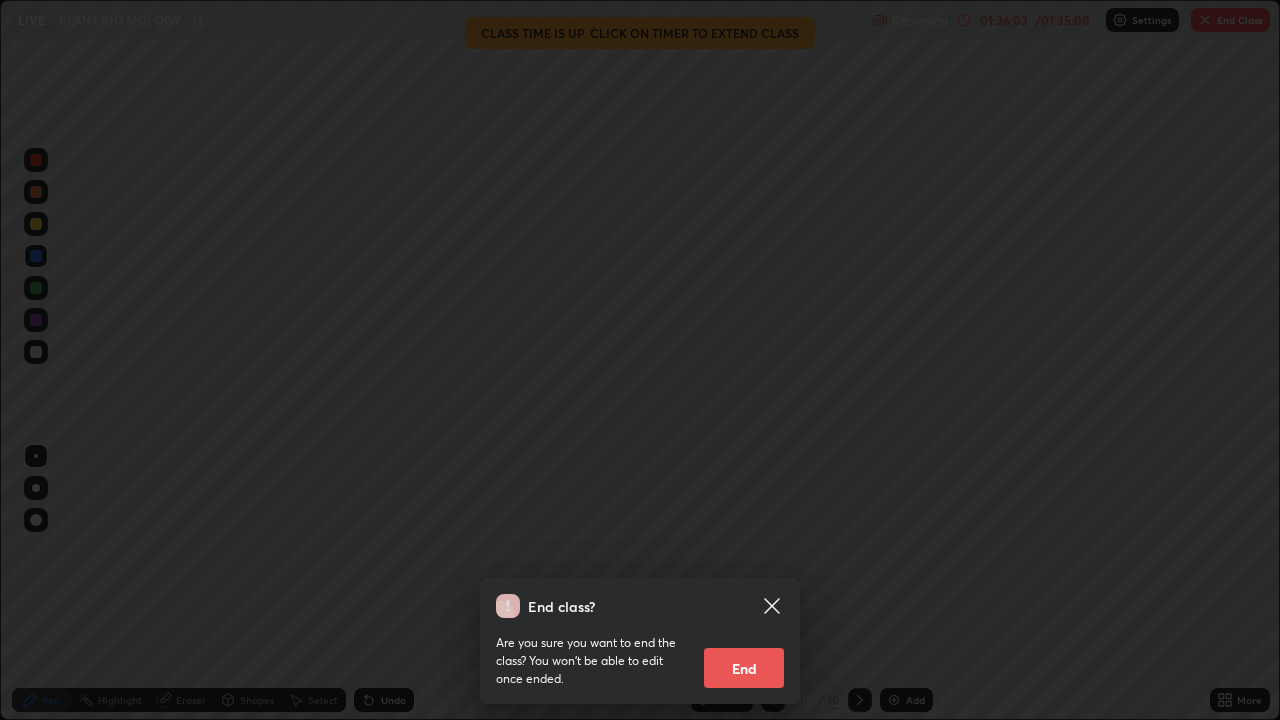 click on "End" at bounding box center (744, 668) 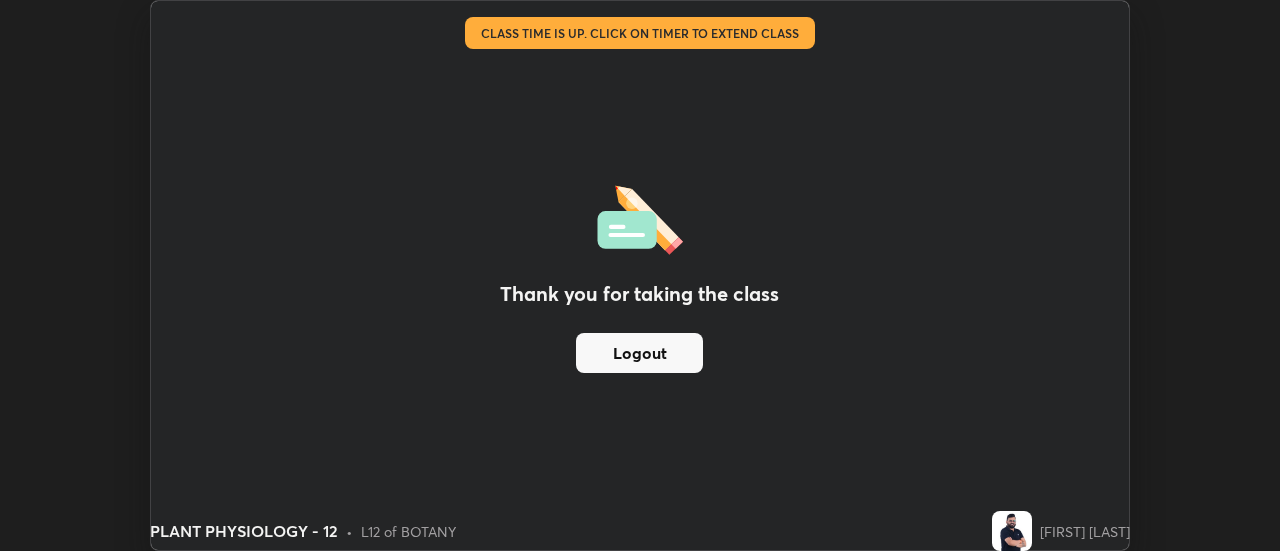 scroll, scrollTop: 551, scrollLeft: 1280, axis: both 